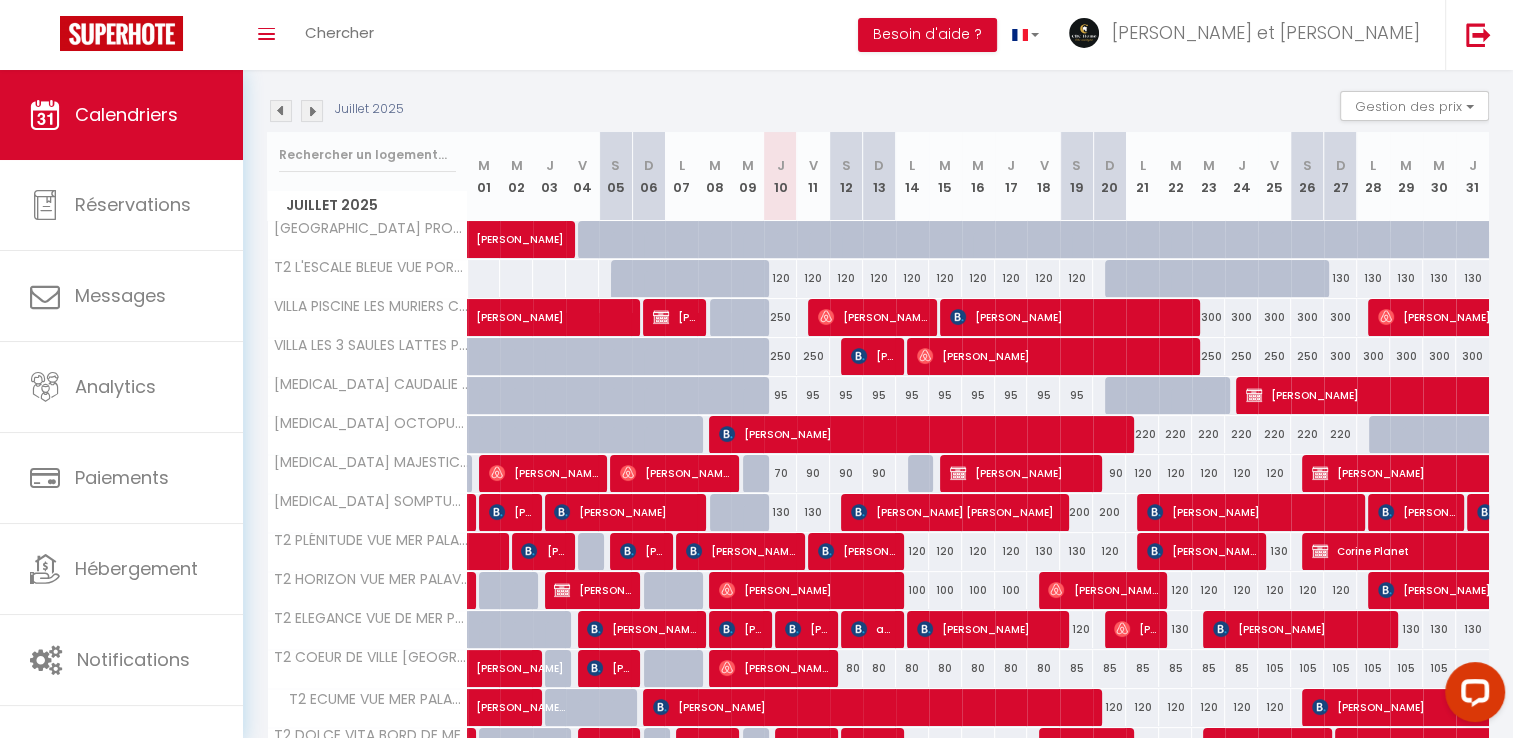 scroll, scrollTop: 0, scrollLeft: 0, axis: both 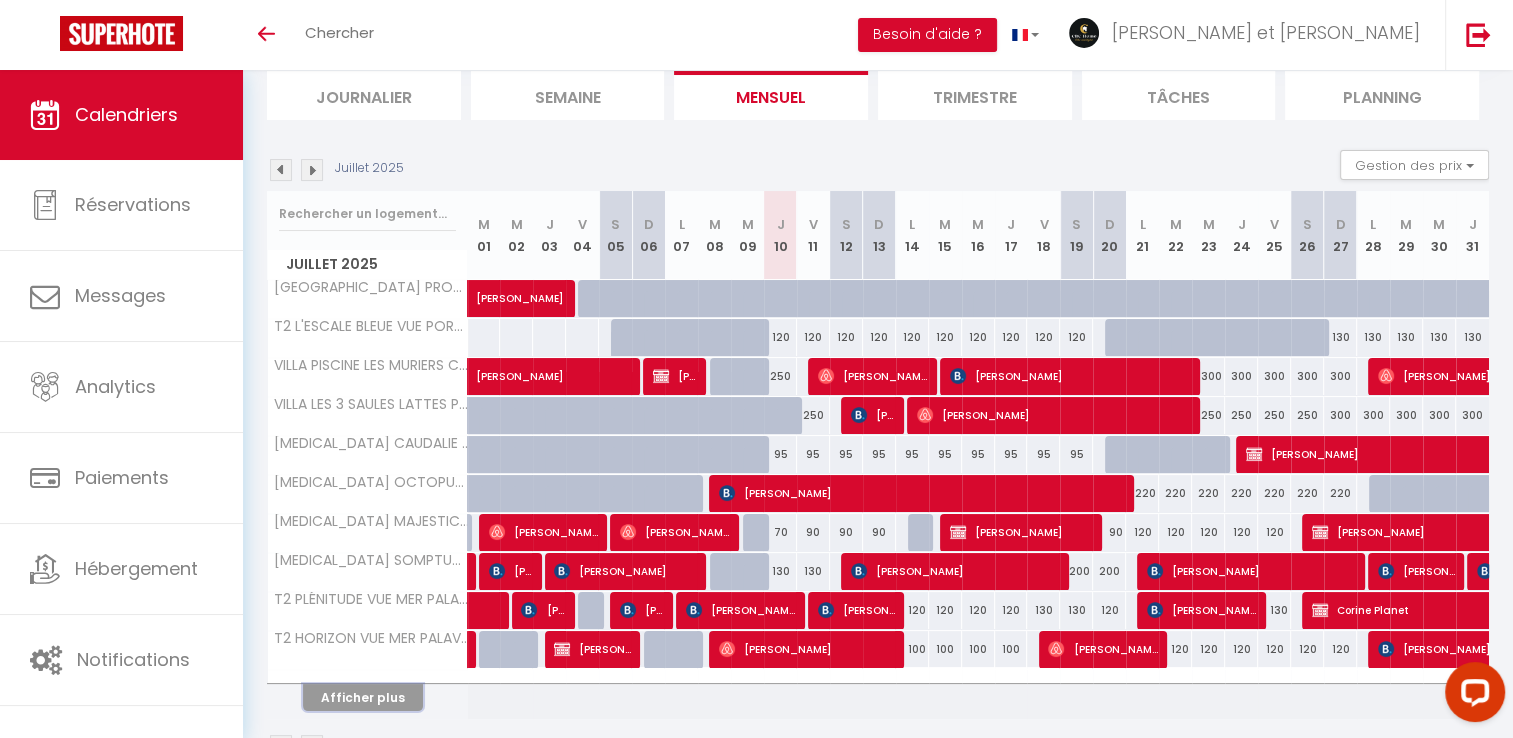 click on "Afficher plus" at bounding box center (363, 697) 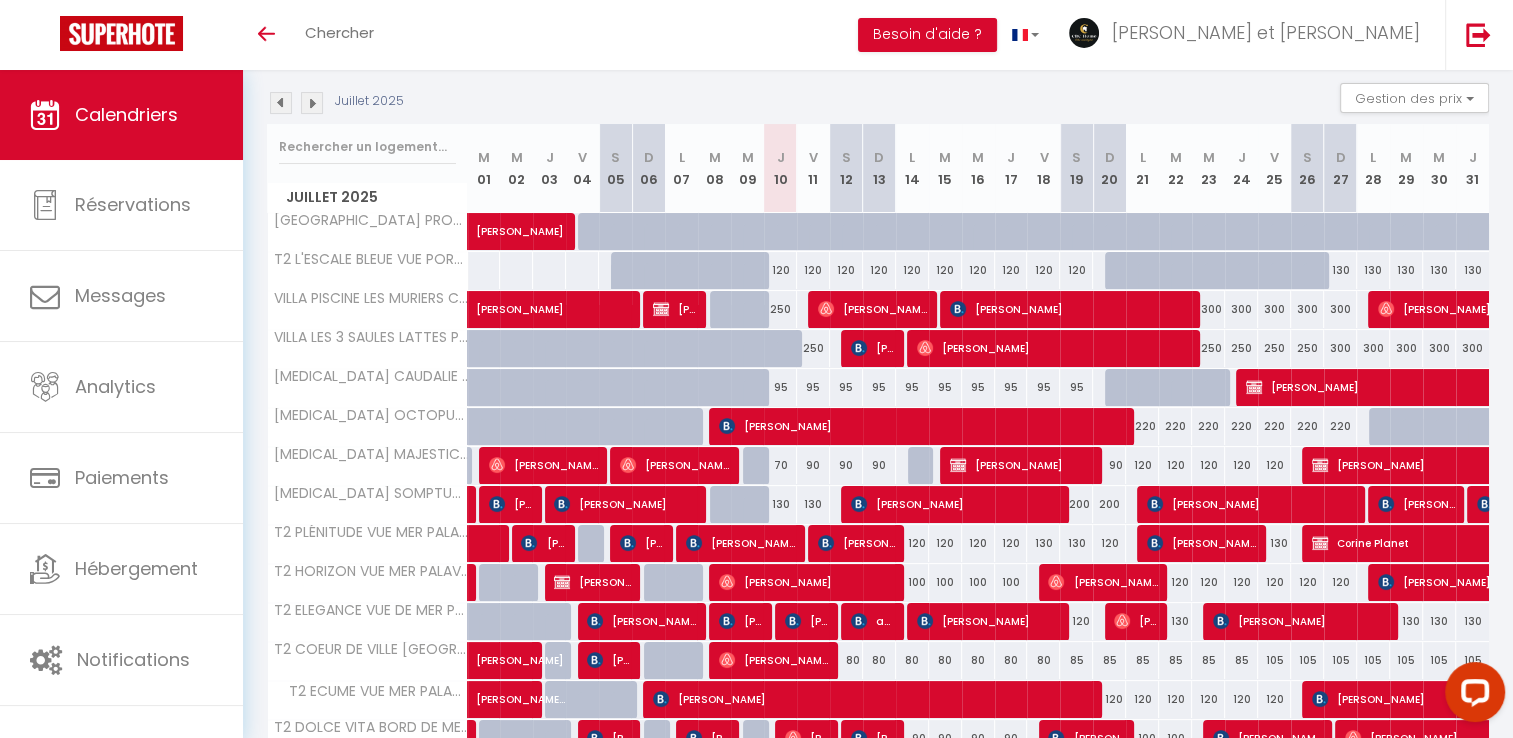 scroll, scrollTop: 205, scrollLeft: 0, axis: vertical 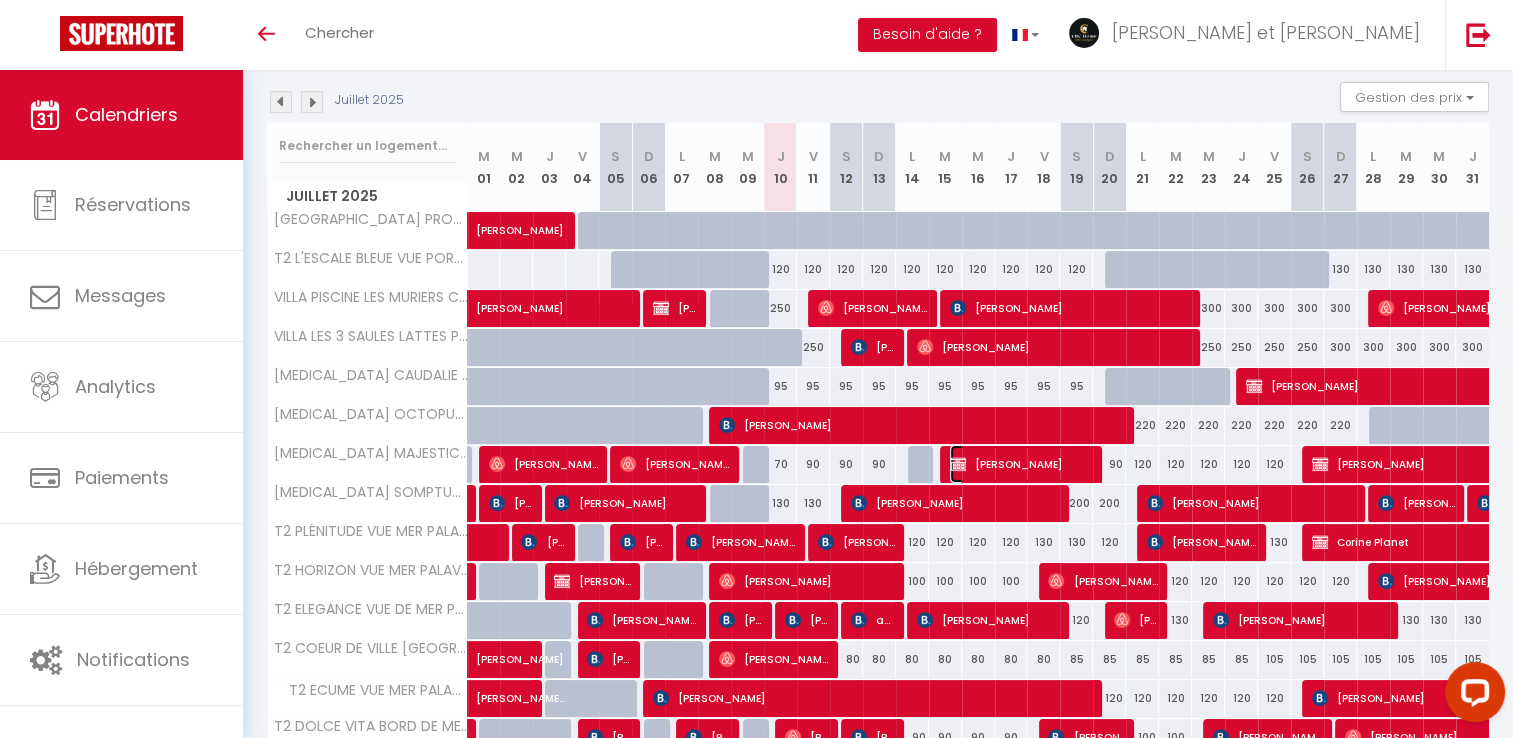 click on "[PERSON_NAME]" at bounding box center [1021, 464] 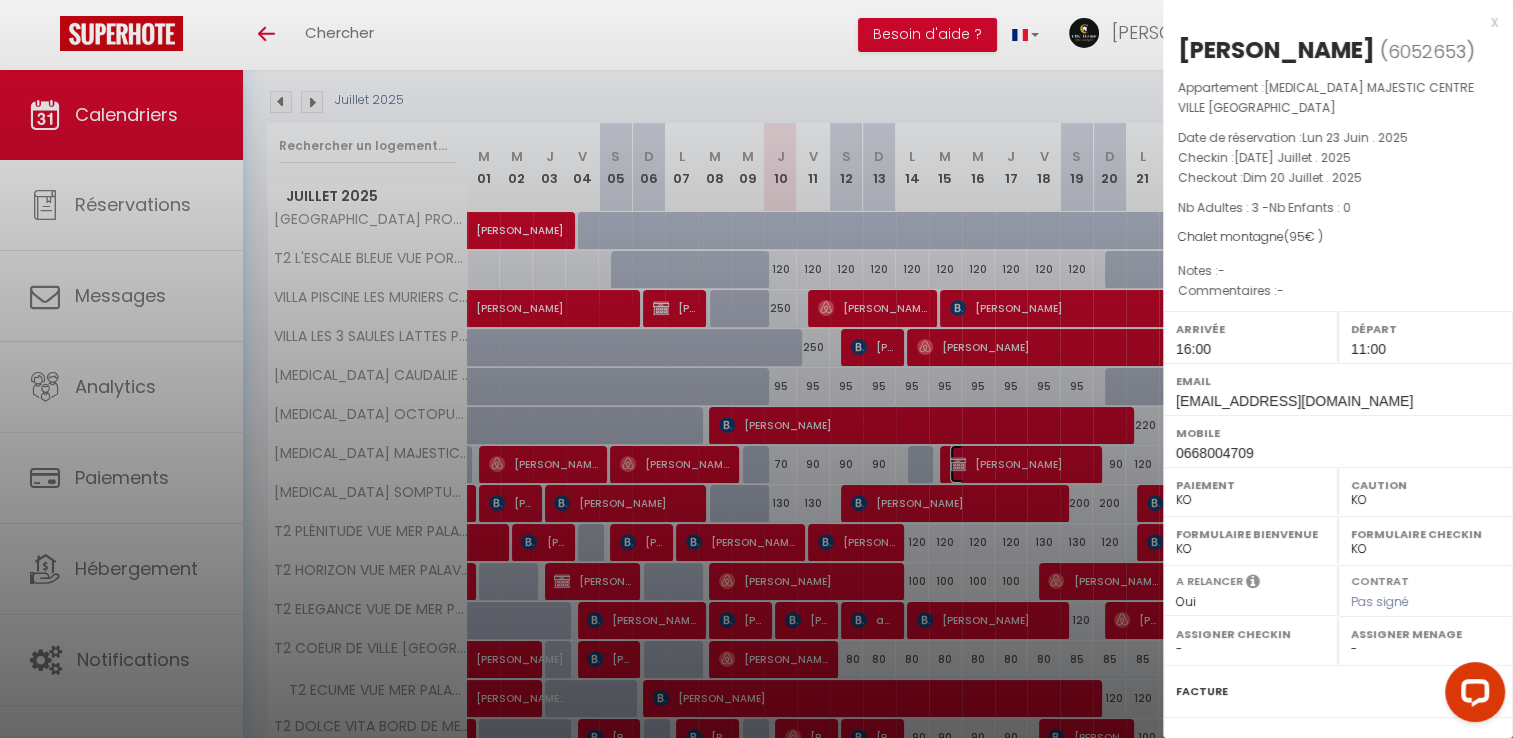 select on "45953" 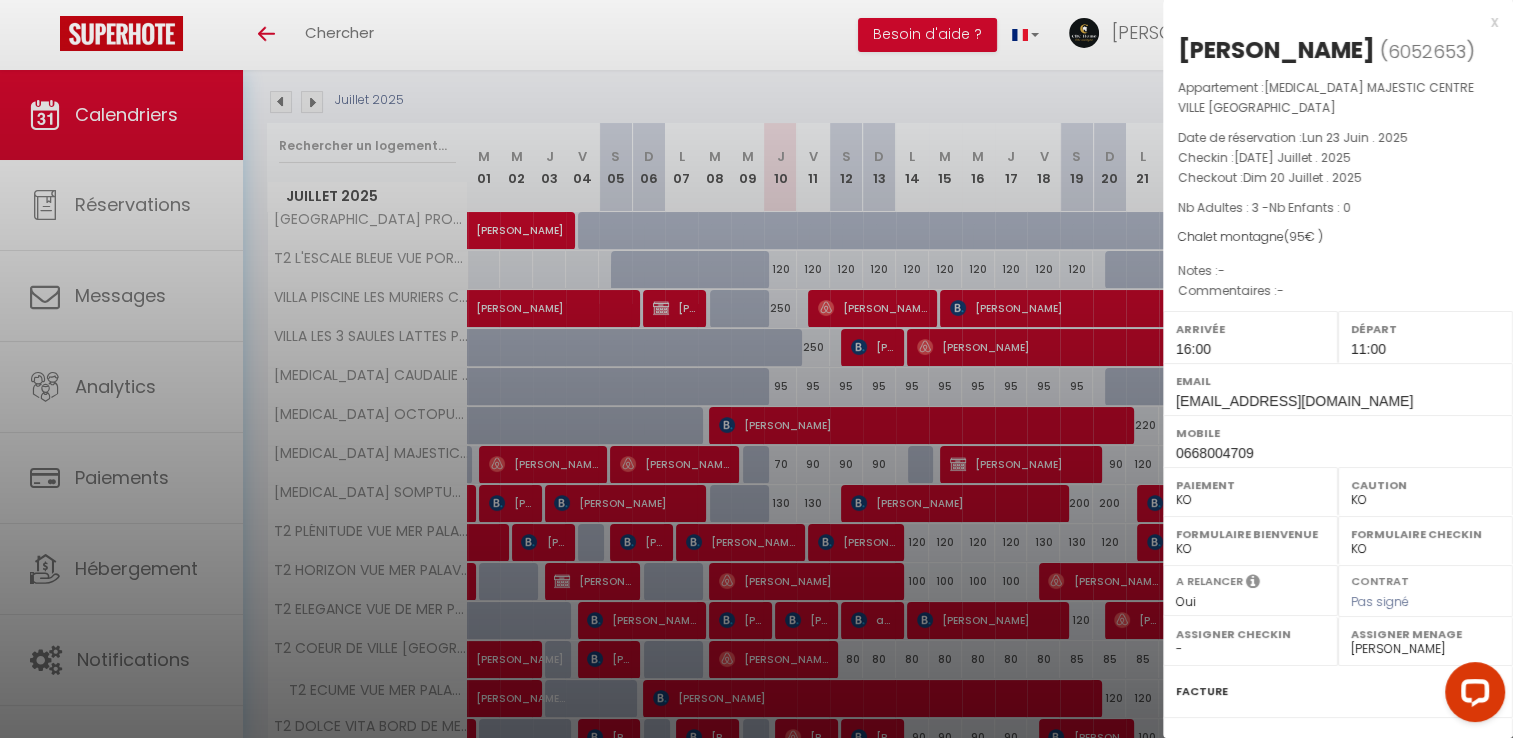 click at bounding box center (756, 369) 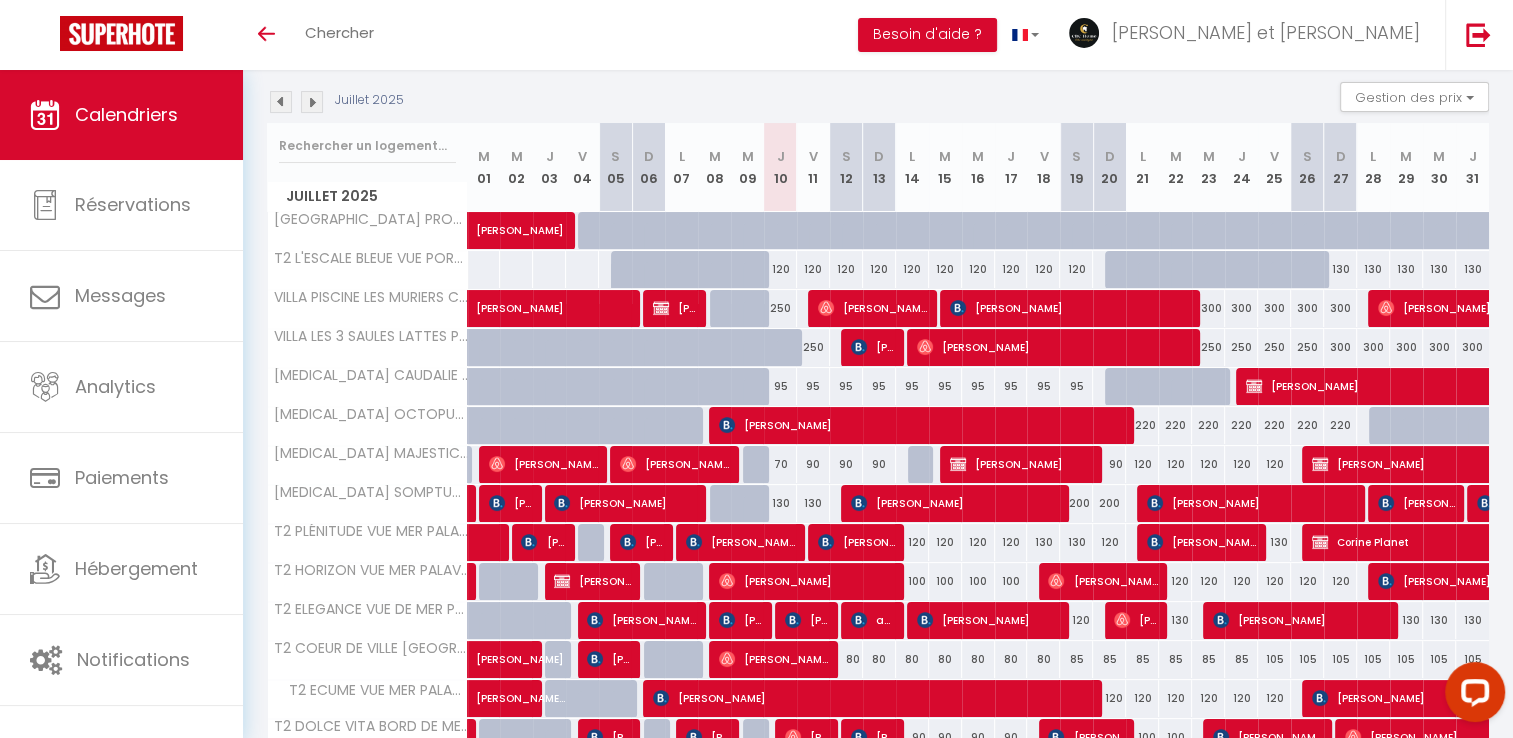 click at bounding box center (924, 465) 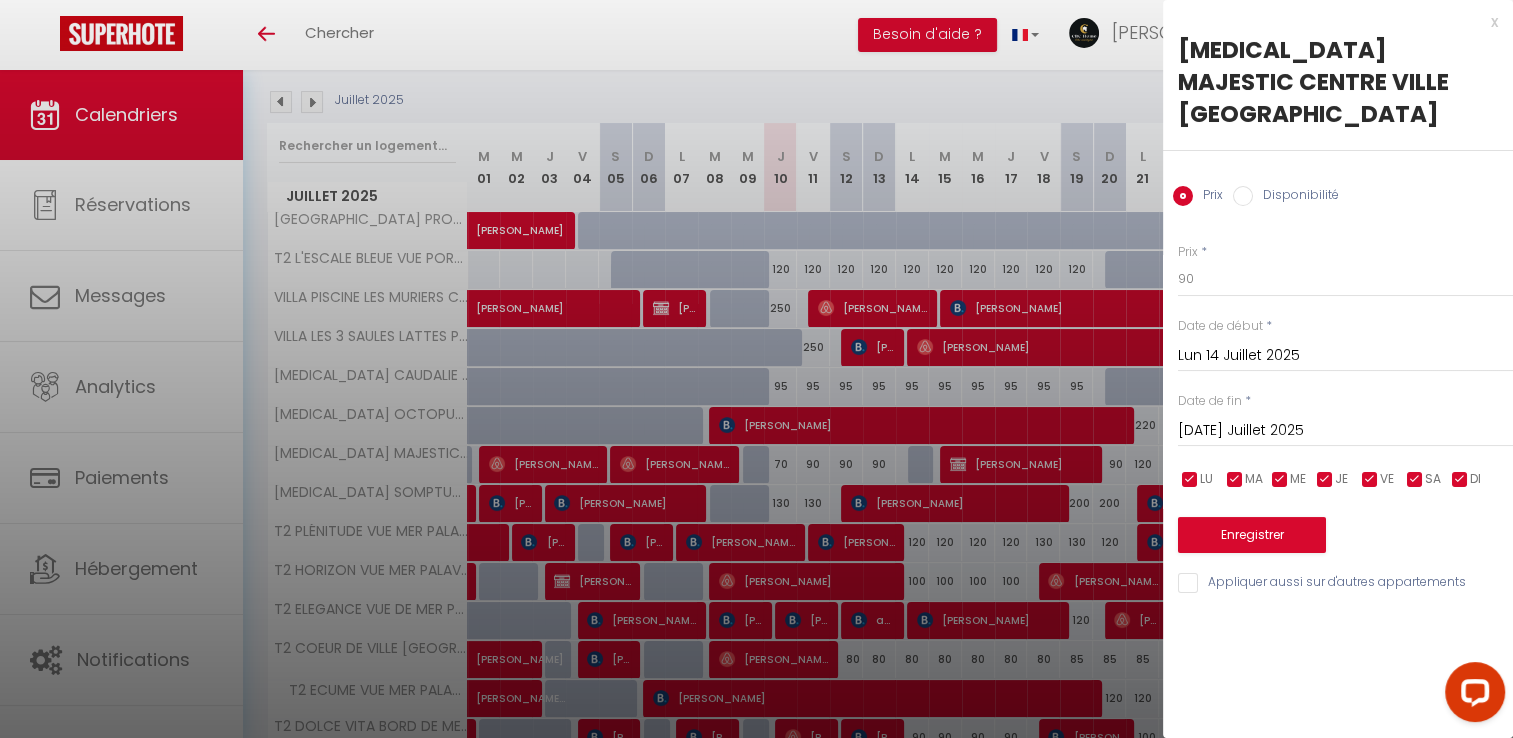 click on "Disponibilité" at bounding box center (1243, 196) 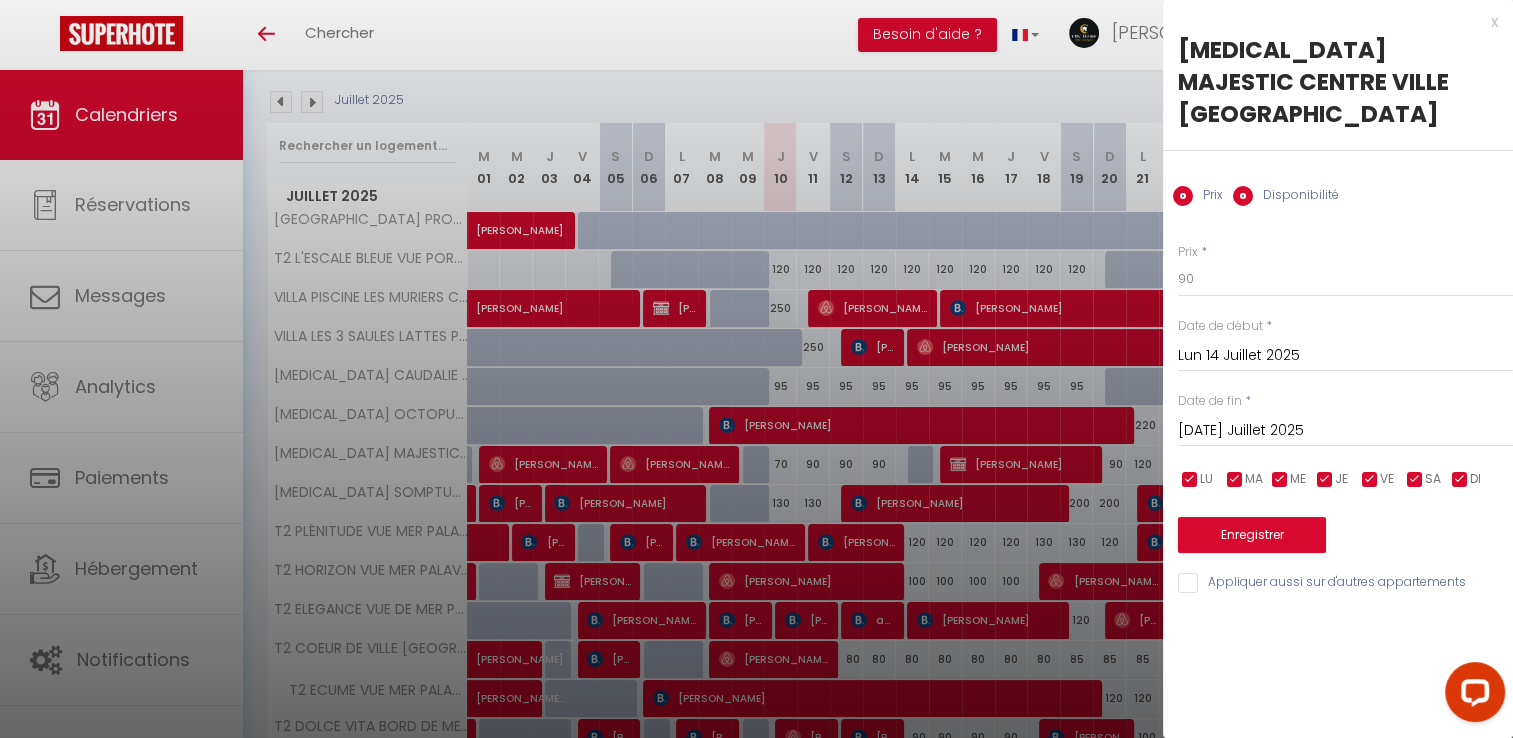 radio on "false" 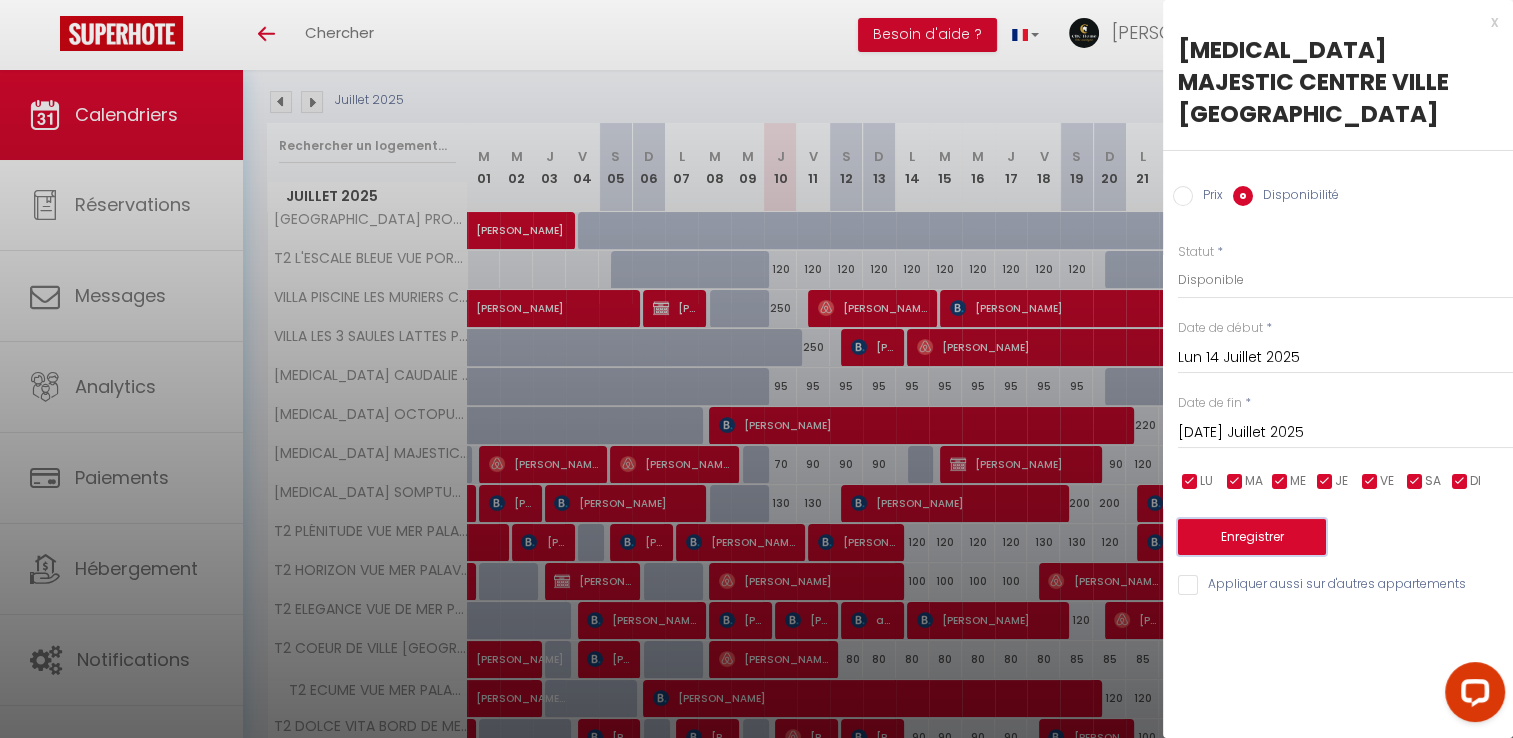 click on "Enregistrer" at bounding box center (1252, 537) 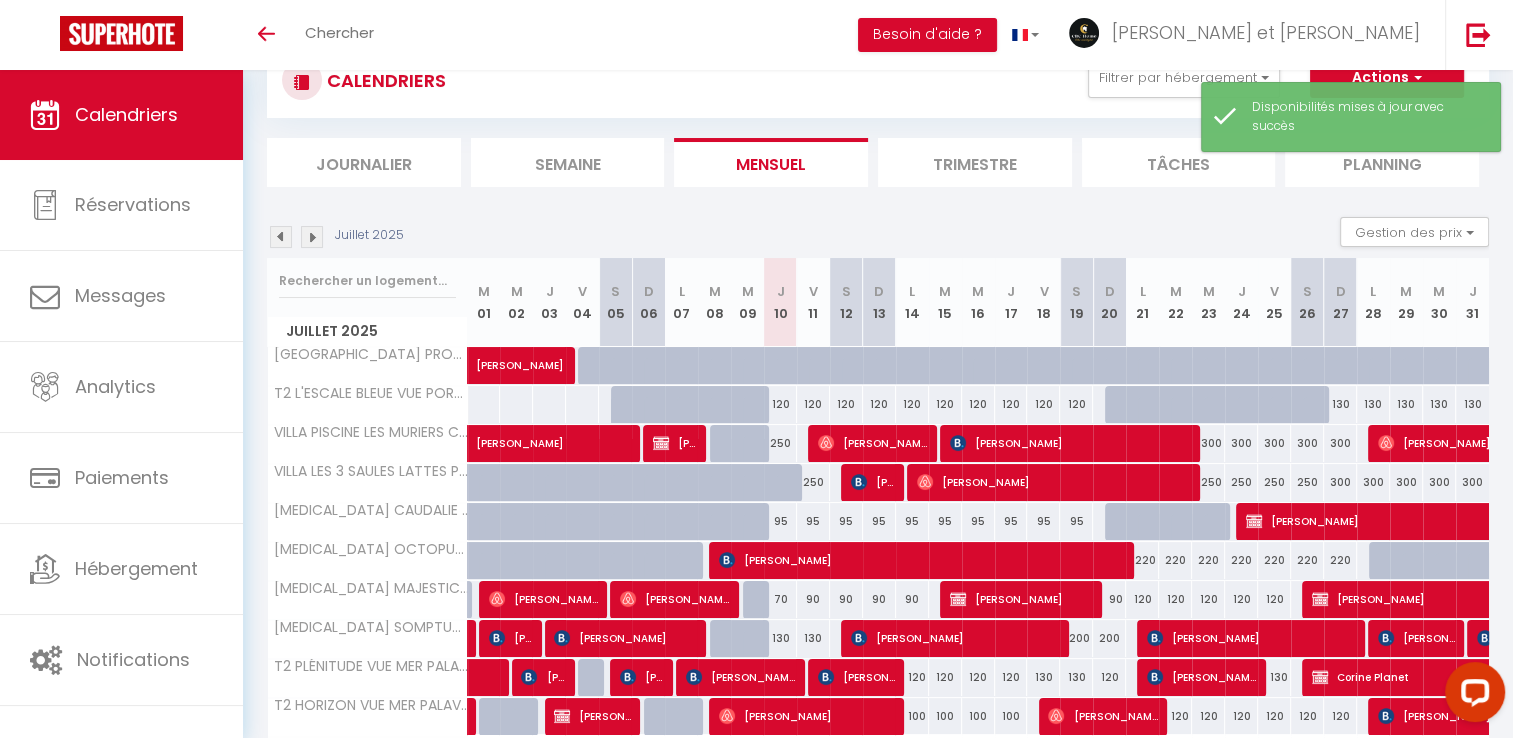 scroll, scrollTop: 196, scrollLeft: 0, axis: vertical 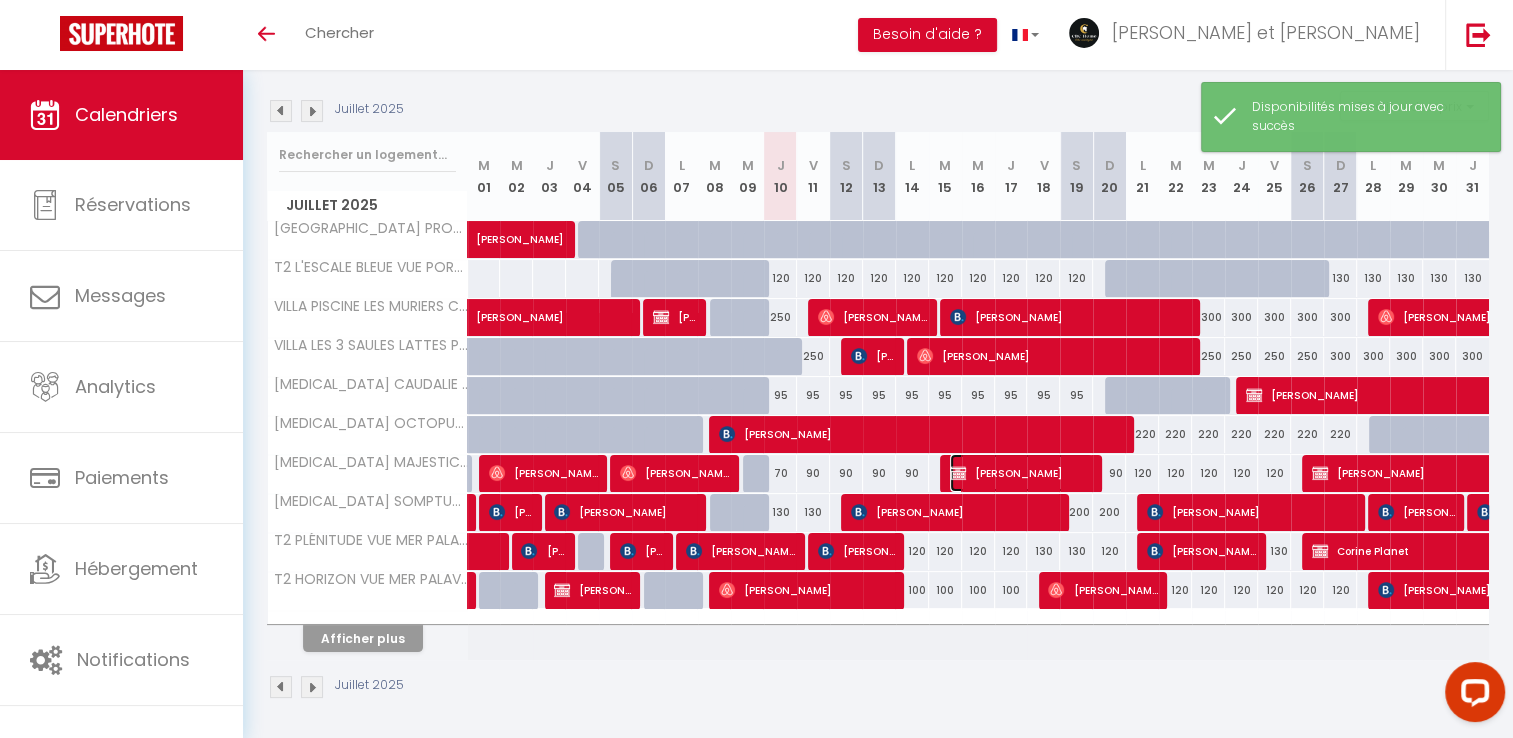 click on "[PERSON_NAME]" at bounding box center (1021, 473) 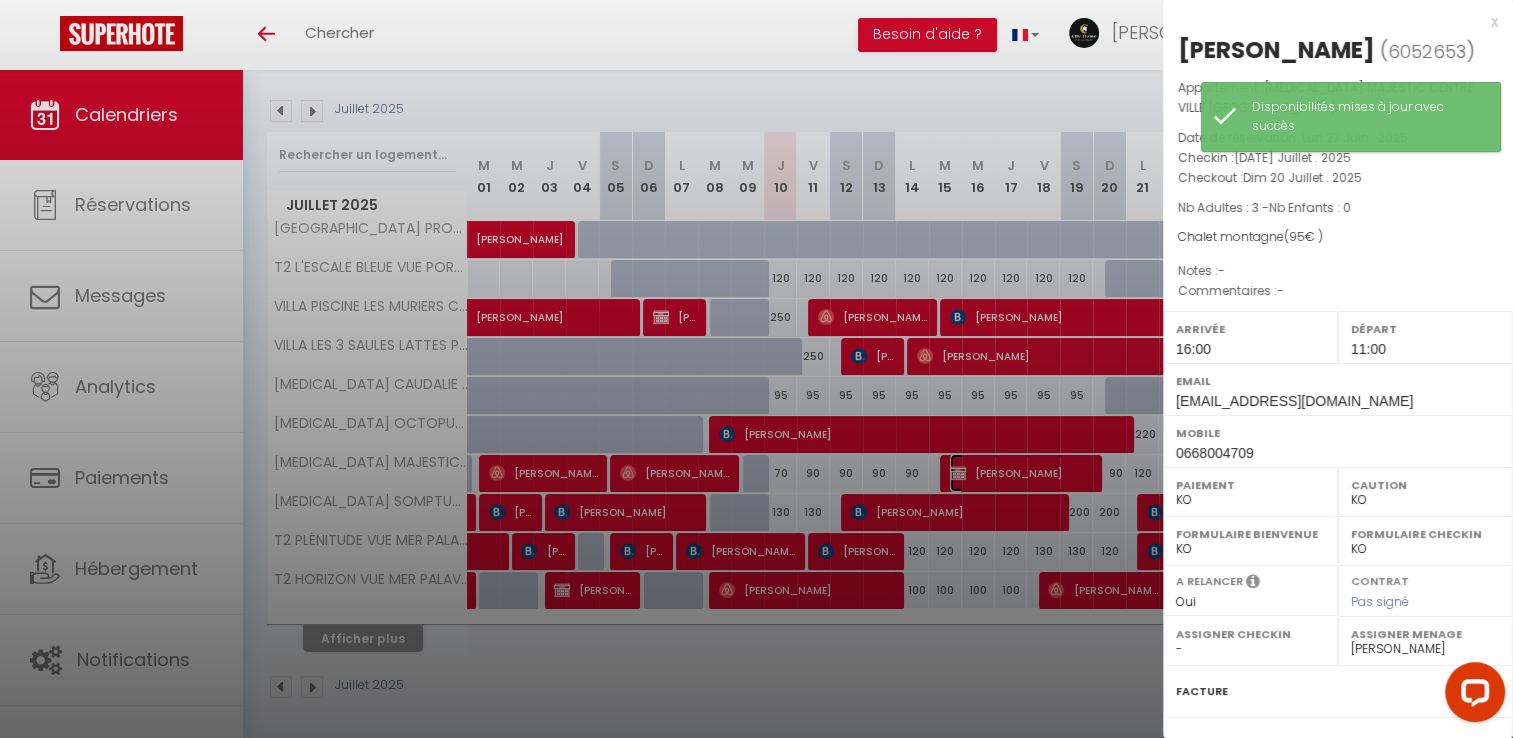 scroll, scrollTop: 242, scrollLeft: 0, axis: vertical 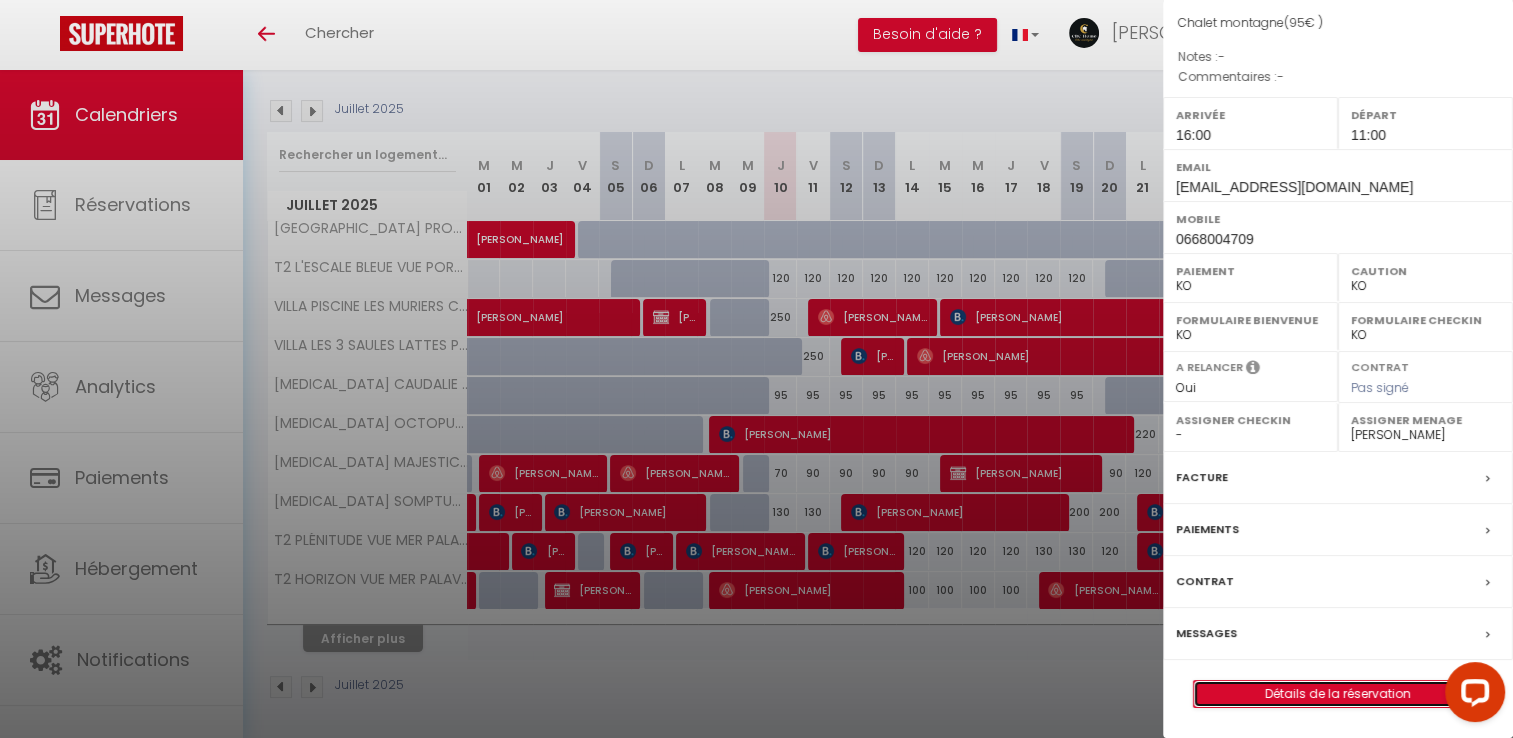 click on "Détails de la réservation" at bounding box center [1338, 694] 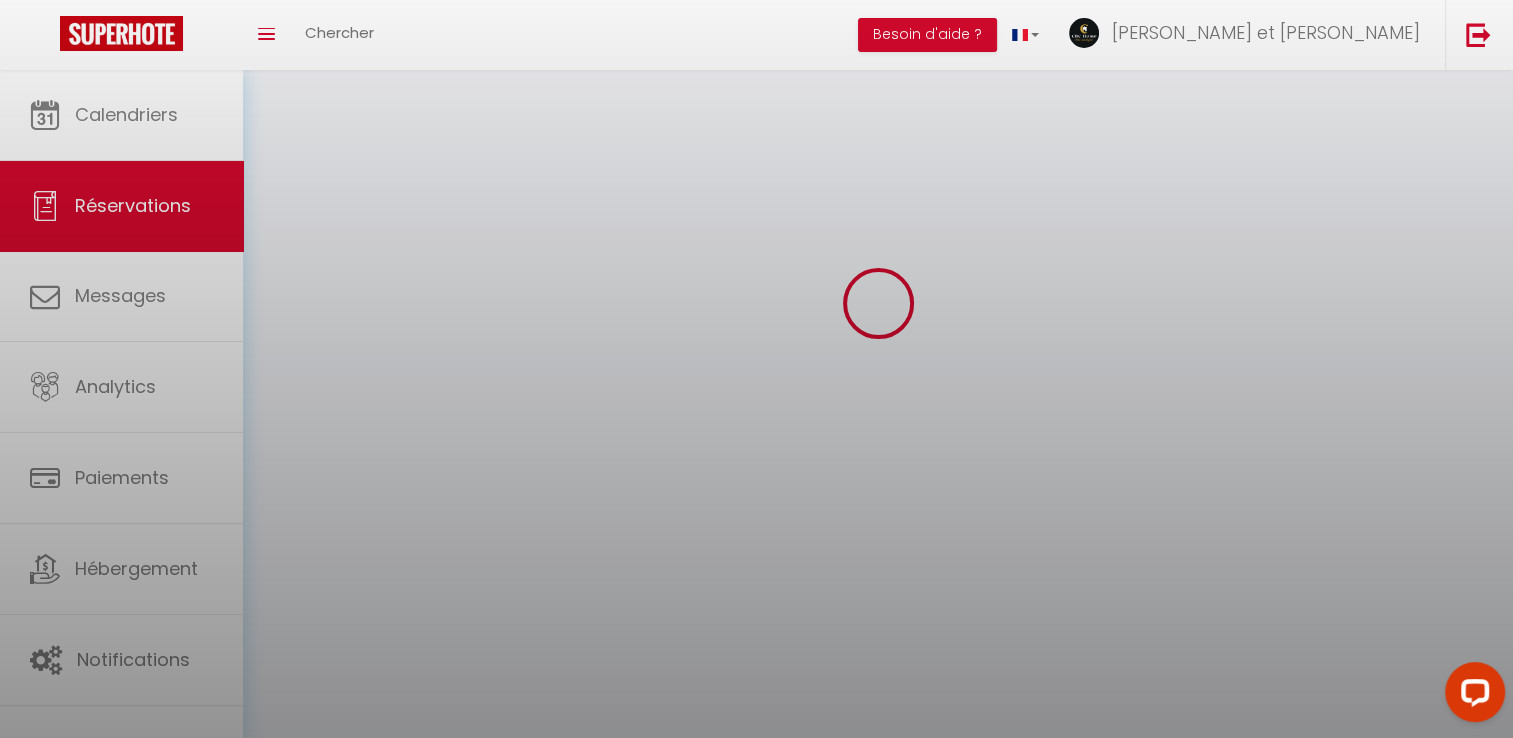 scroll, scrollTop: 0, scrollLeft: 0, axis: both 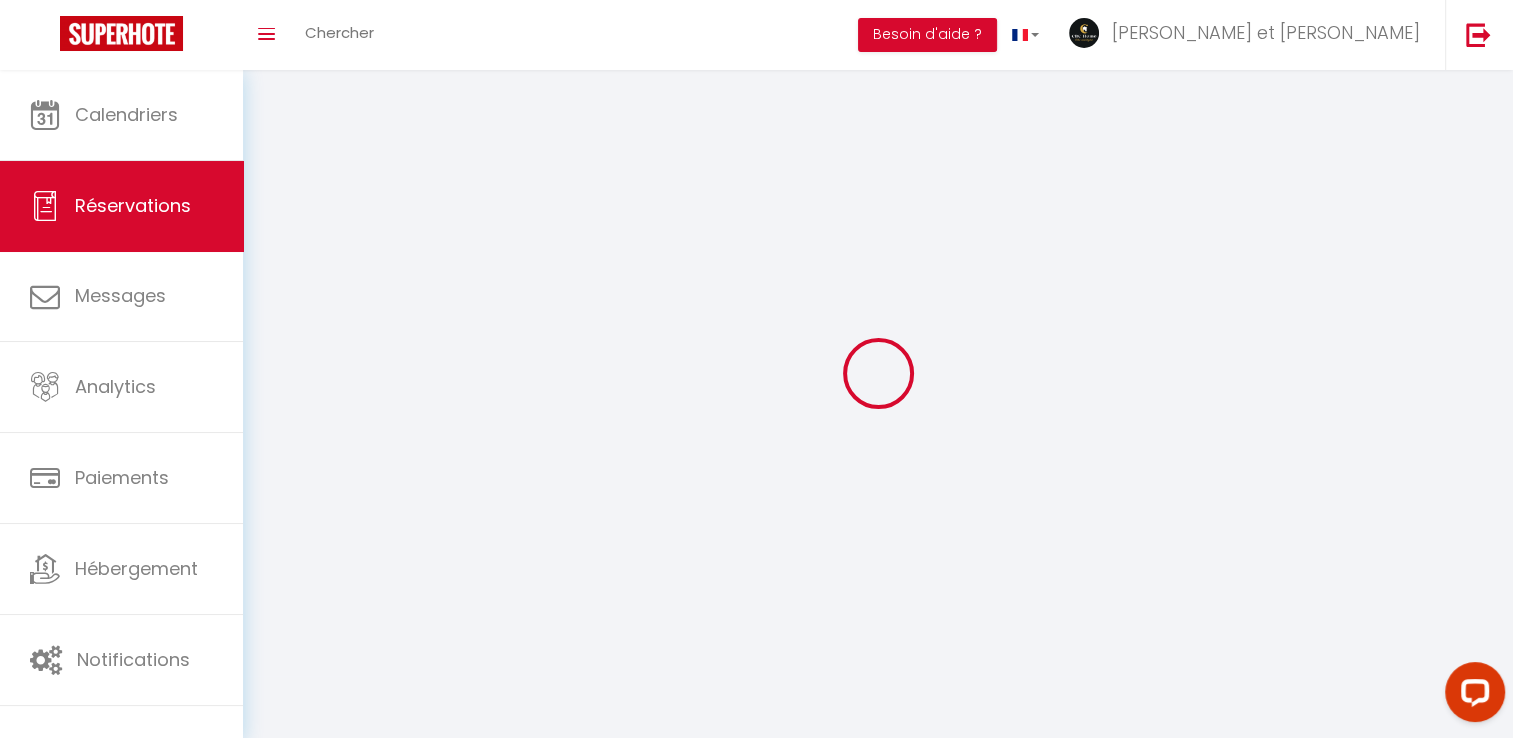 type on "Catherine" 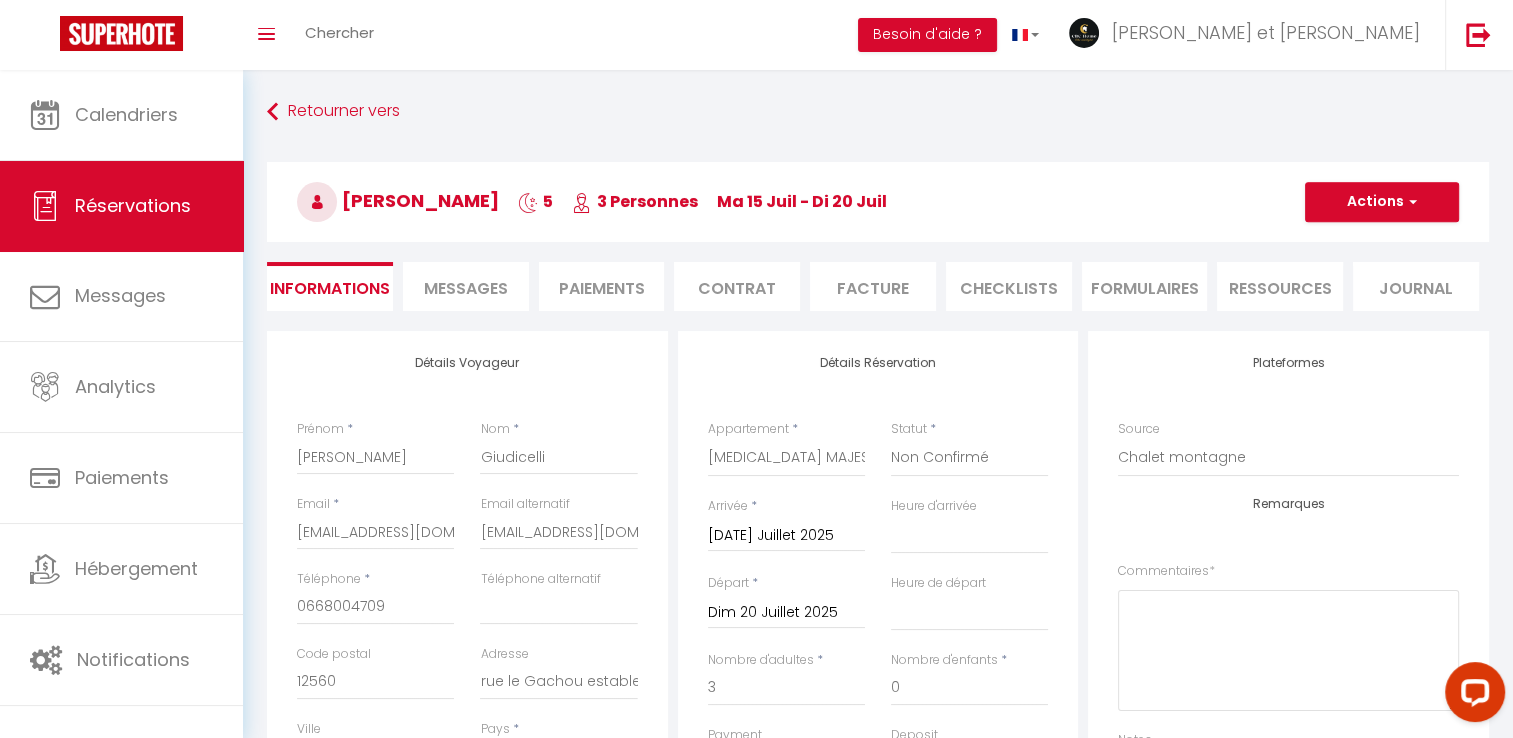 type on "95" 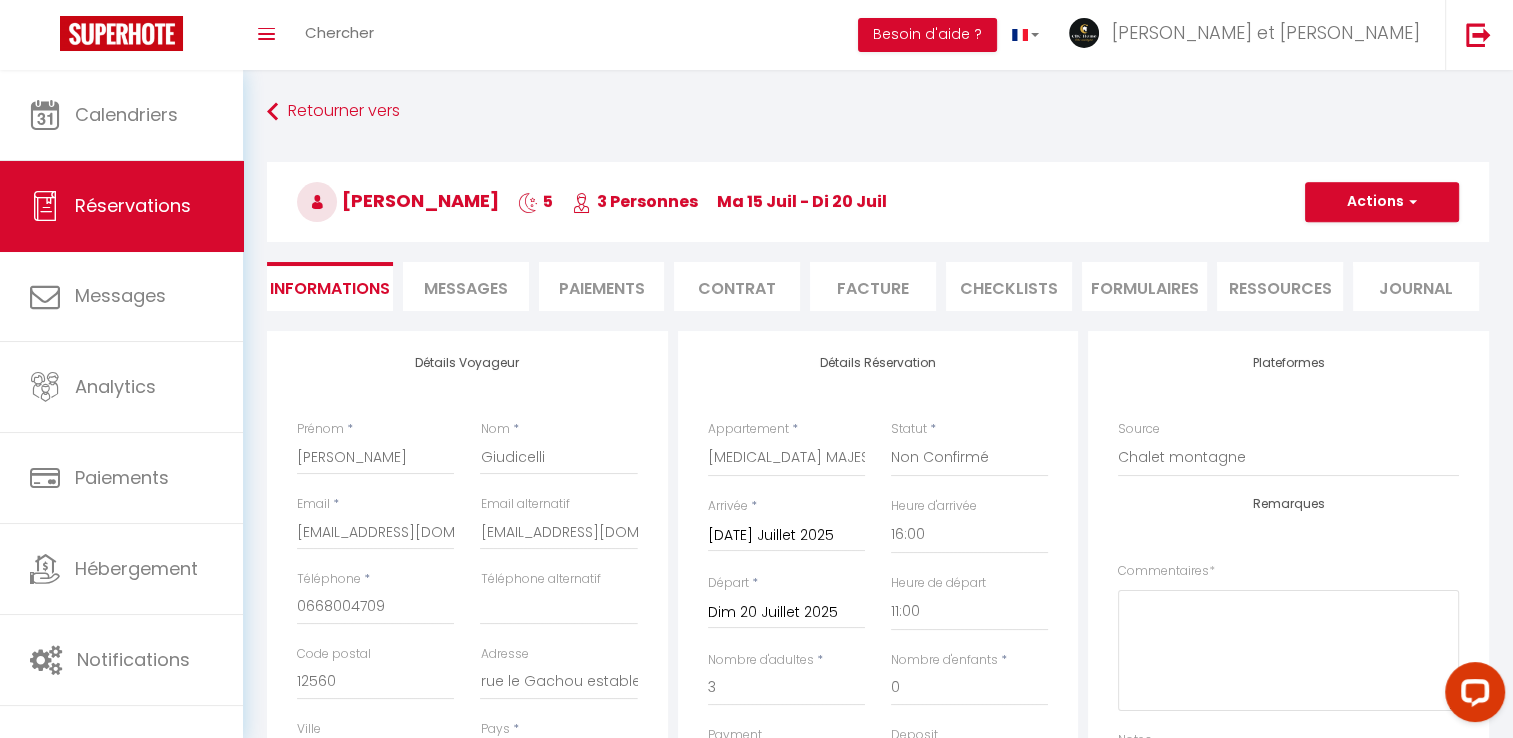 click on "Mar 15 Juillet 2025" at bounding box center (786, 536) 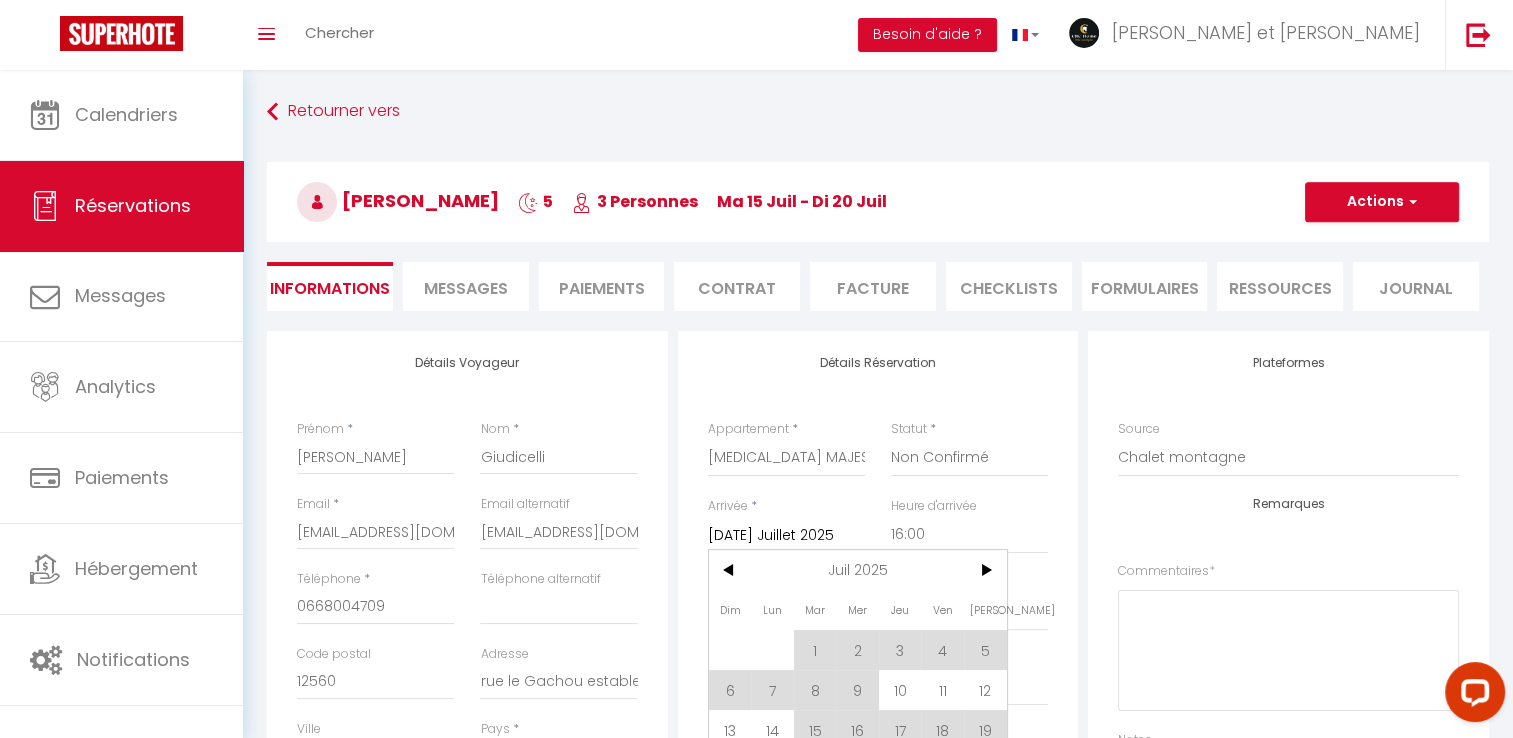 click on "14" at bounding box center [772, 730] 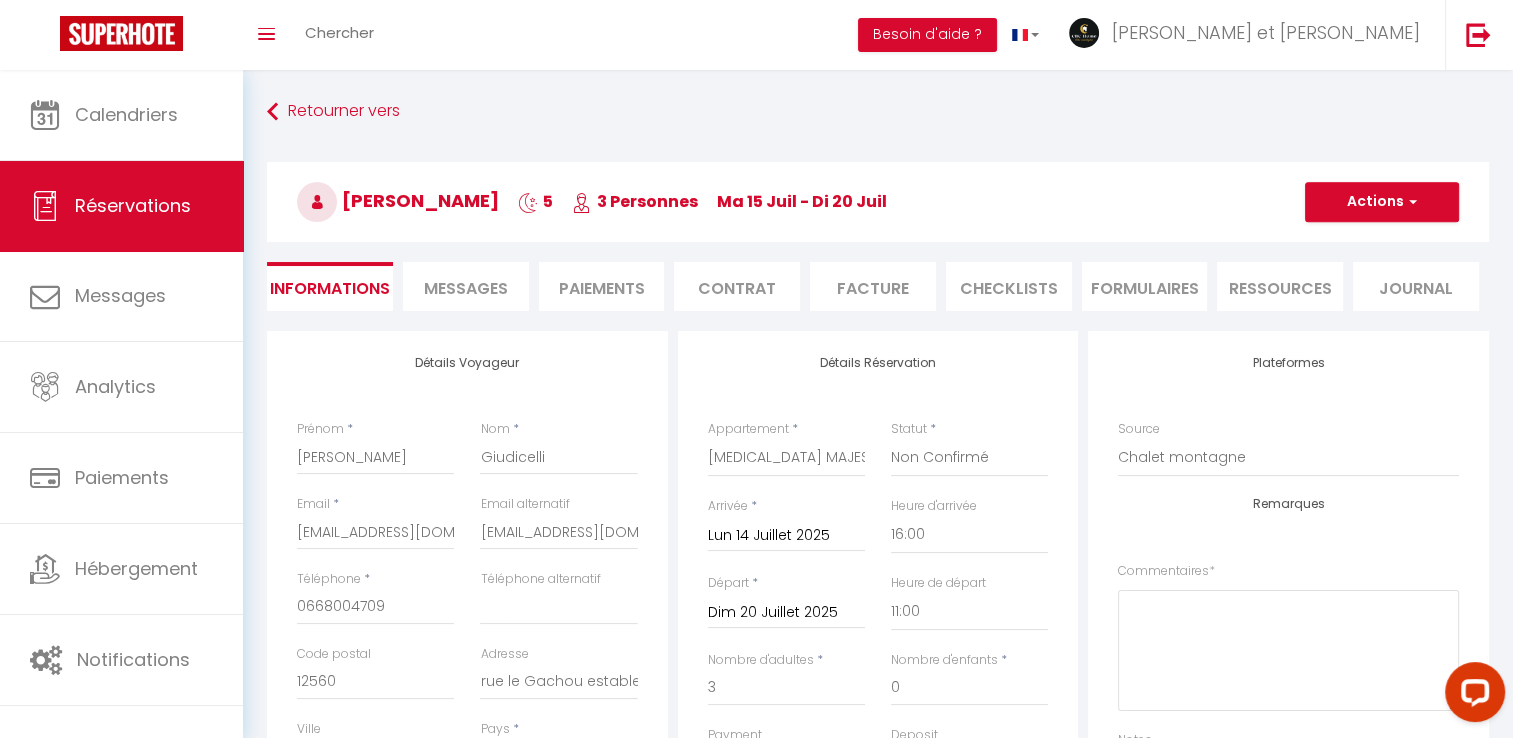 type on "85" 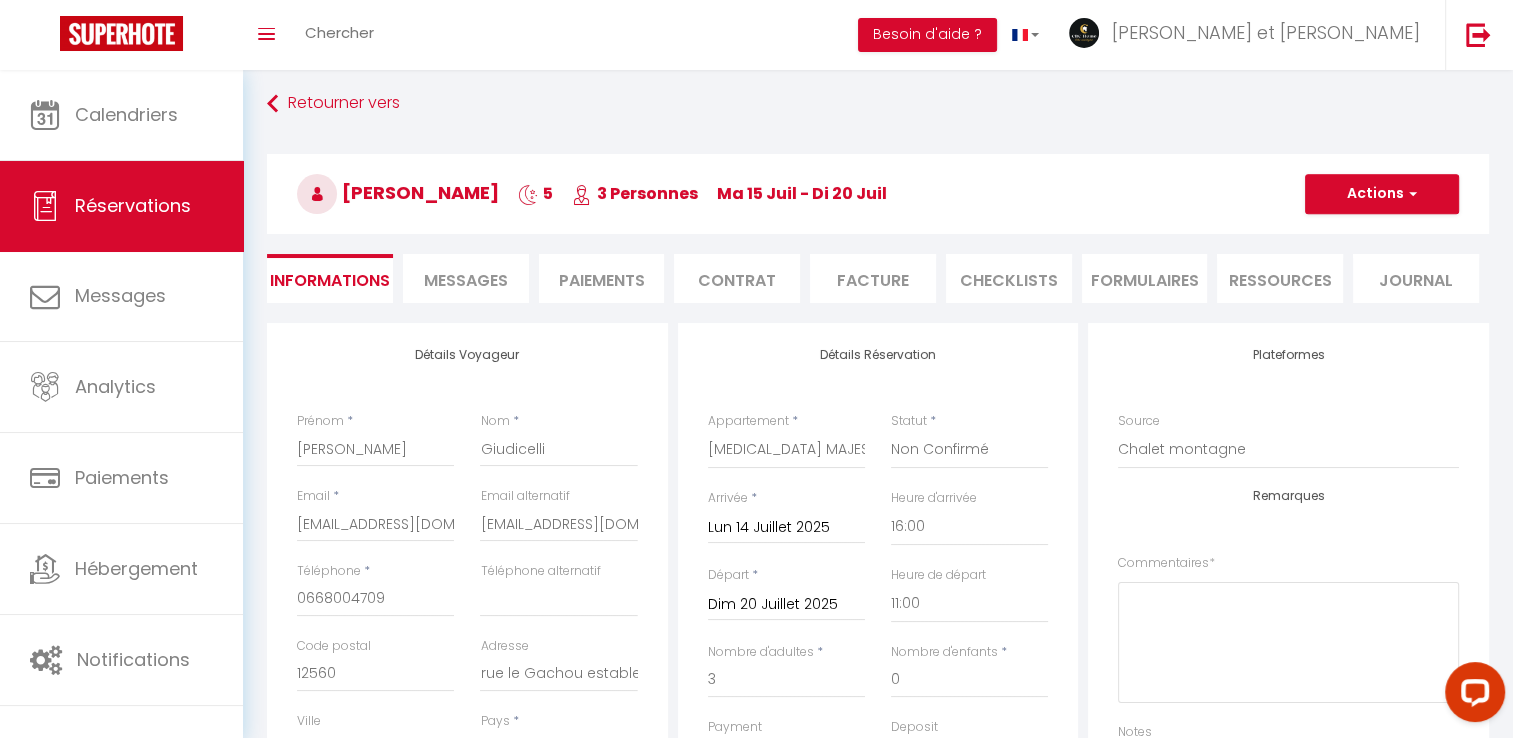 scroll, scrollTop: 8, scrollLeft: 0, axis: vertical 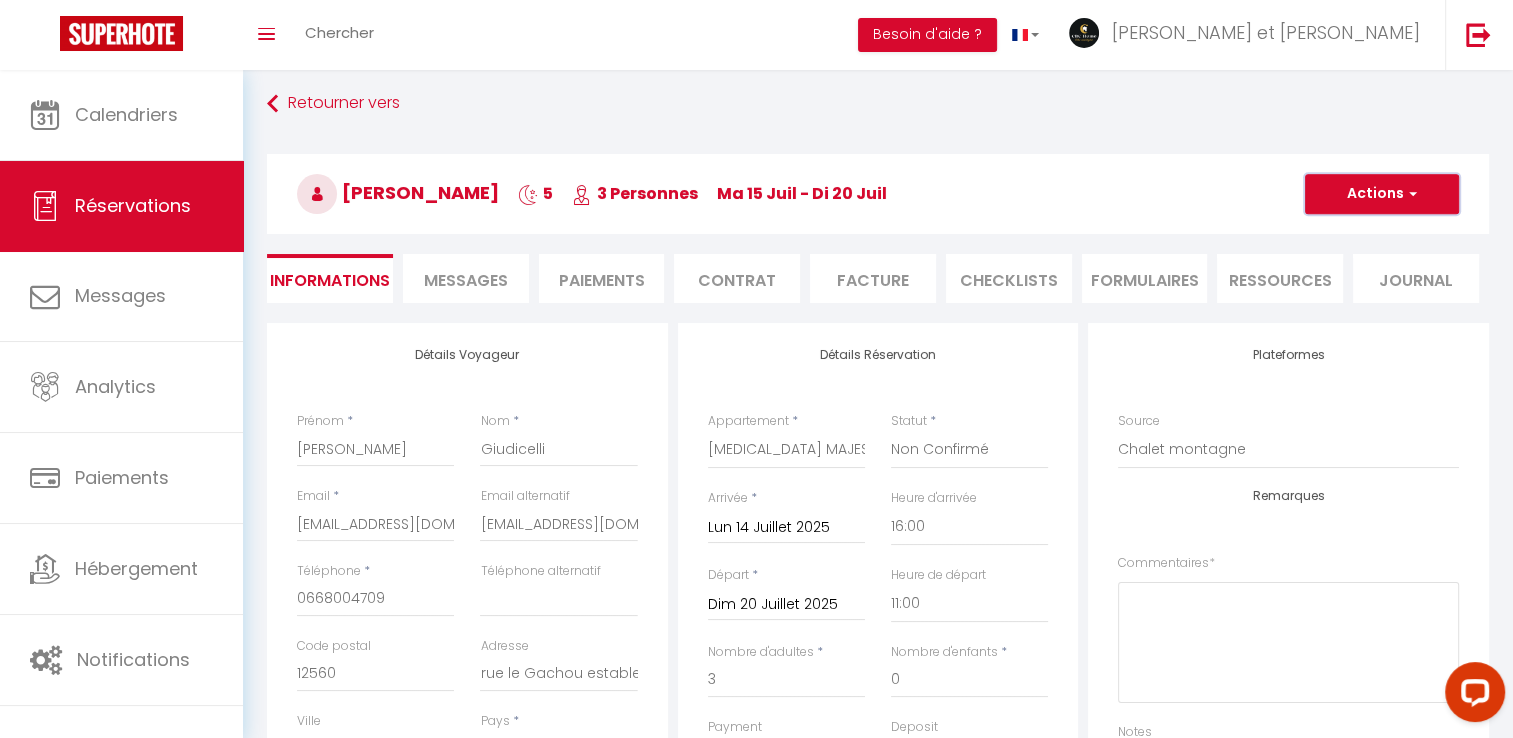 click at bounding box center (1410, 194) 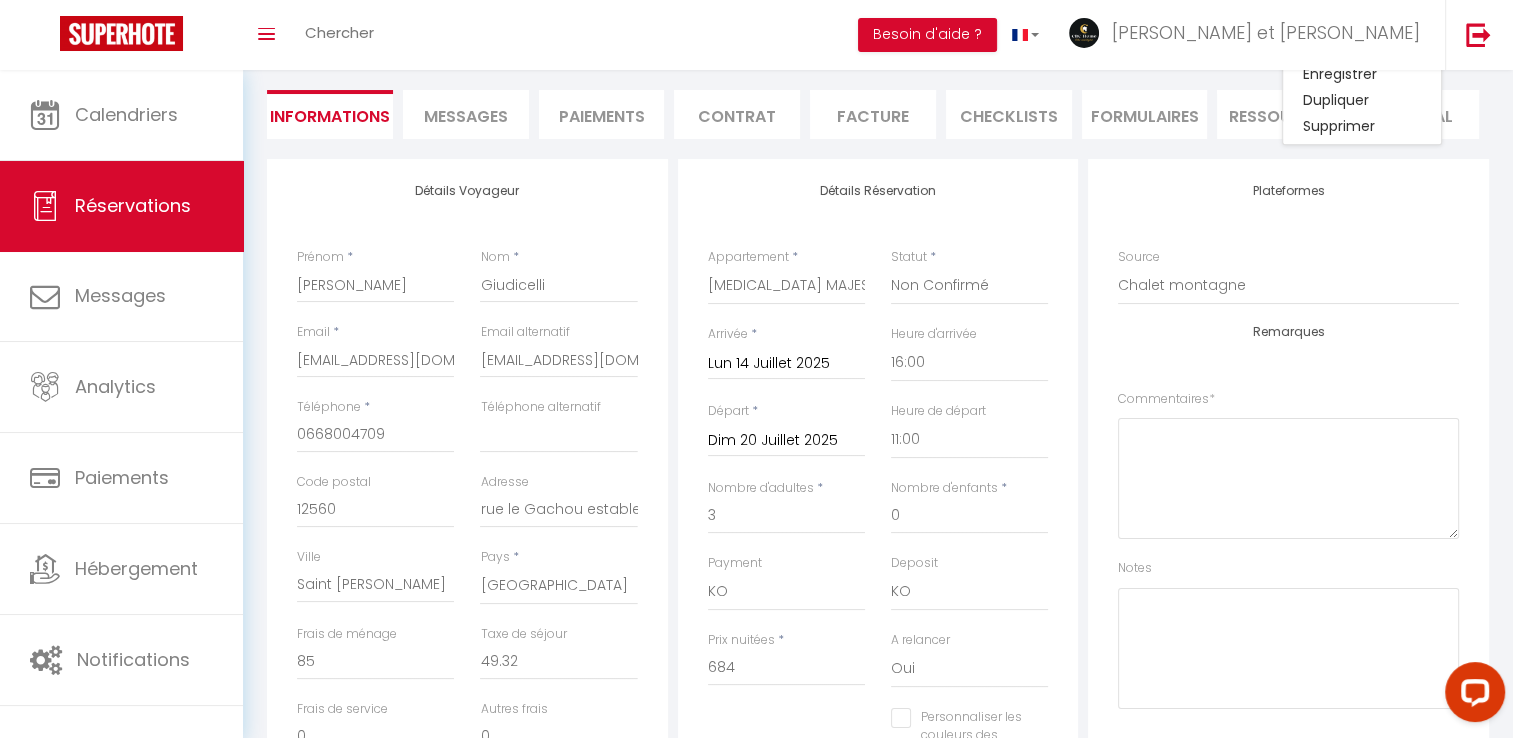 scroll, scrollTop: 0, scrollLeft: 0, axis: both 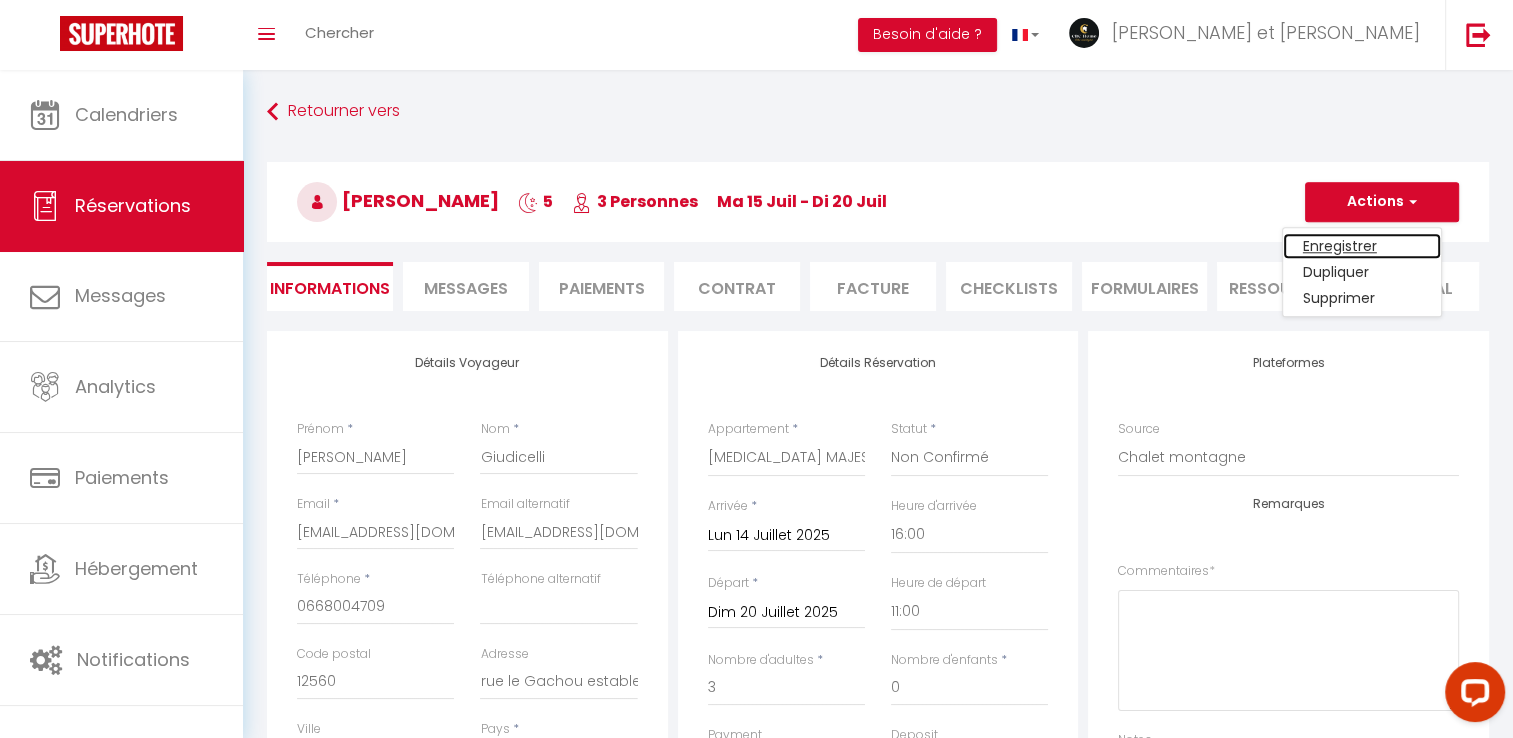 click on "Enregistrer" at bounding box center (1362, 246) 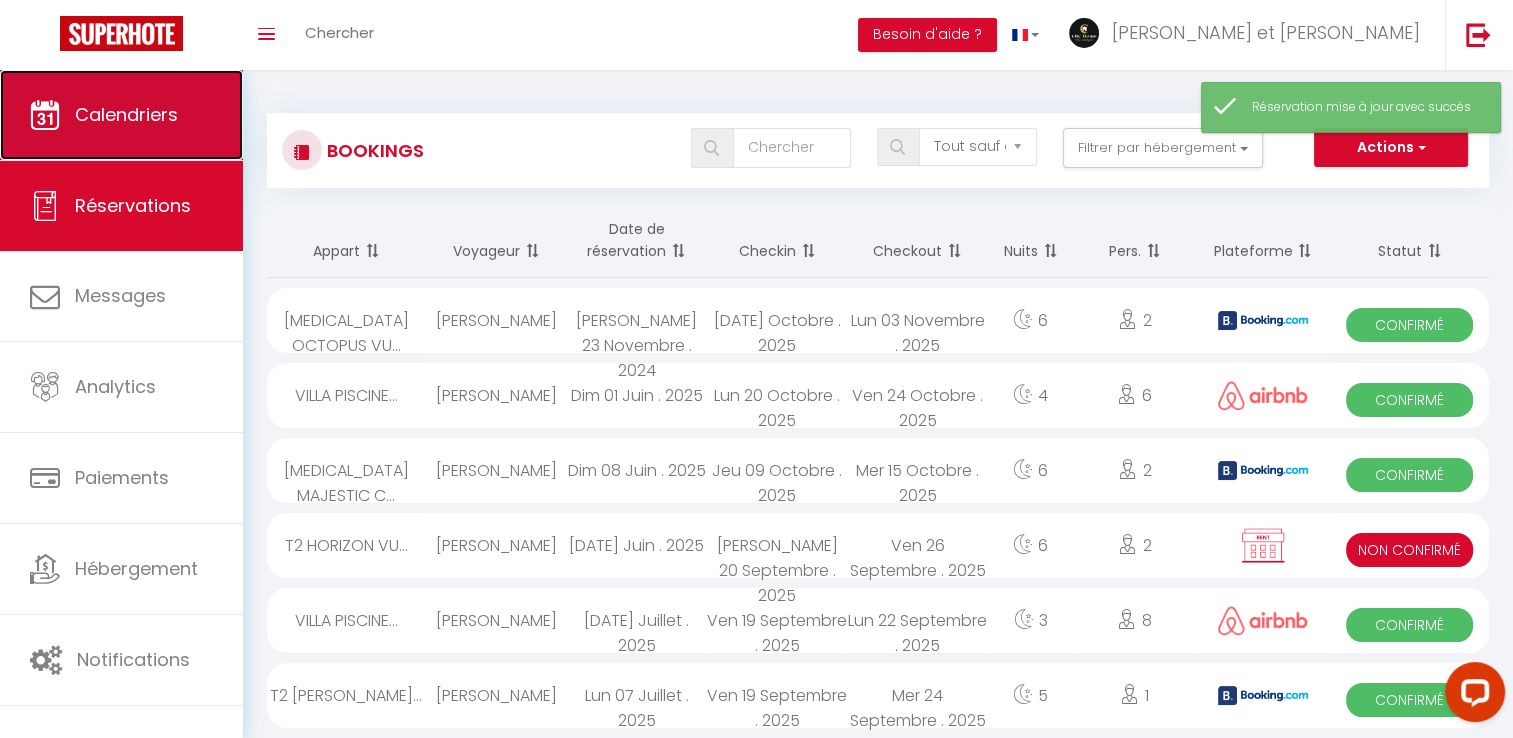 click on "Calendriers" at bounding box center [121, 115] 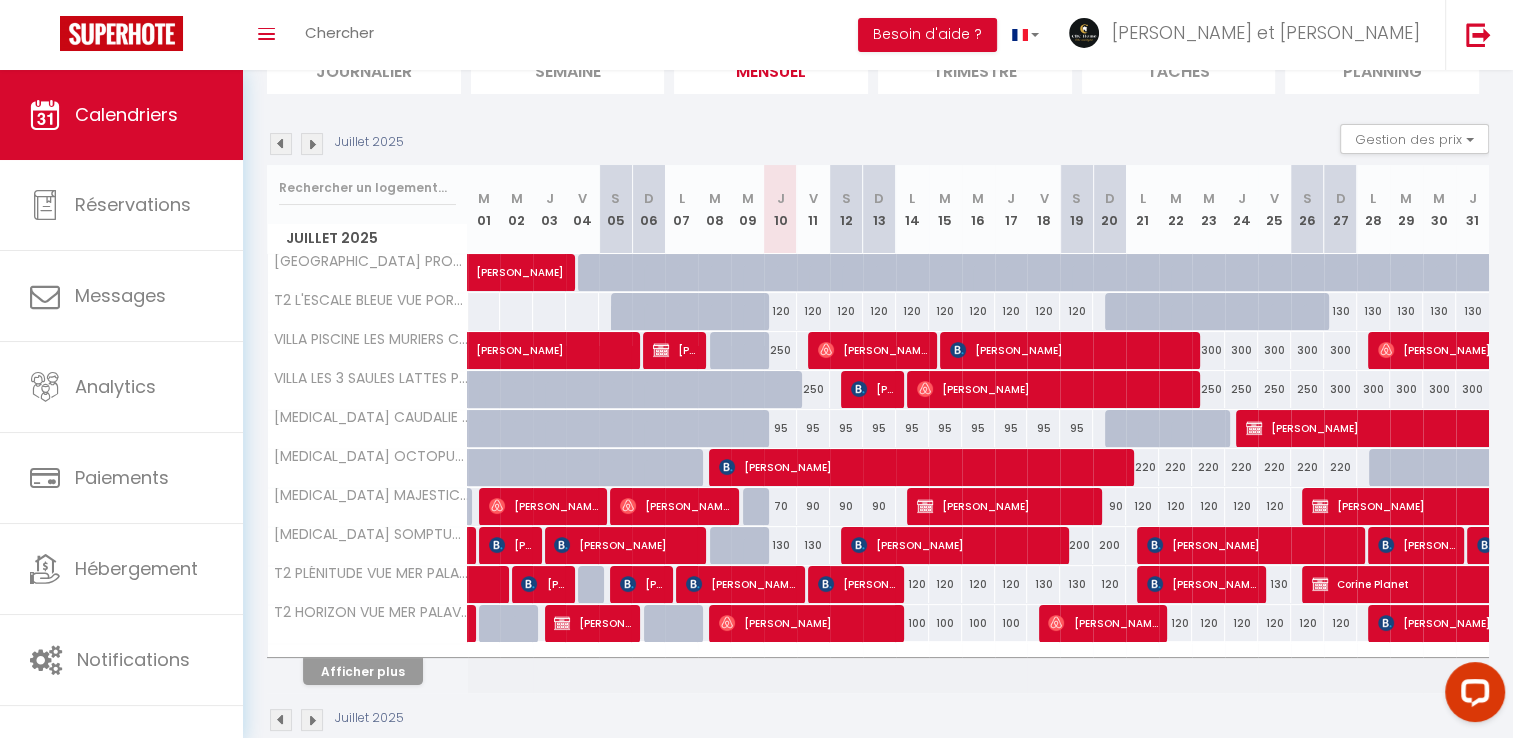 scroll, scrollTop: 164, scrollLeft: 0, axis: vertical 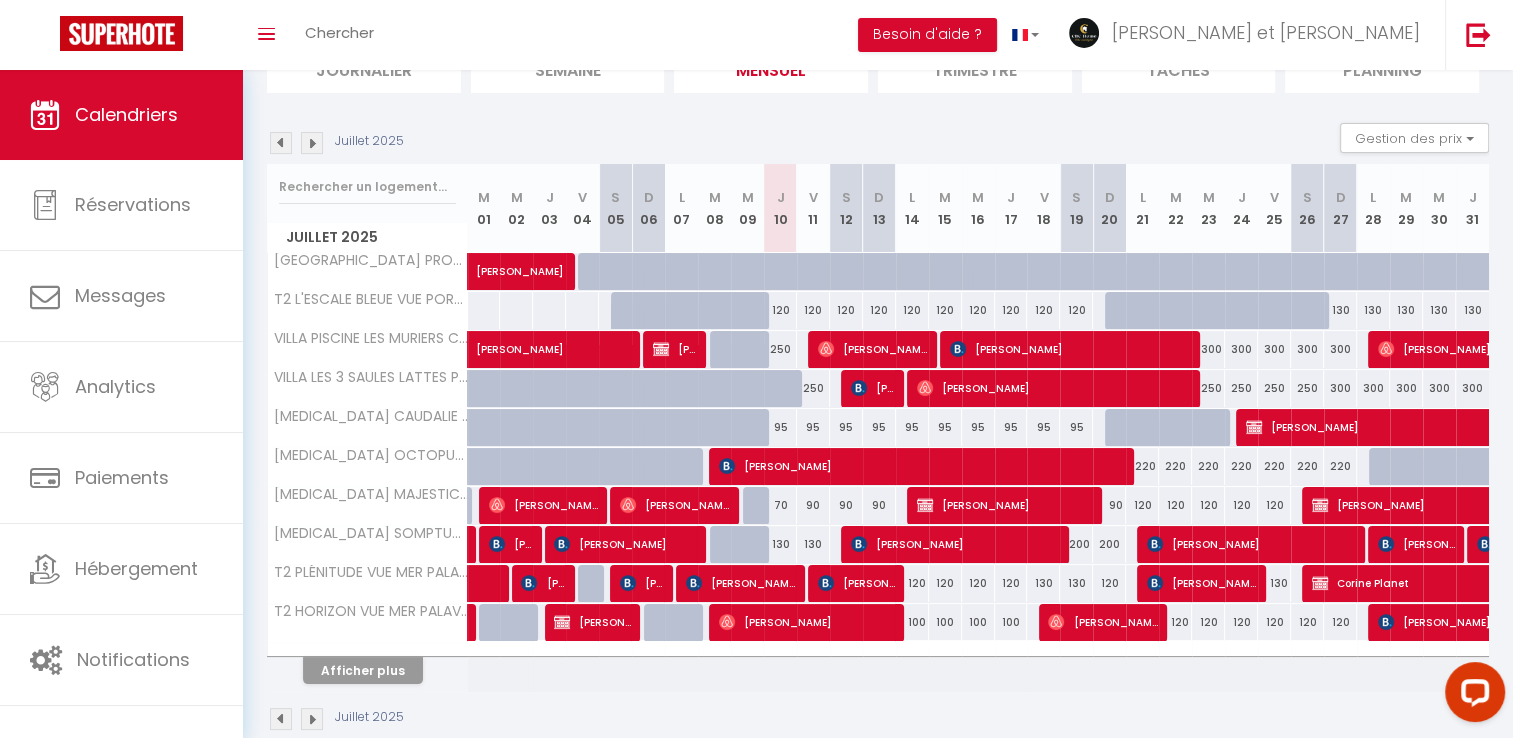 click at bounding box center [312, 143] 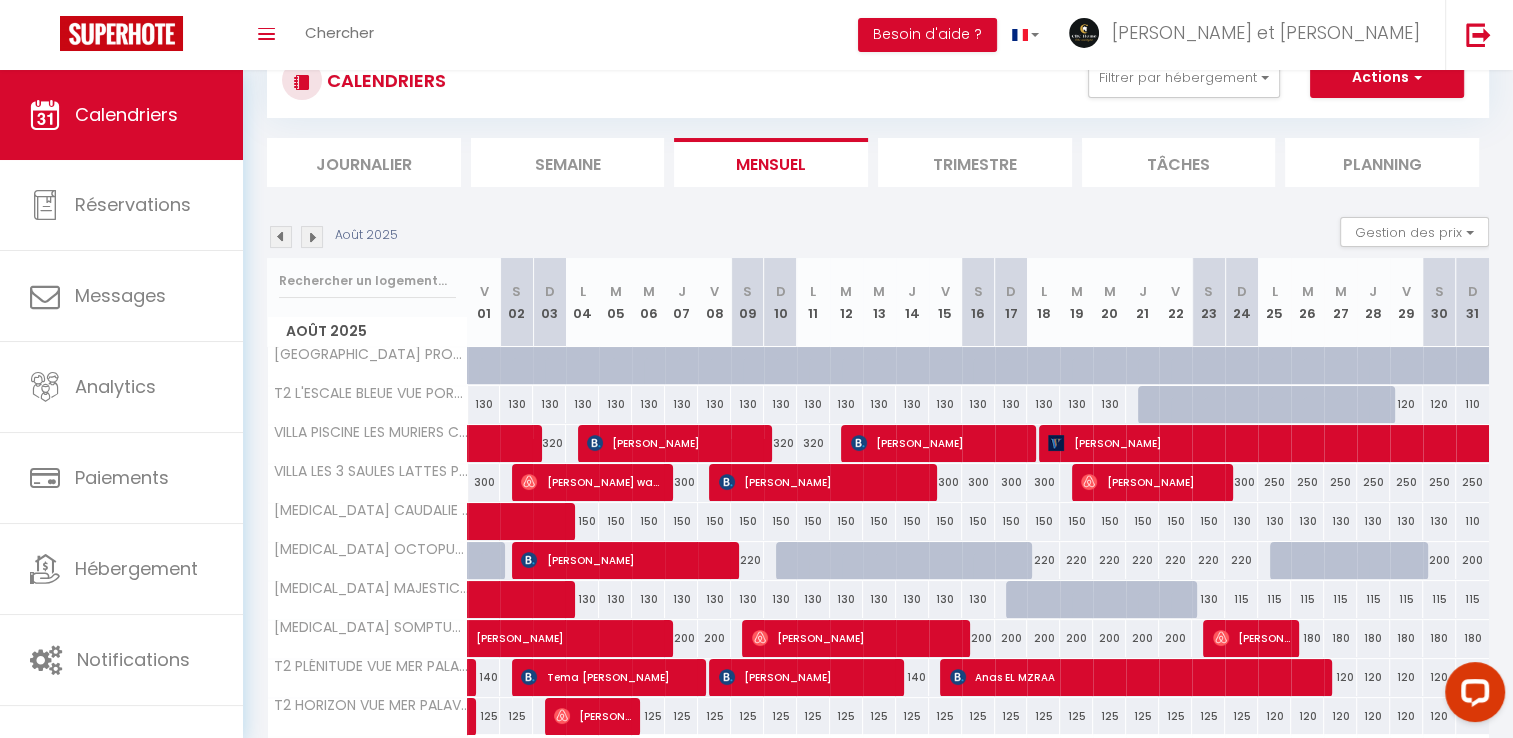 scroll, scrollTop: 164, scrollLeft: 0, axis: vertical 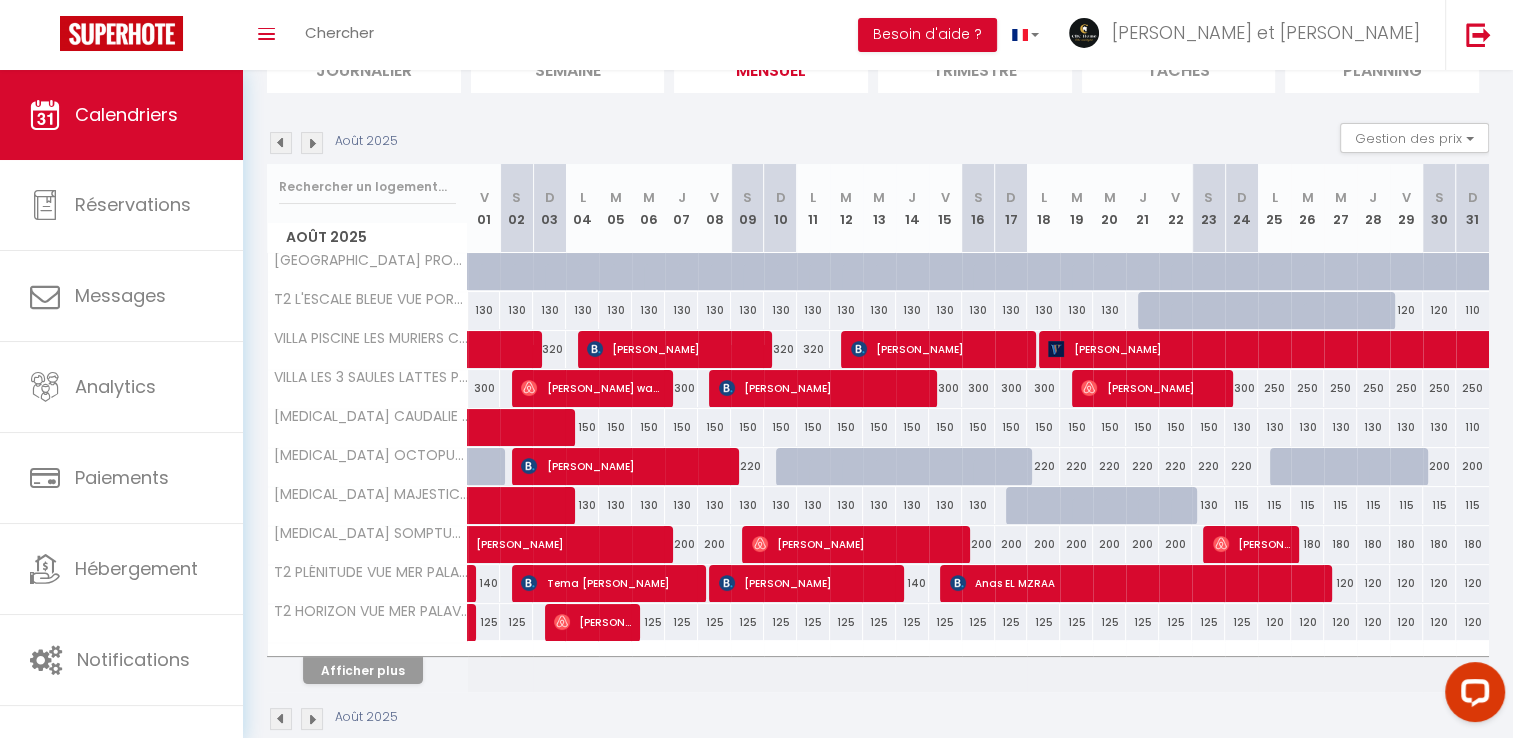 click at bounding box center [1022, 506] 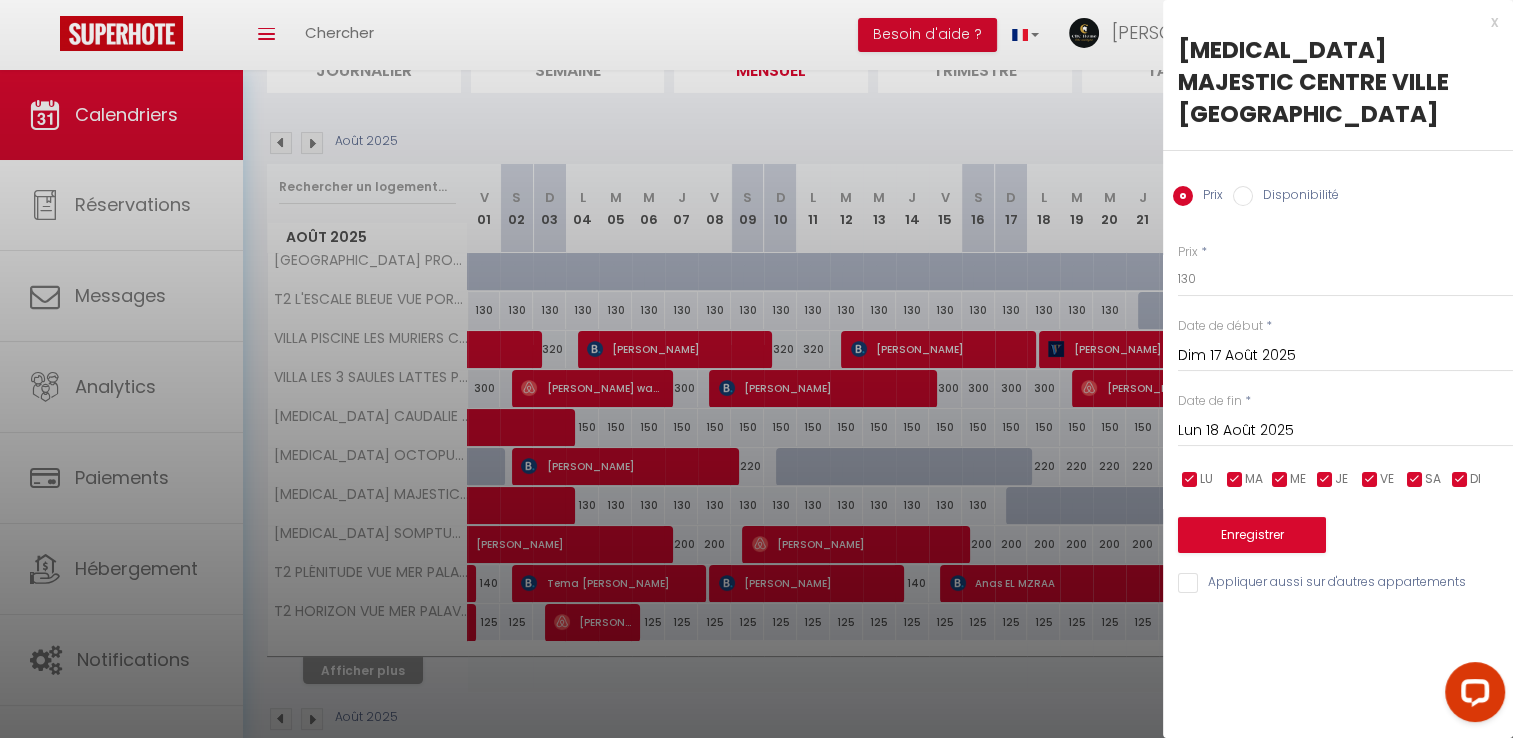 click on "Disponibilité" at bounding box center [1243, 196] 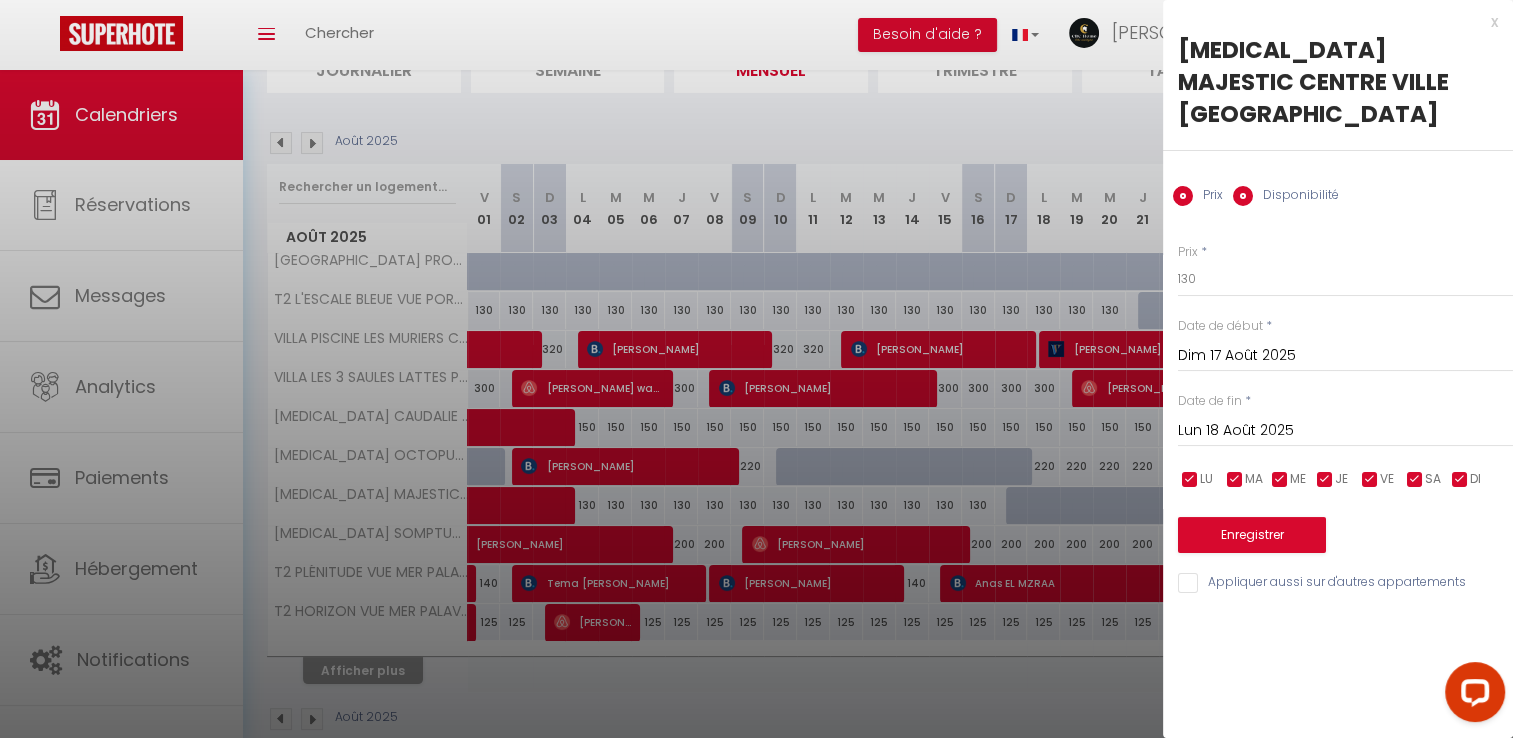 radio on "false" 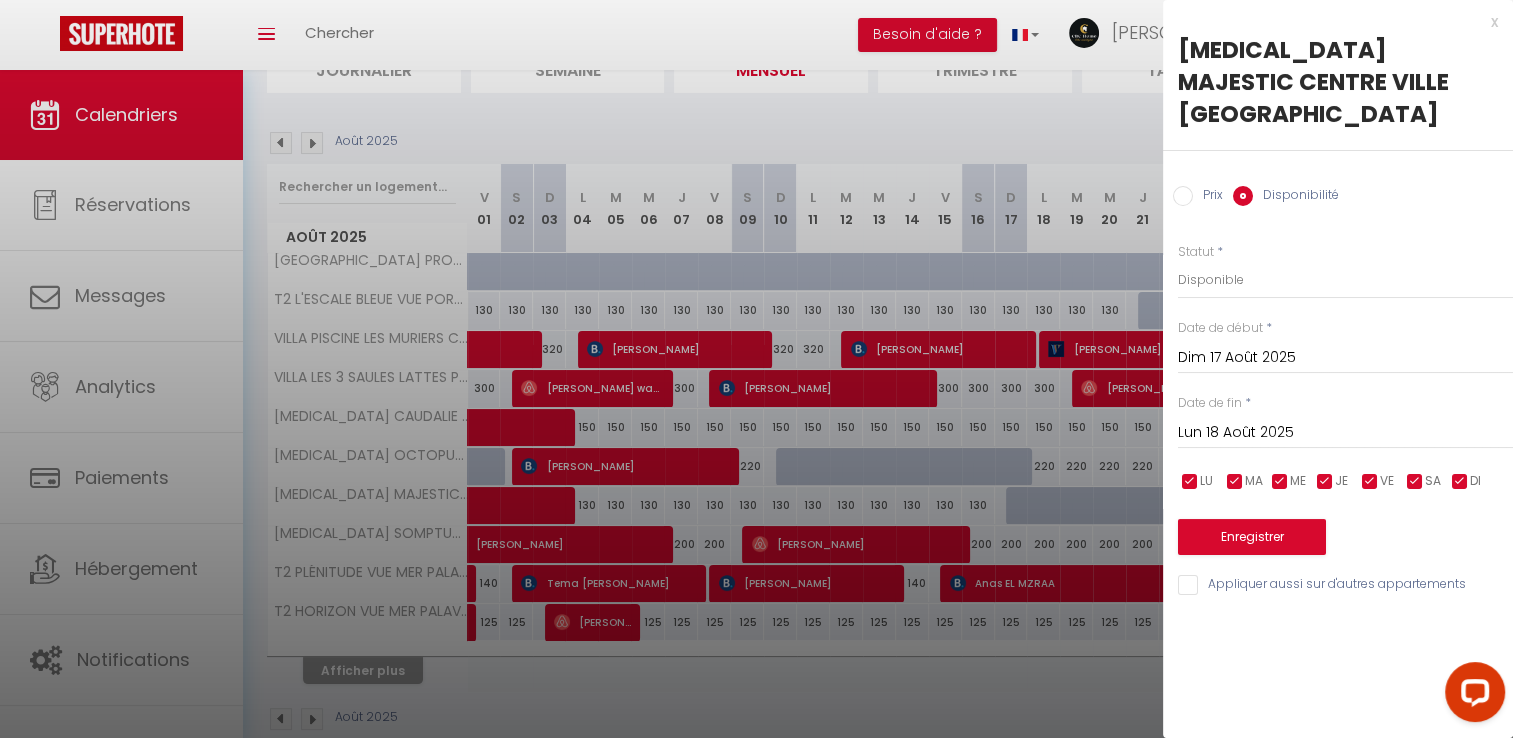 click on "Lun 18 Août 2025" at bounding box center [1345, 433] 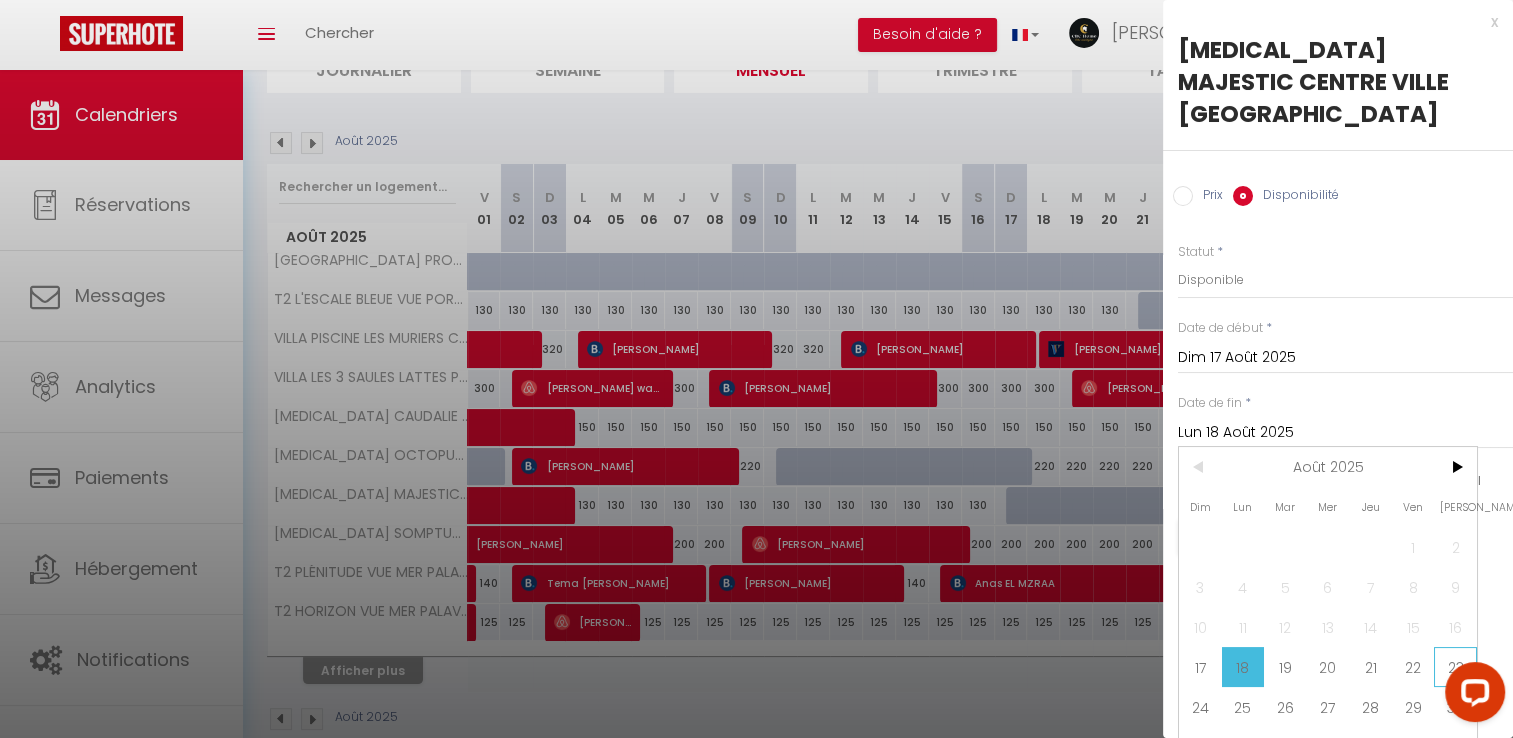 click on "23" at bounding box center [1455, 667] 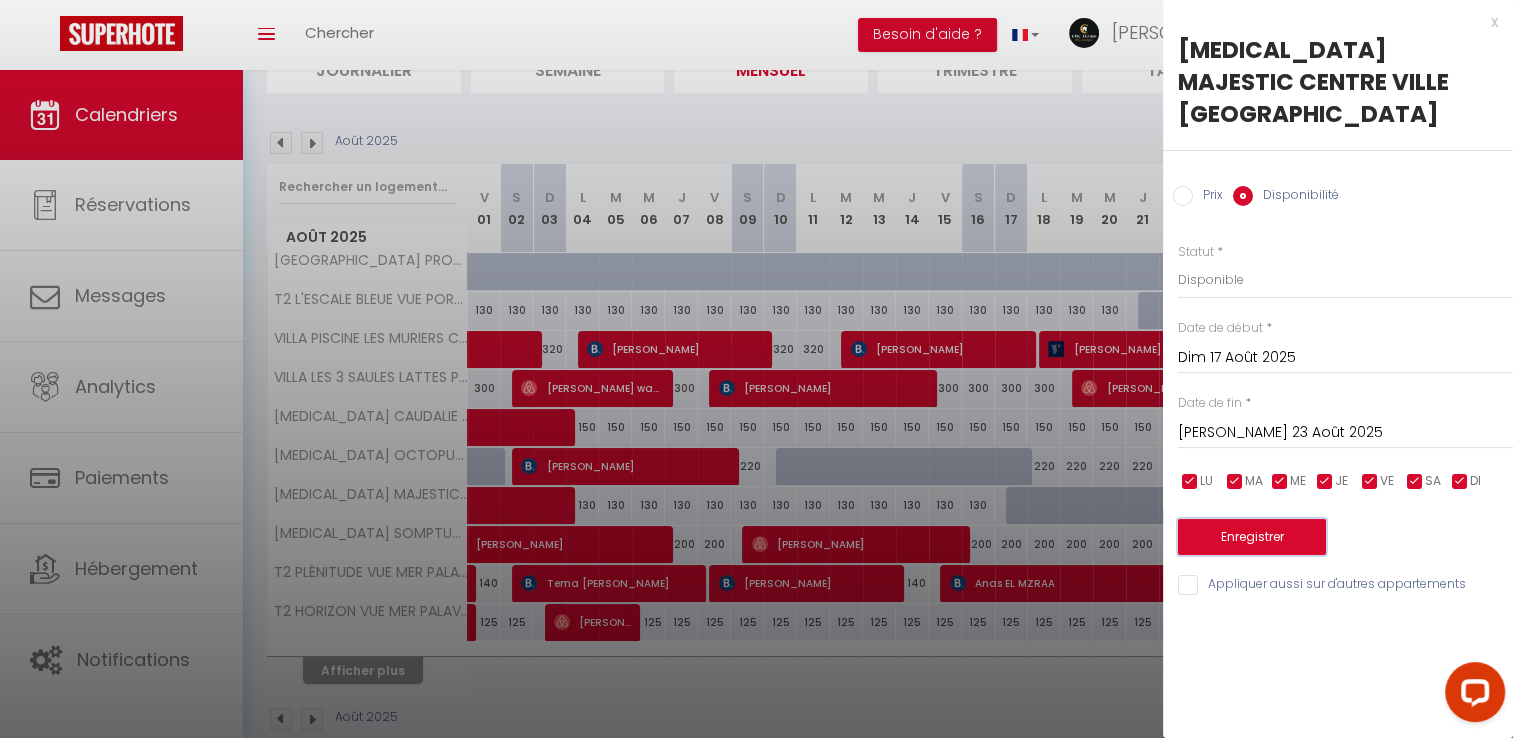 click on "Enregistrer" at bounding box center (1252, 537) 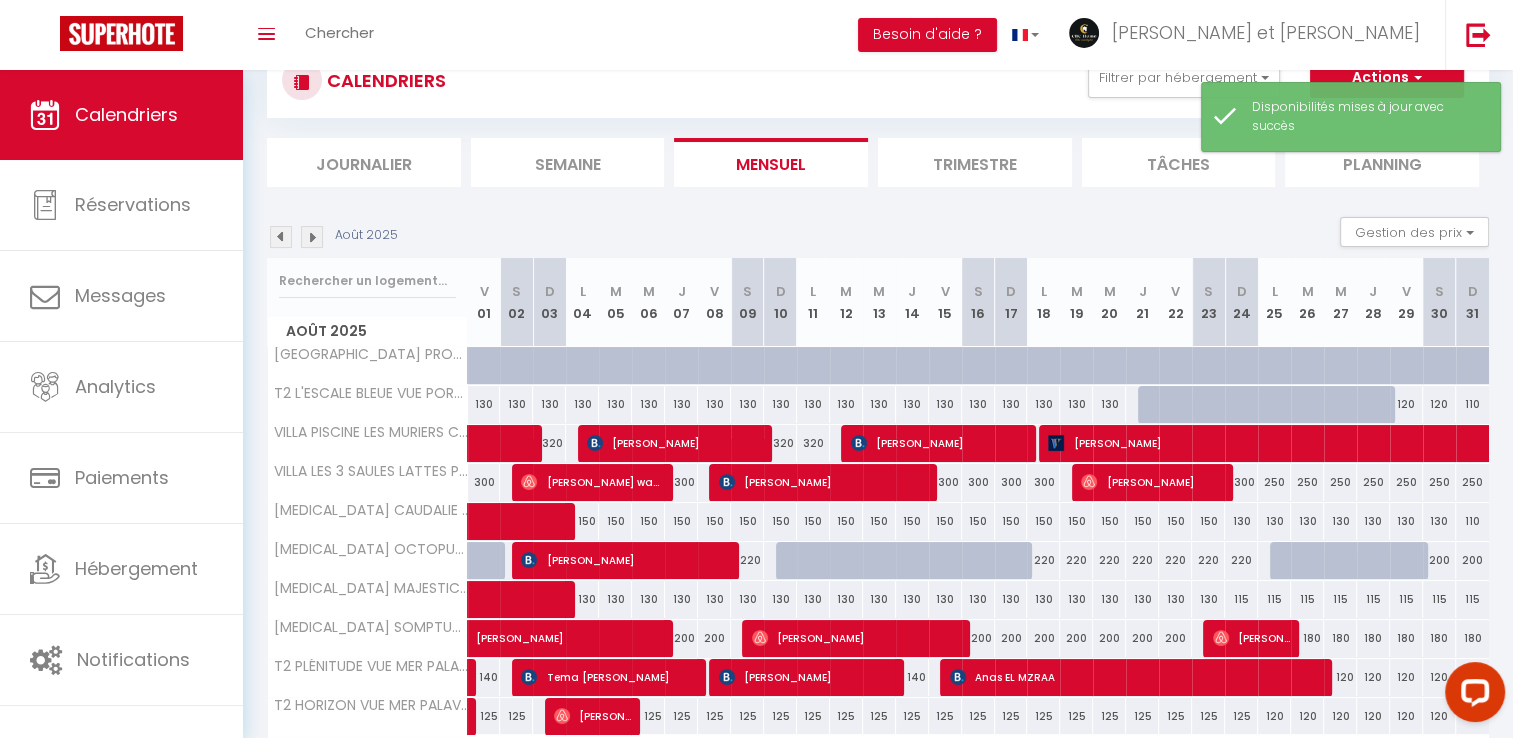 scroll, scrollTop: 164, scrollLeft: 0, axis: vertical 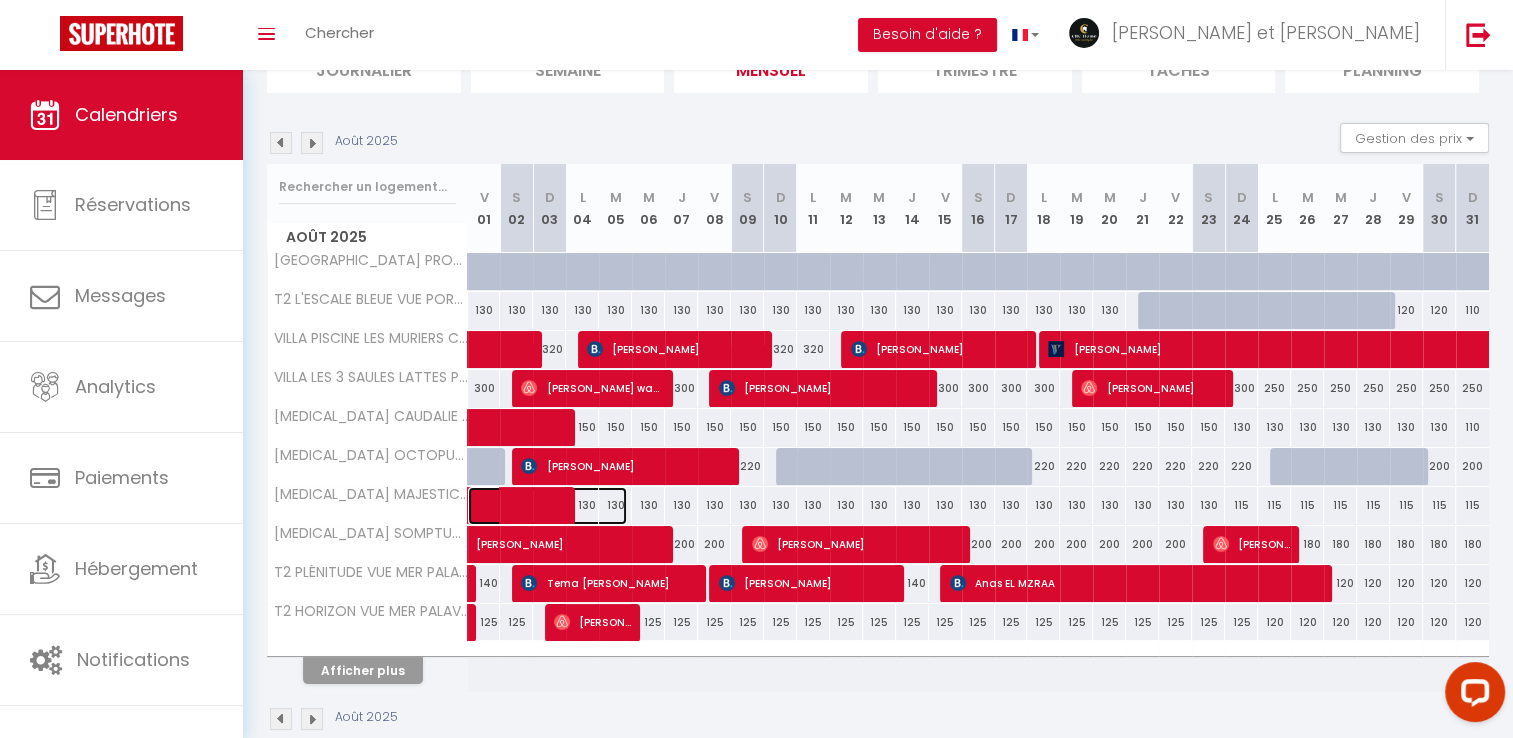 click at bounding box center (558, 506) 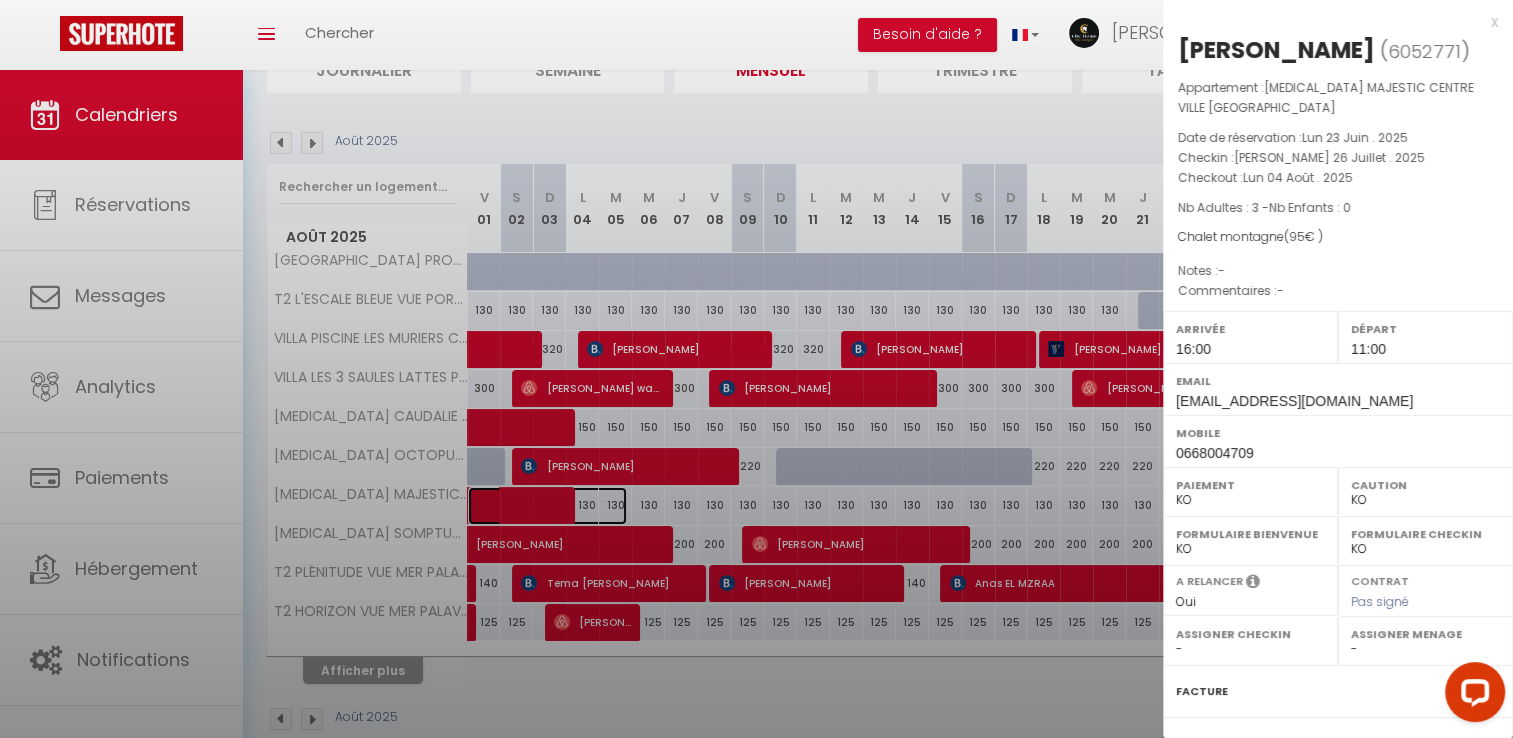 select on "45953" 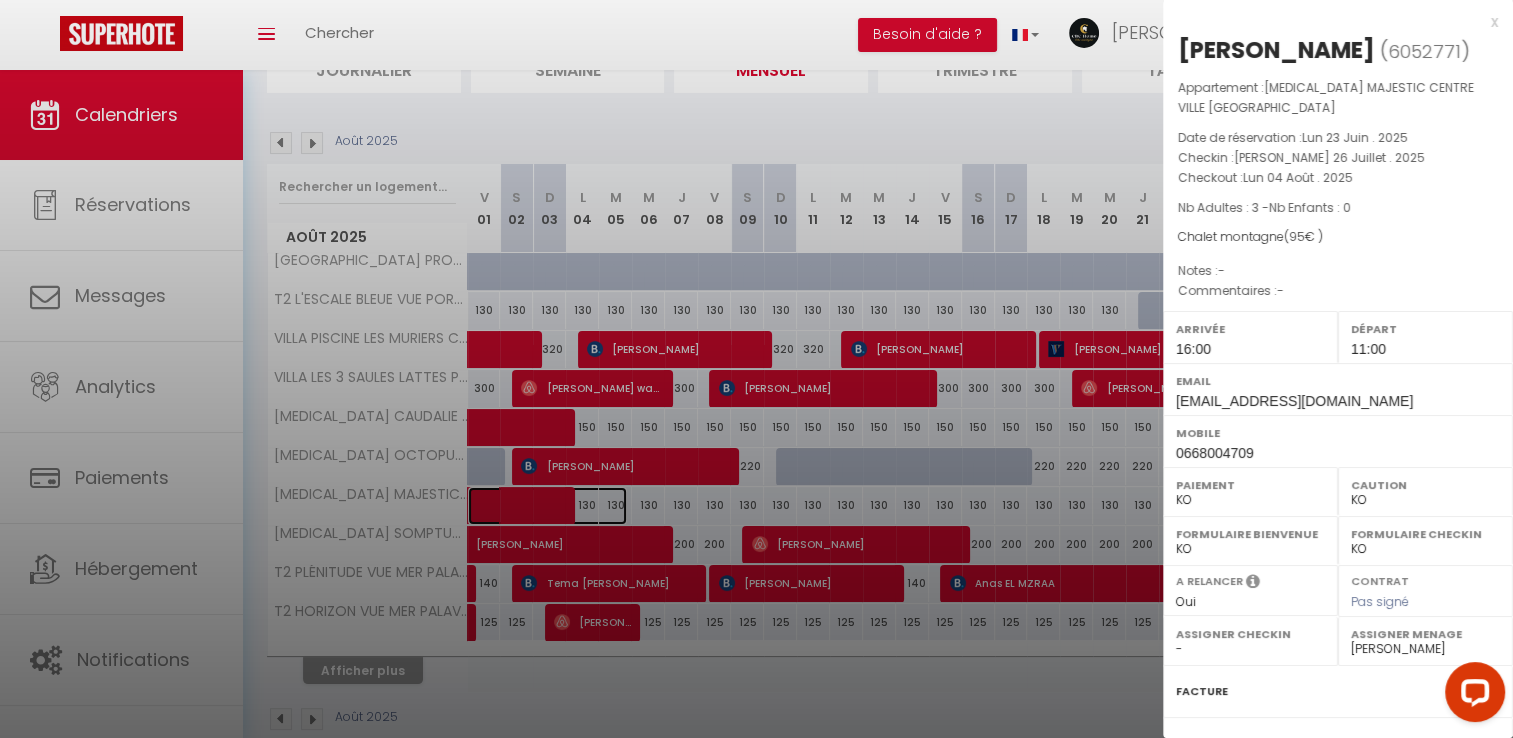 scroll, scrollTop: 242, scrollLeft: 0, axis: vertical 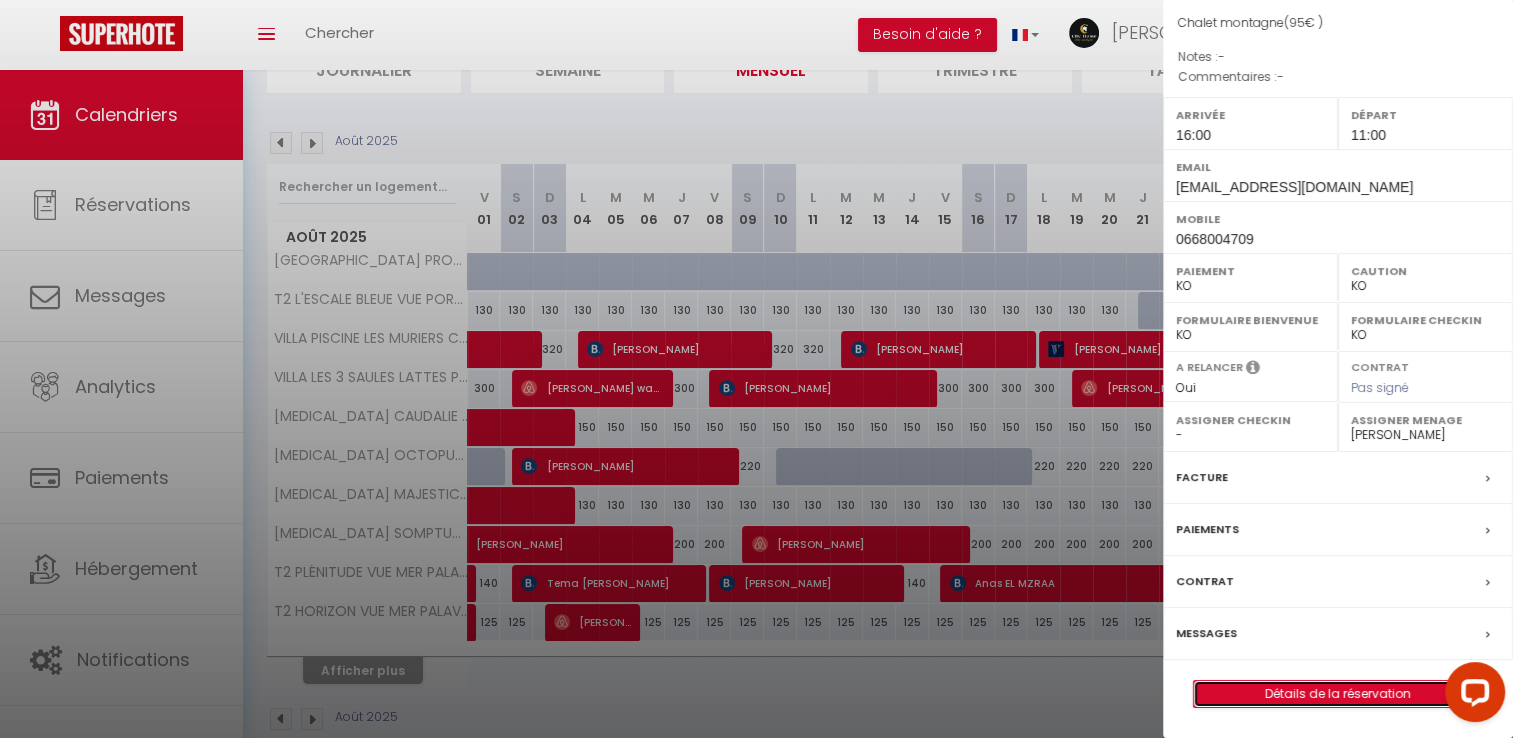 click on "Détails de la réservation" at bounding box center [1338, 694] 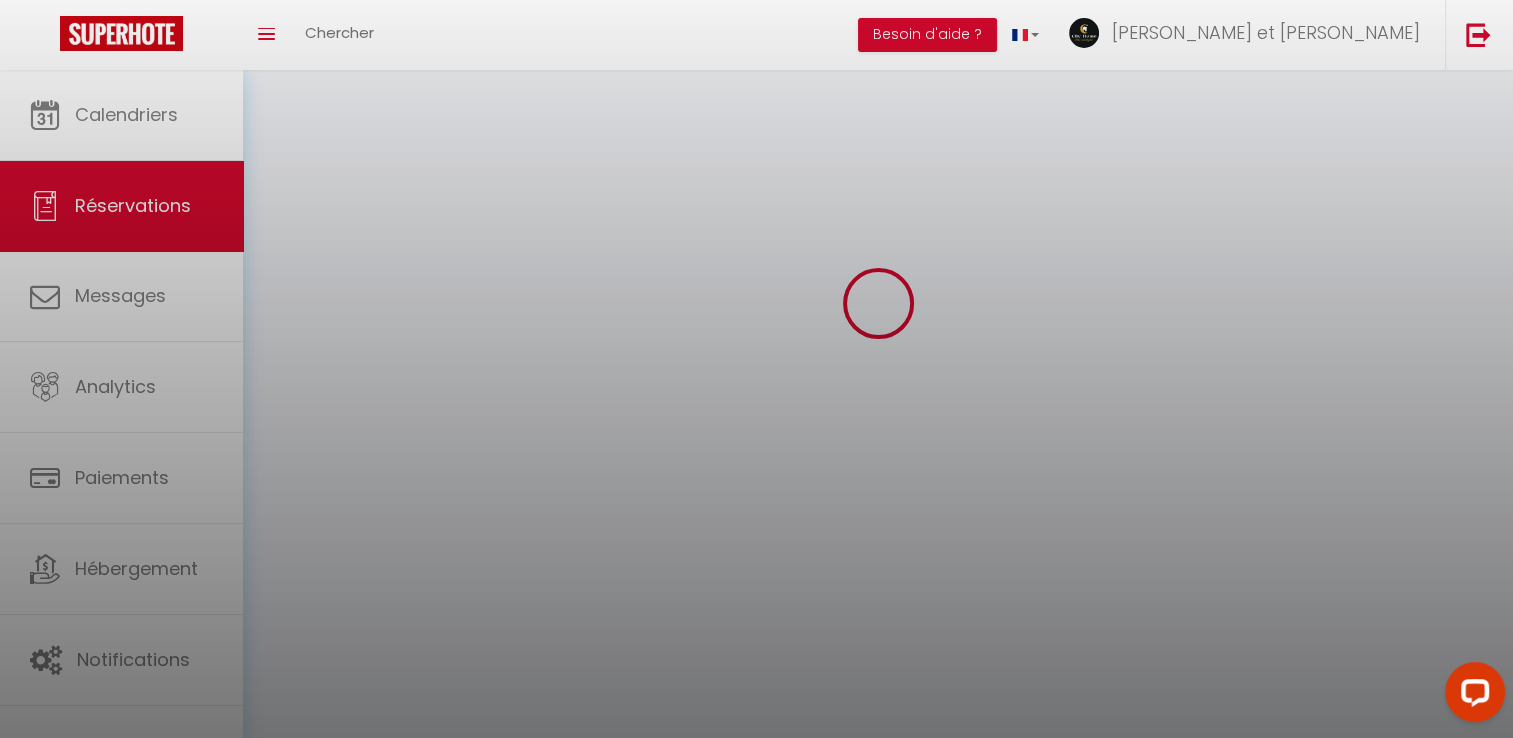 scroll, scrollTop: 0, scrollLeft: 0, axis: both 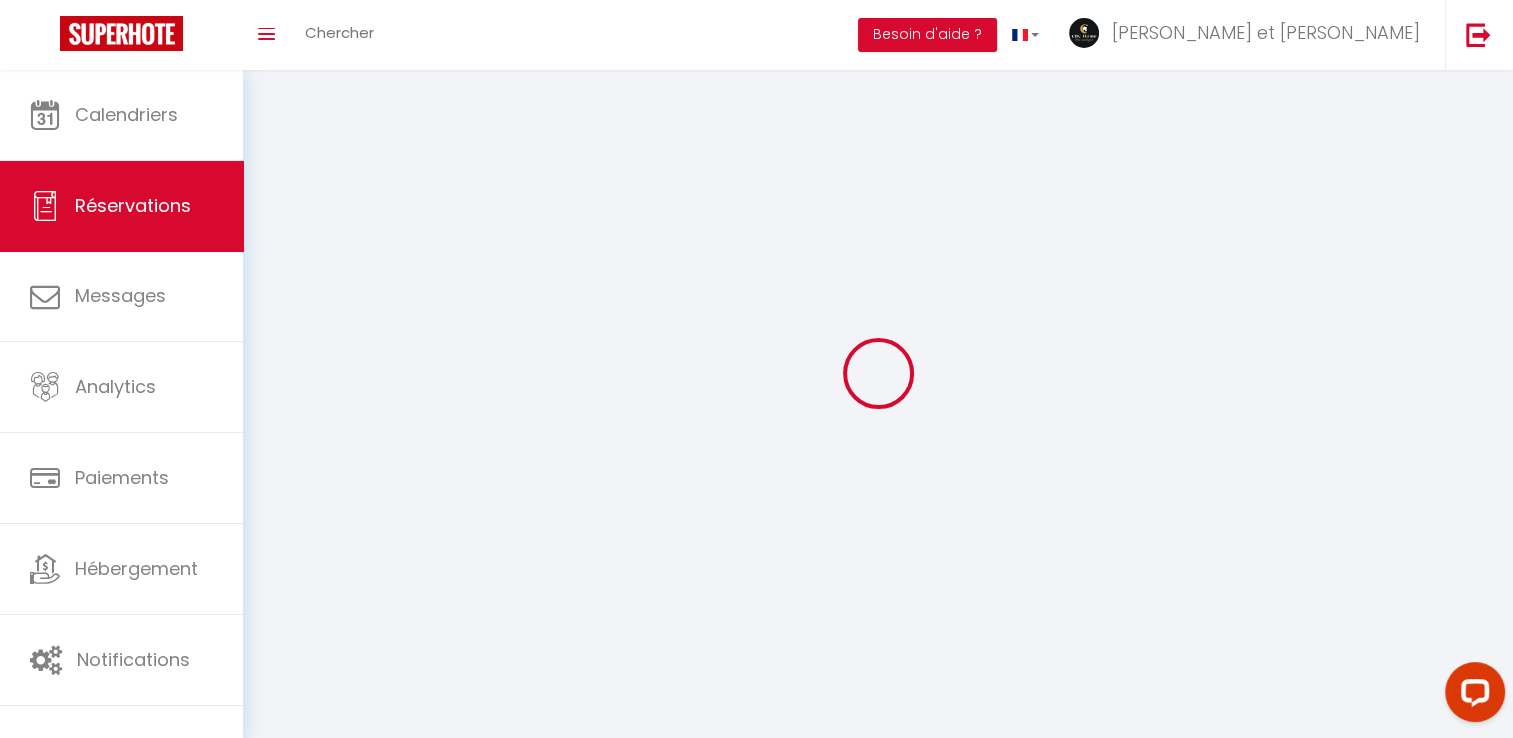 select 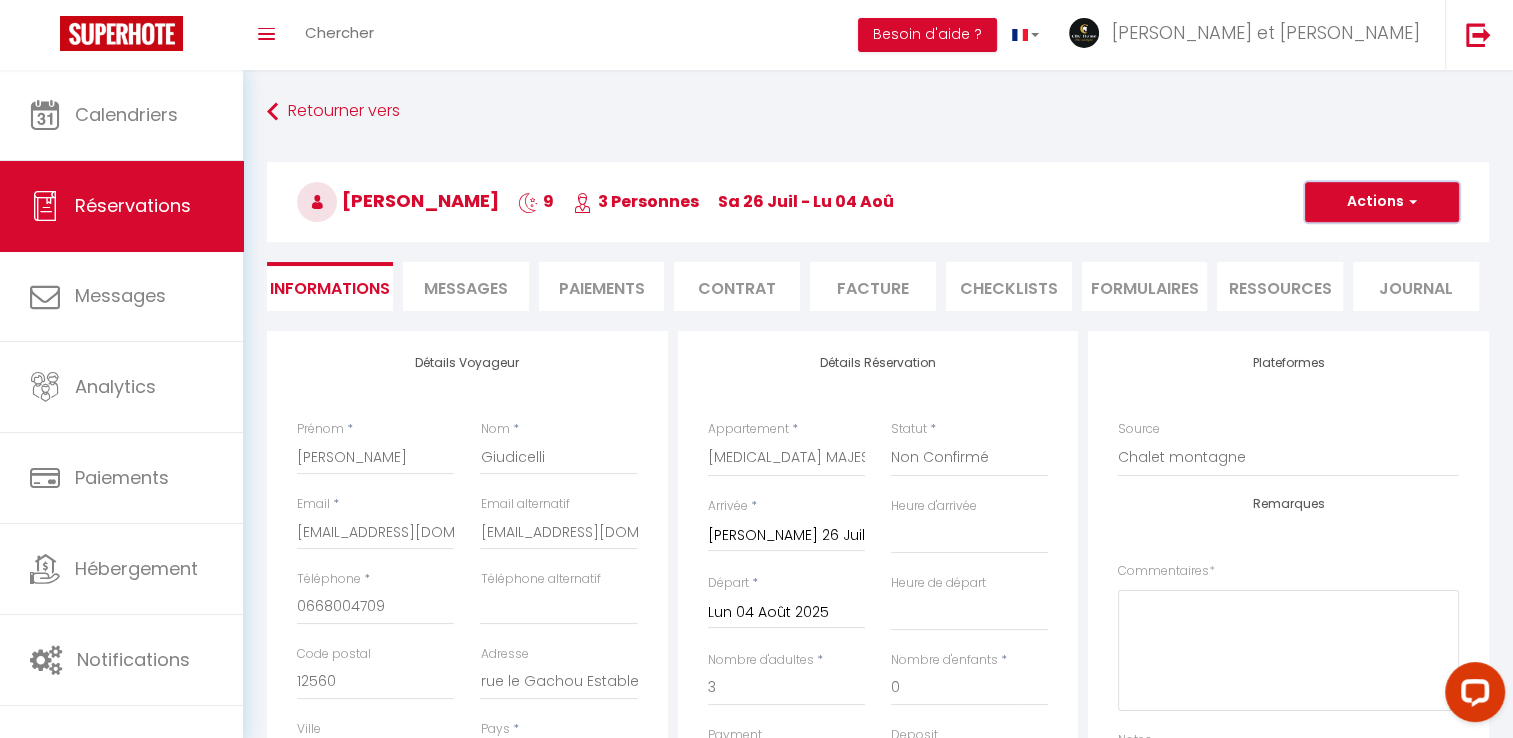 click on "Actions" at bounding box center [1382, 202] 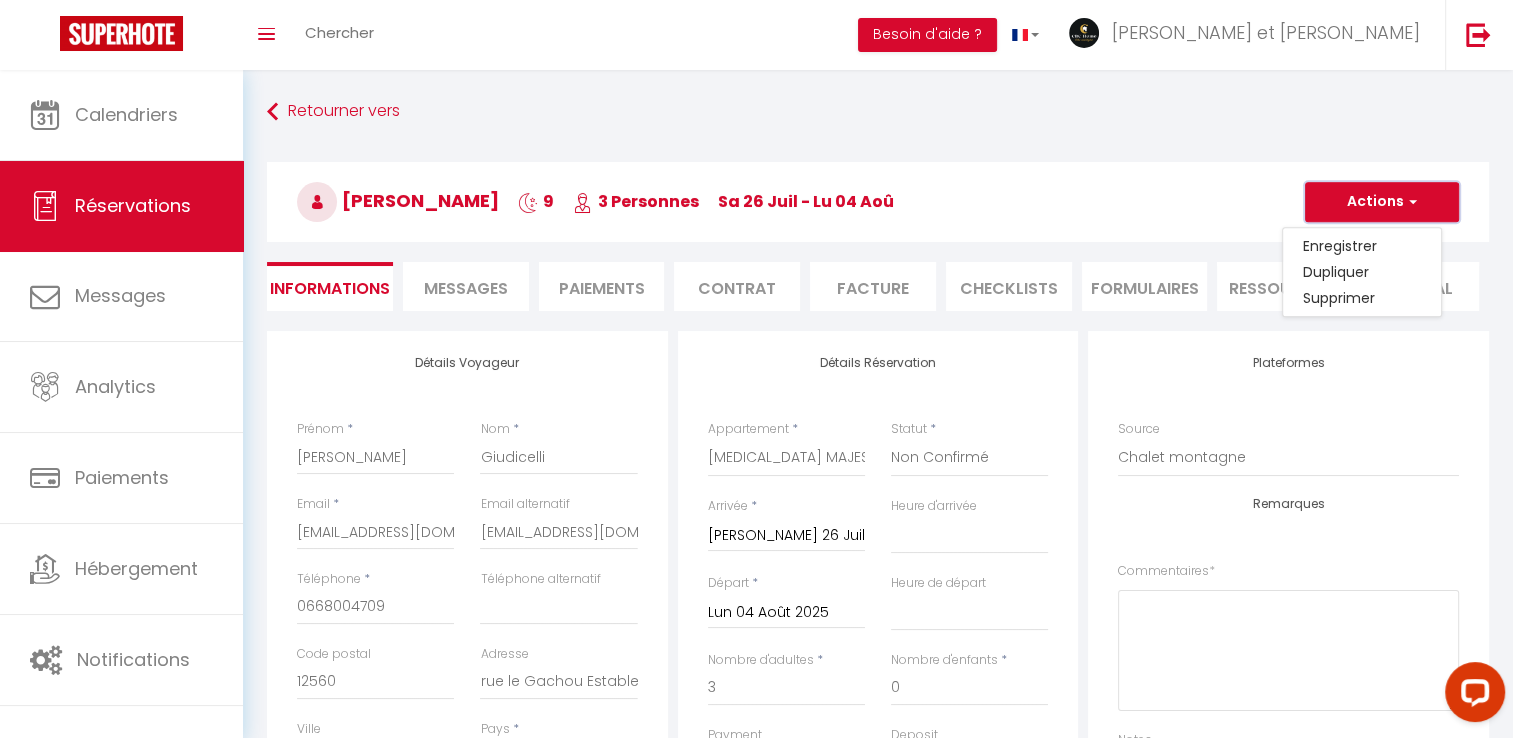 type on "95" 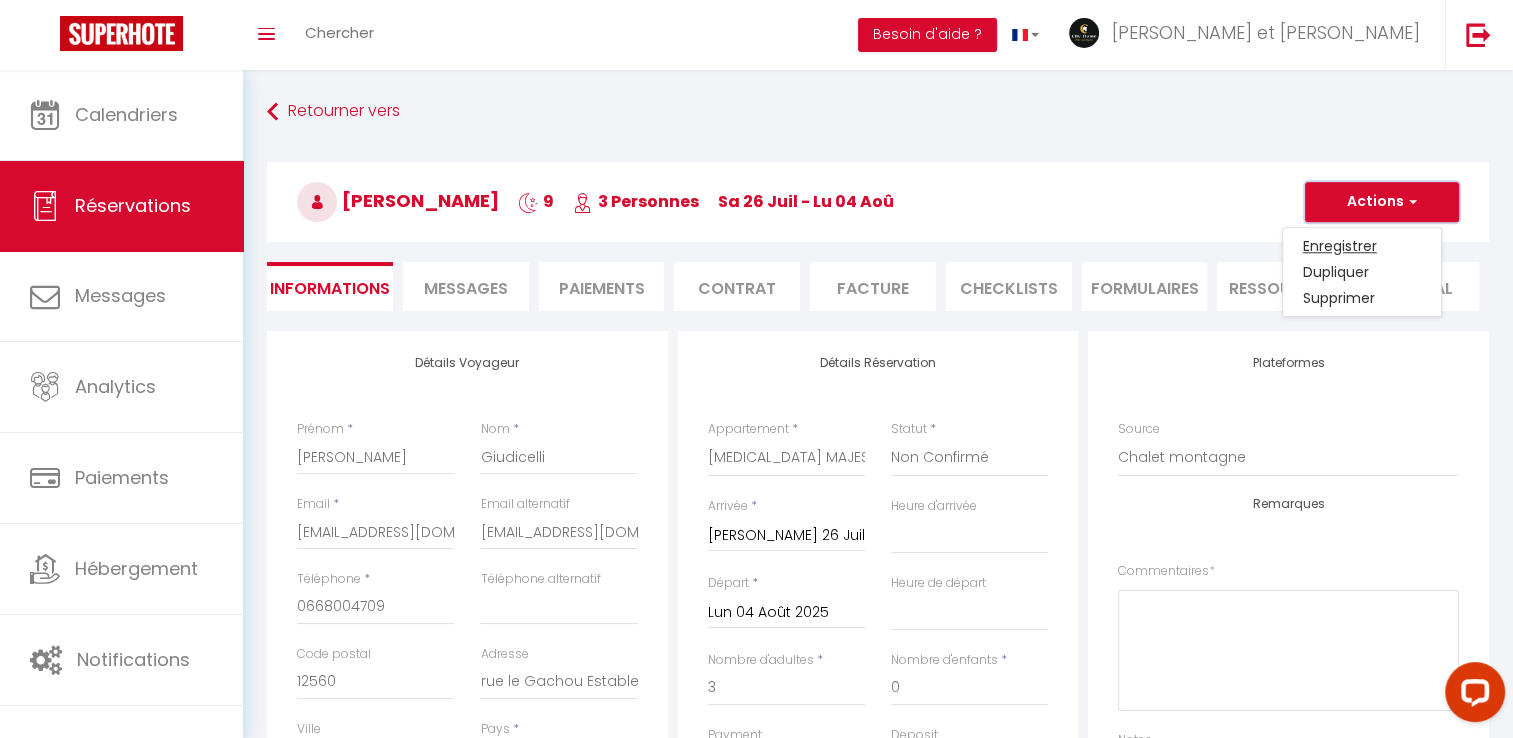 checkbox on "false" 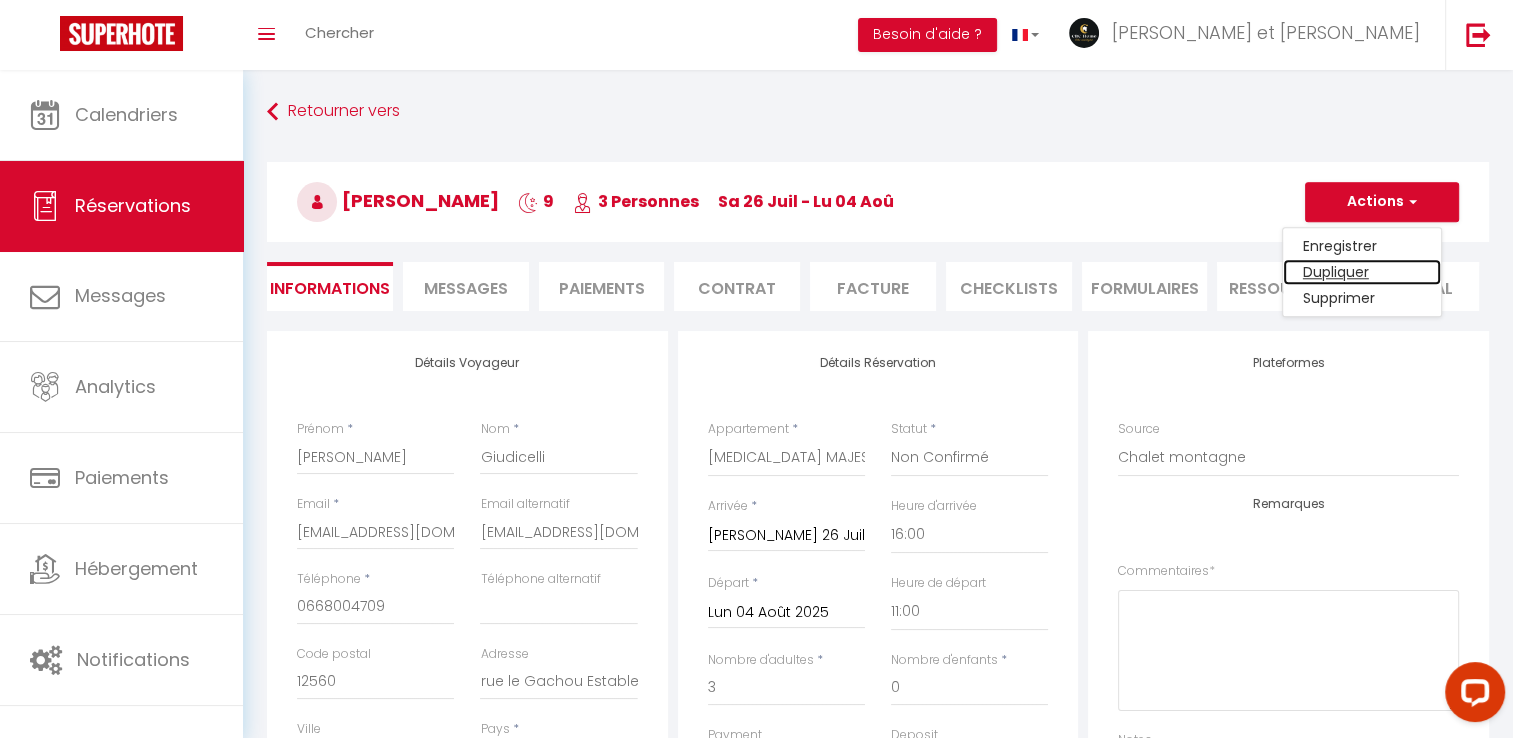 click on "Dupliquer" at bounding box center [1362, 272] 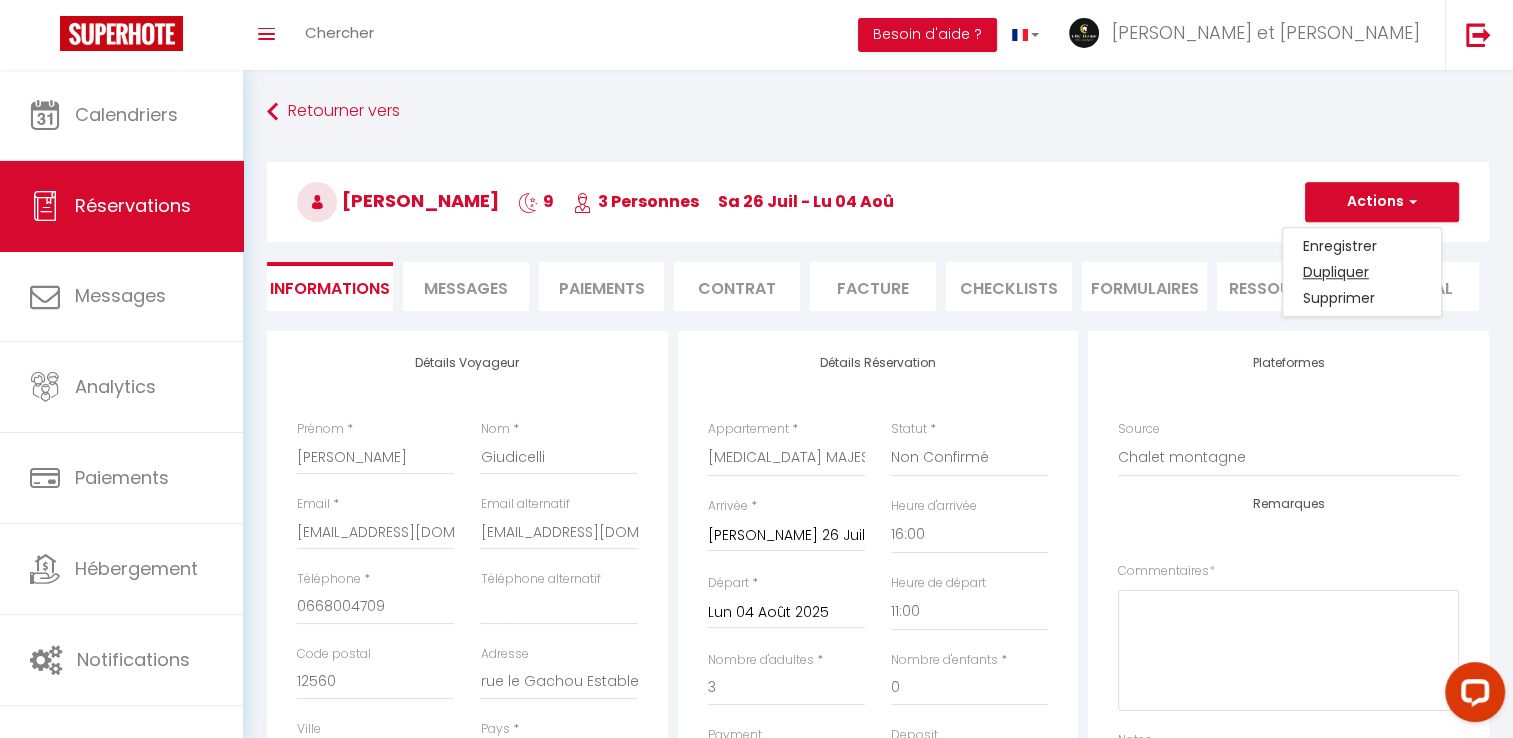 type 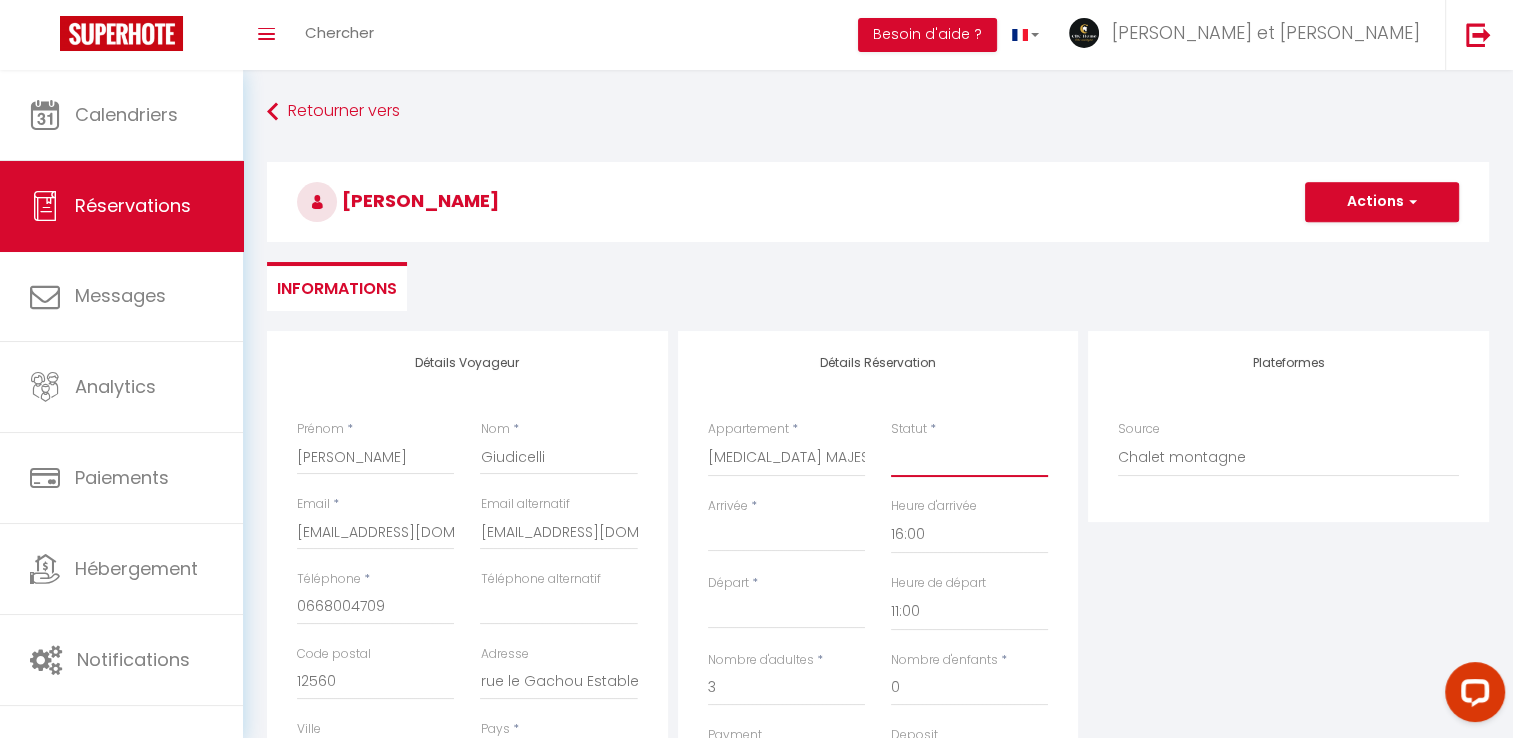 click on "Confirmé Non Confirmé Annulé Annulé par le voyageur No Show Request" at bounding box center [969, 458] 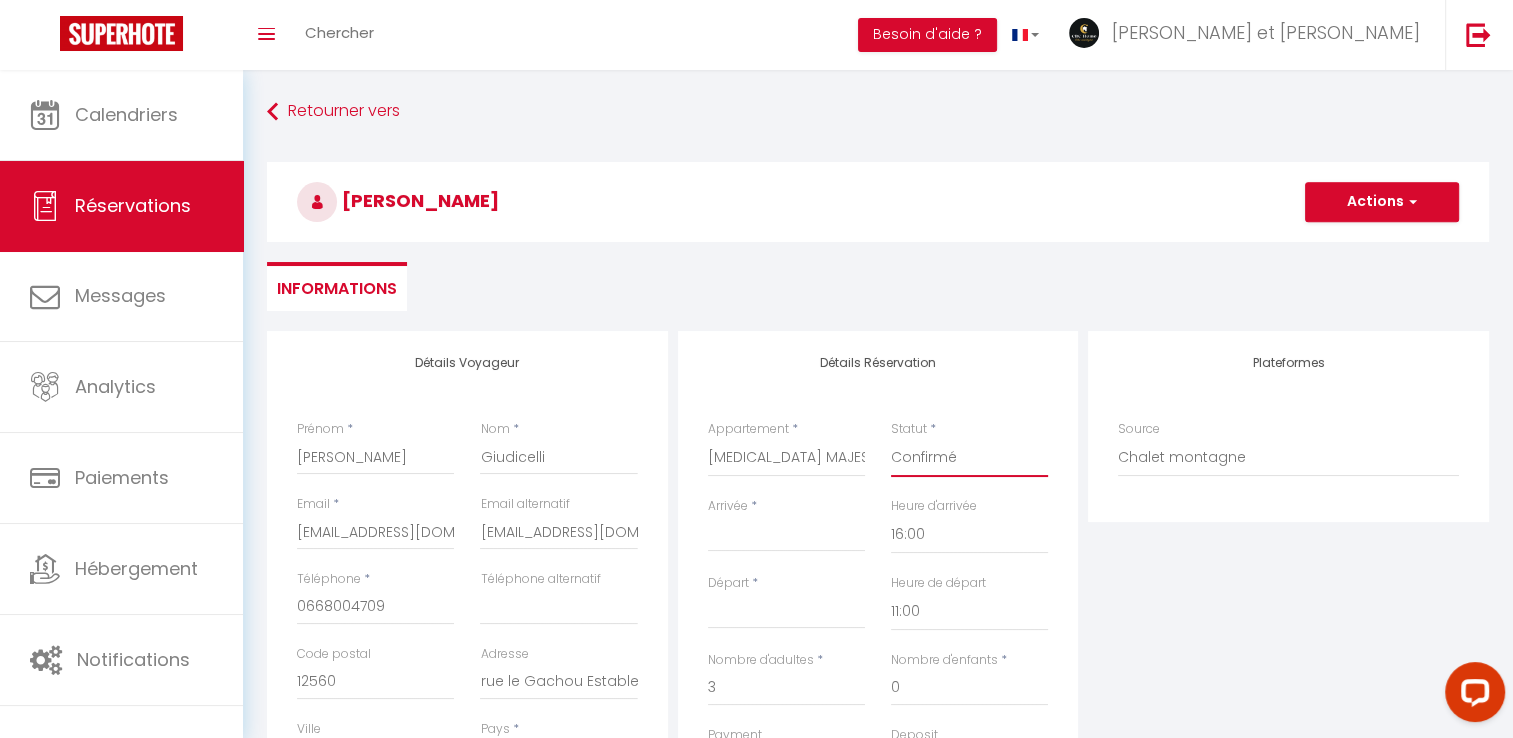 click on "Confirmé Non Confirmé Annulé Annulé par le voyageur No Show Request" at bounding box center (969, 458) 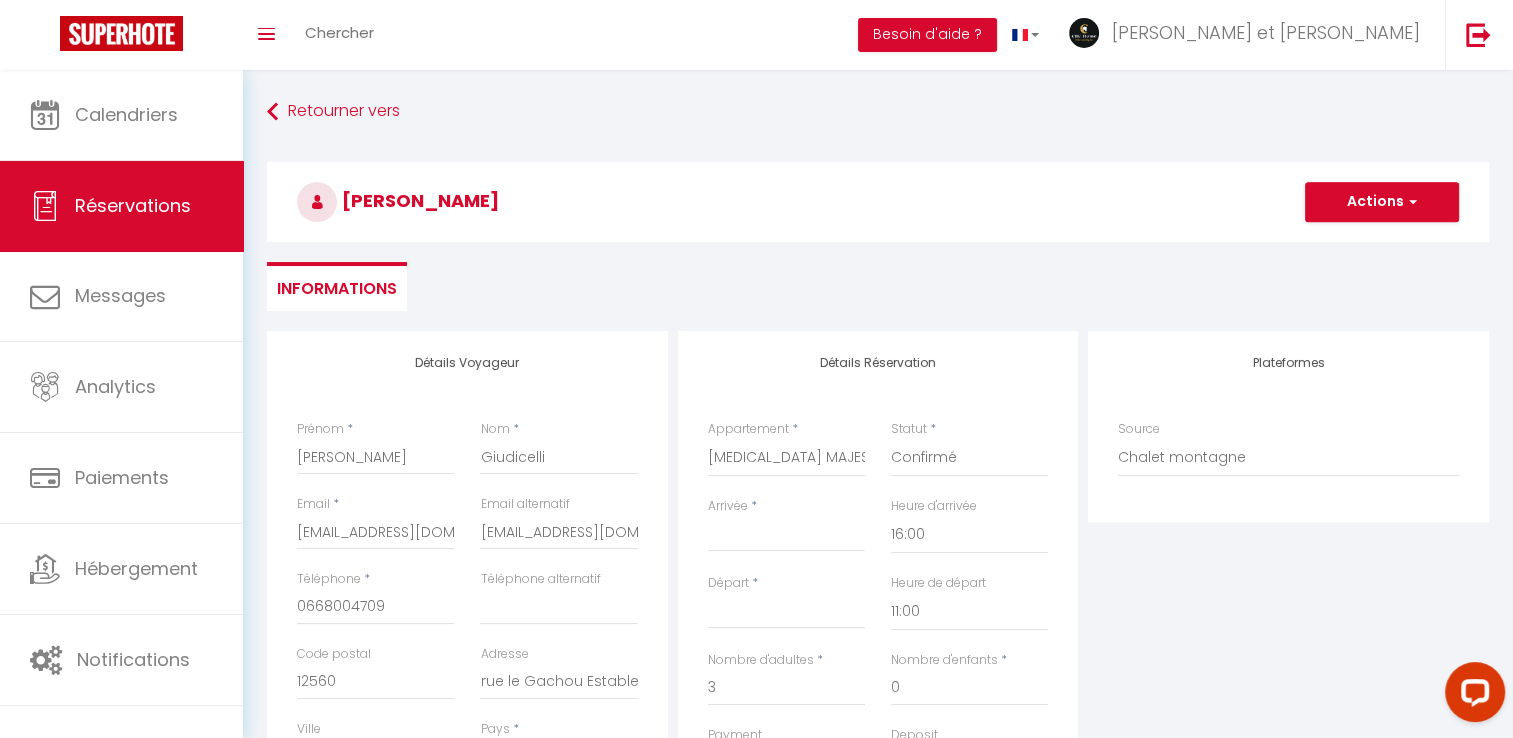 click on "Arrivée" at bounding box center [786, 536] 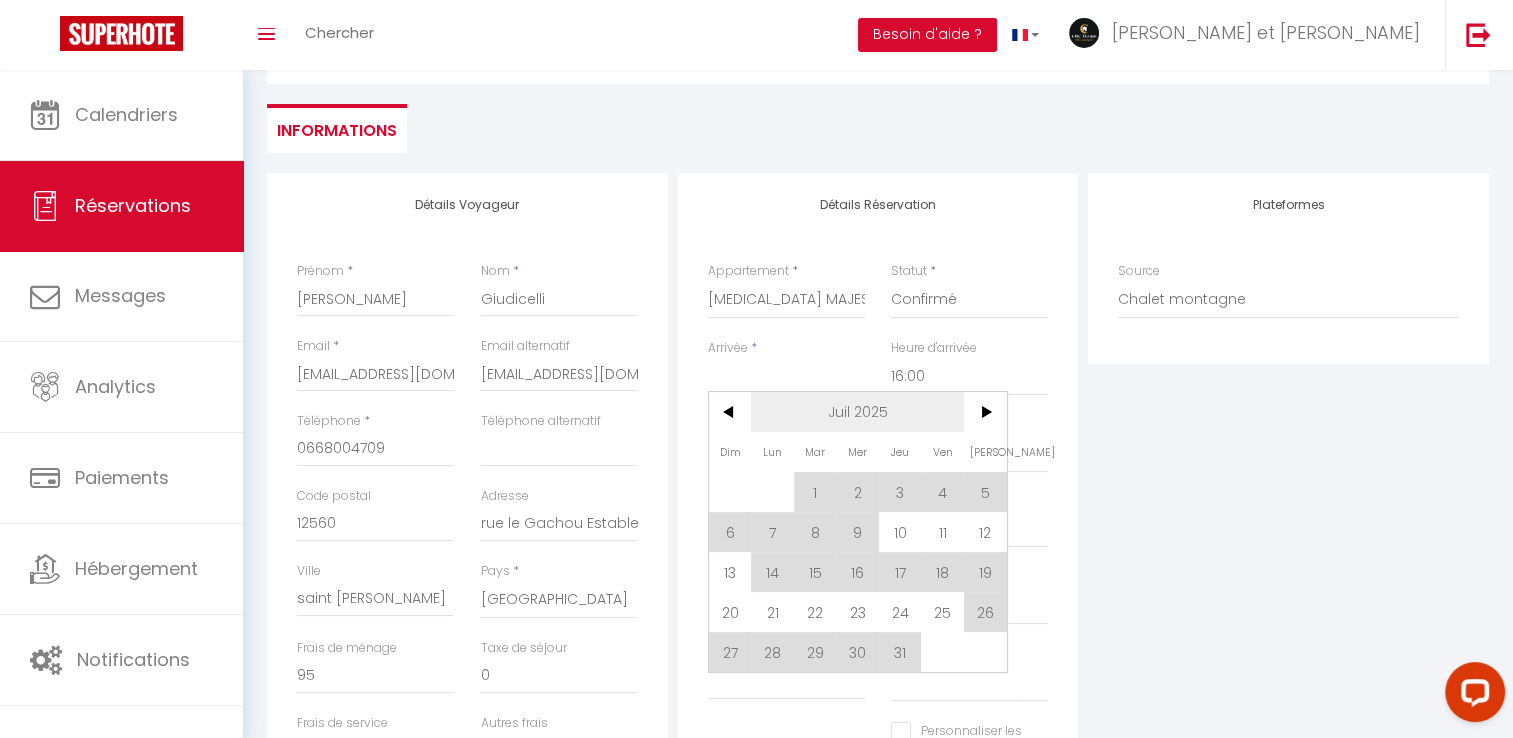 scroll, scrollTop: 160, scrollLeft: 0, axis: vertical 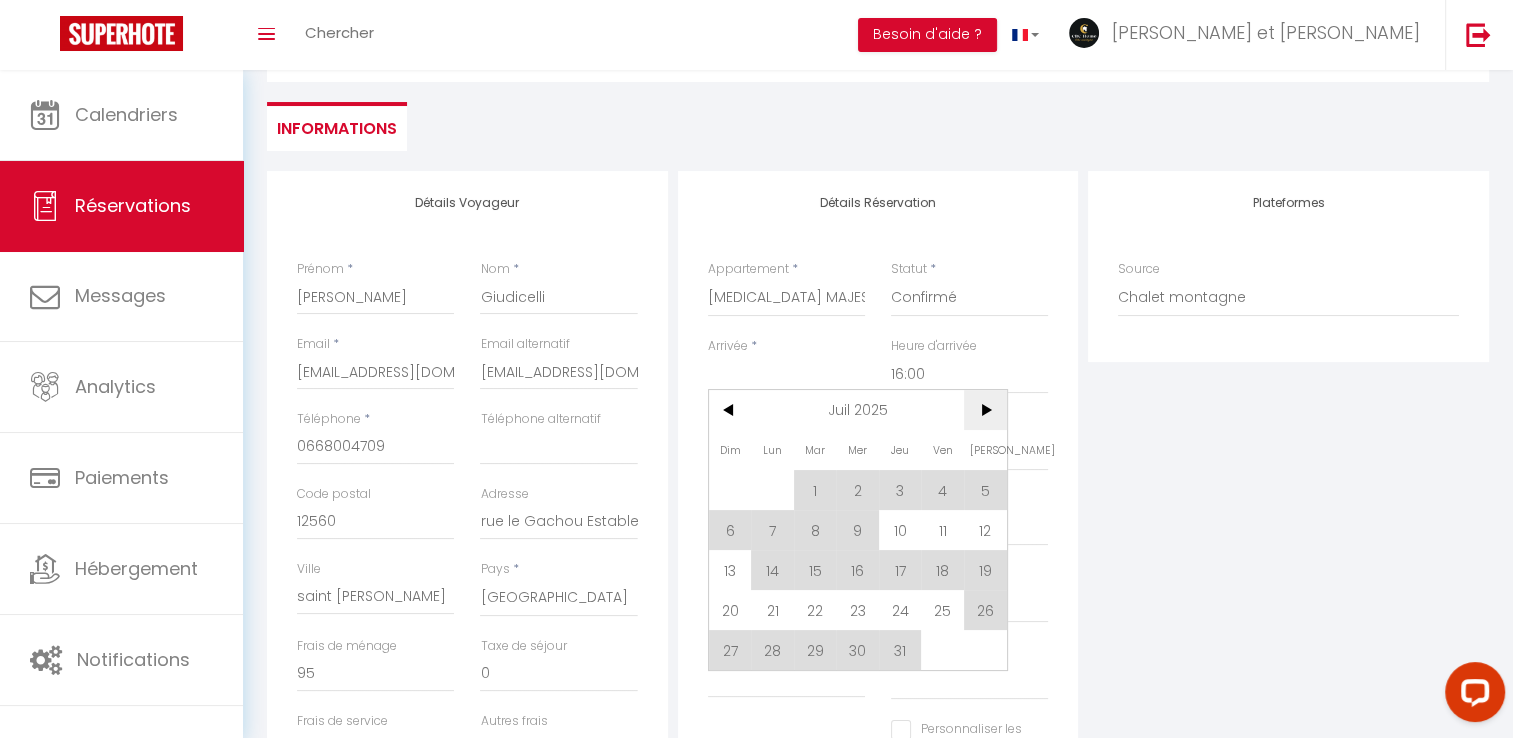 click on ">" at bounding box center [985, 410] 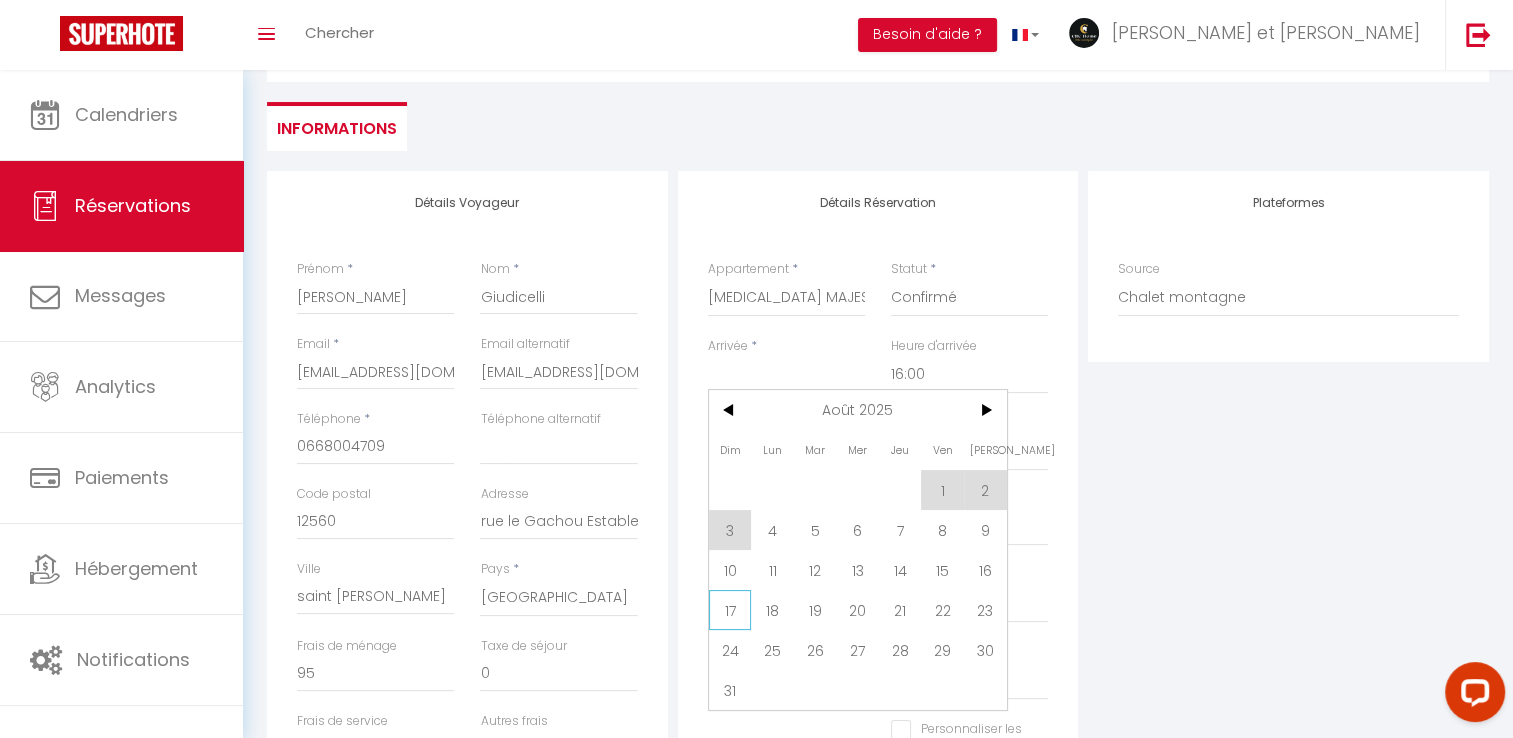 click on "17" at bounding box center (730, 610) 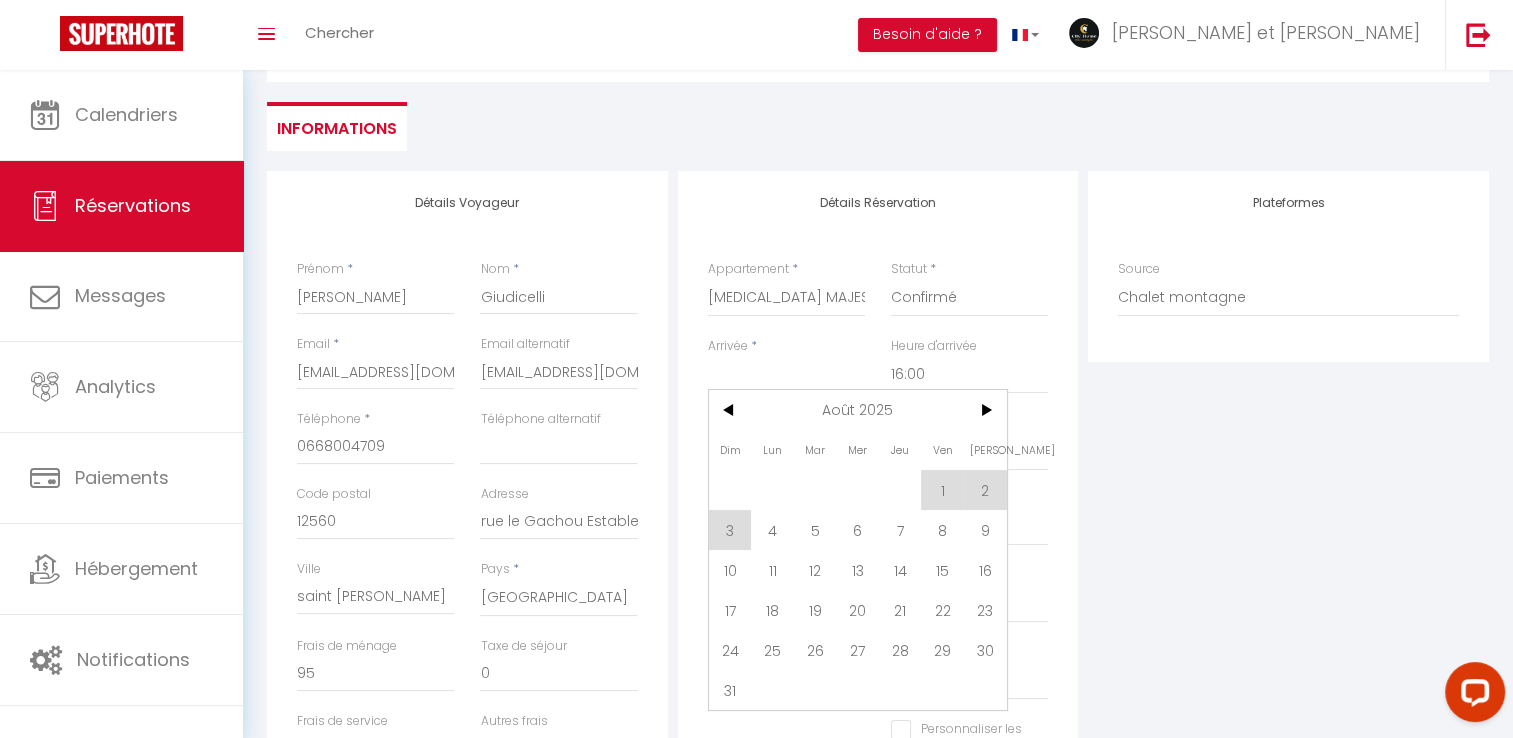 type on "Dim 17 Août 2025" 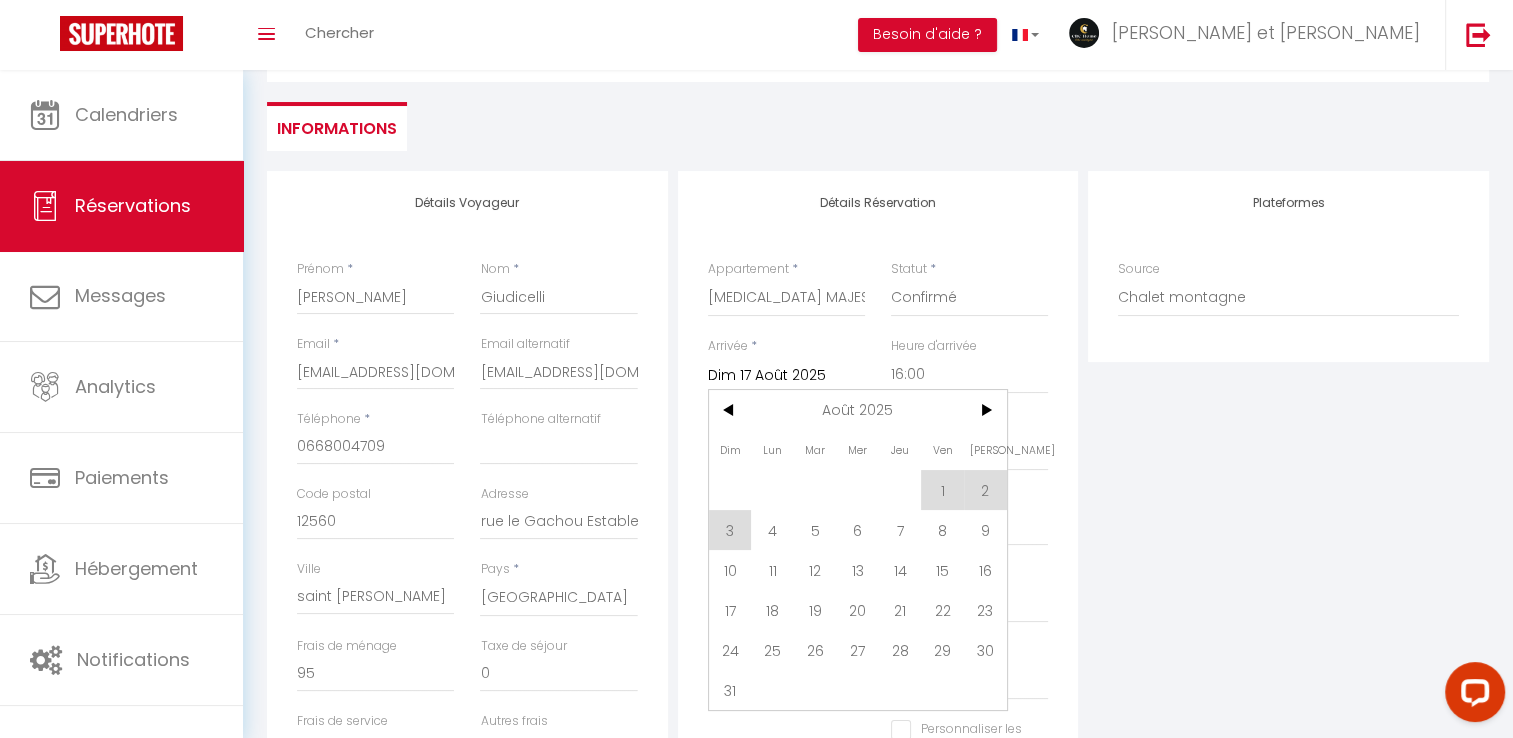select 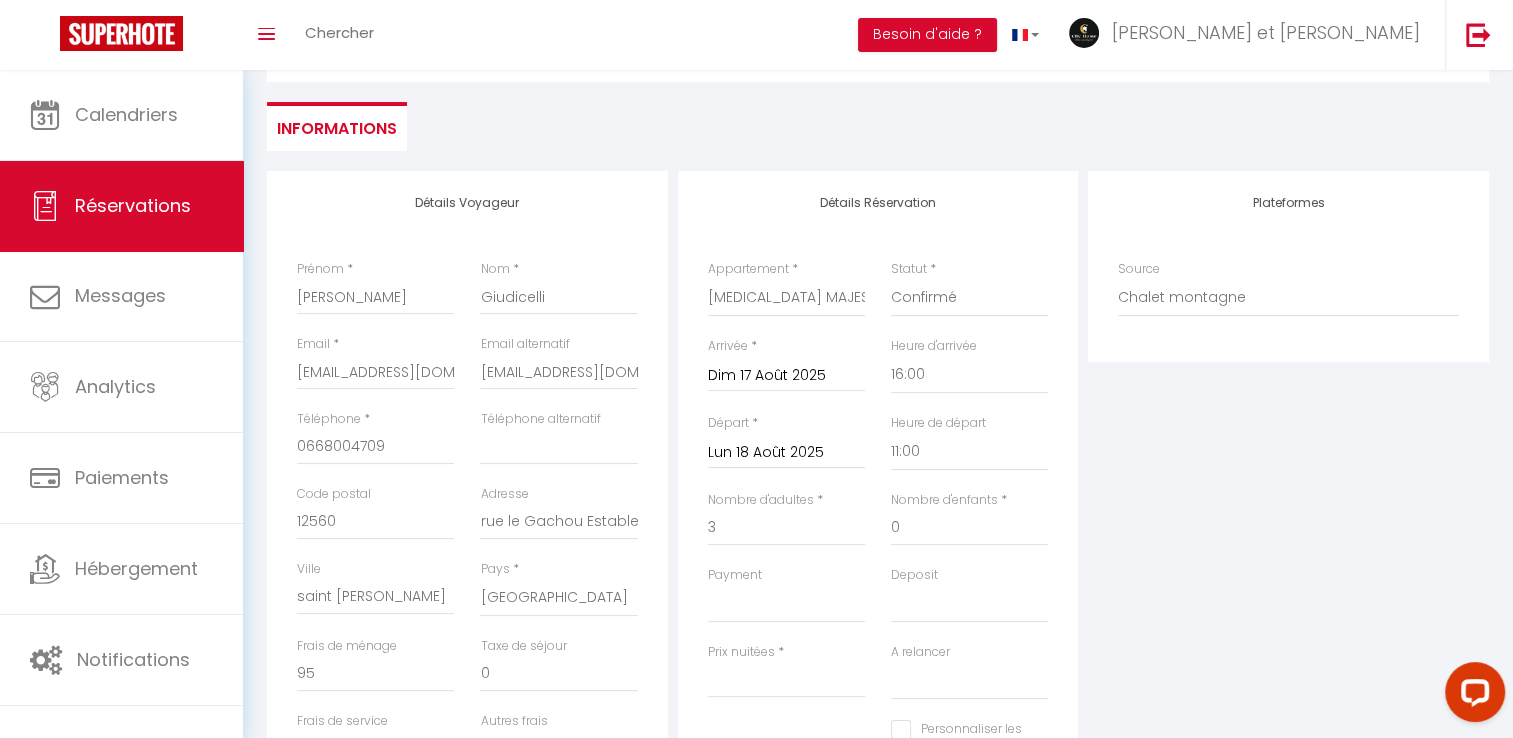 type on "0" 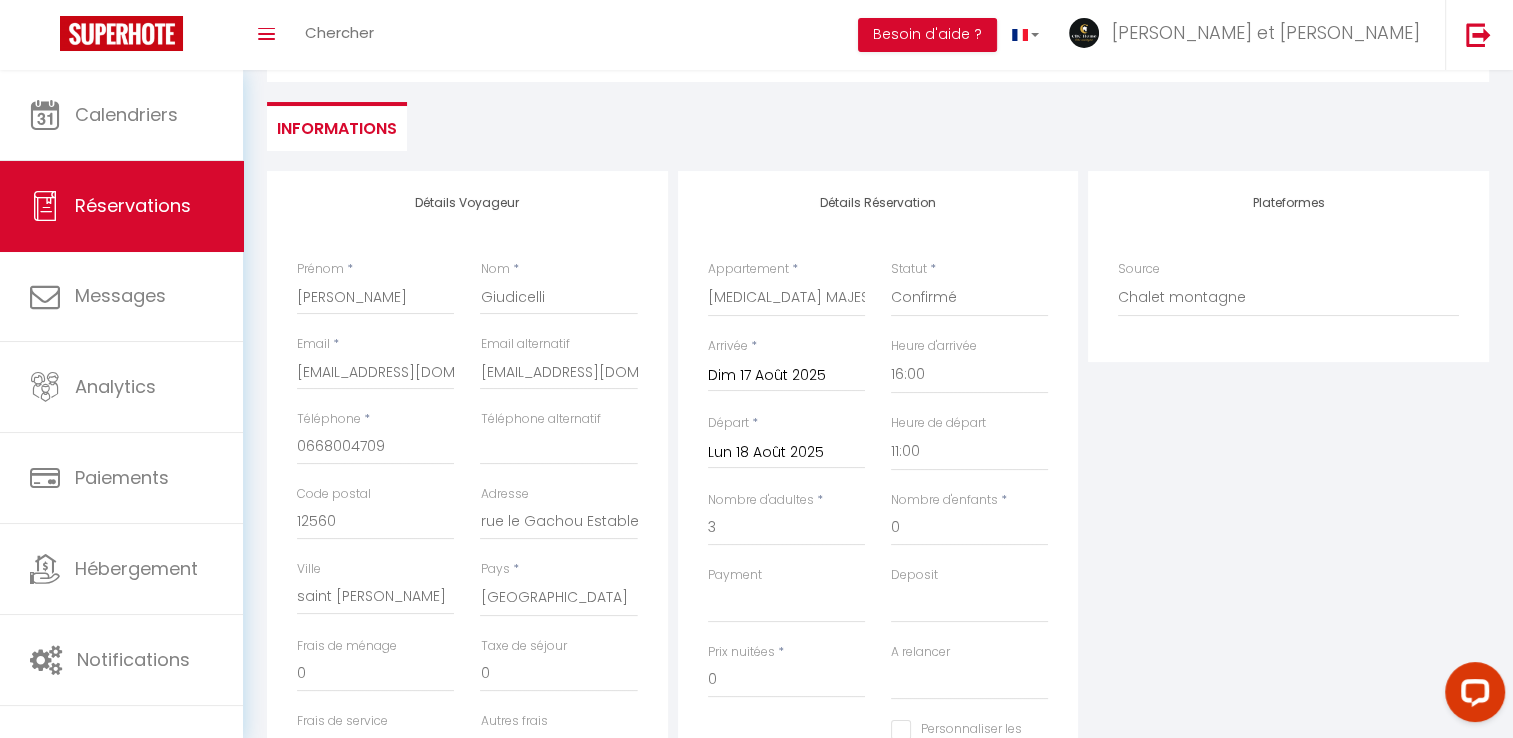 checkbox on "false" 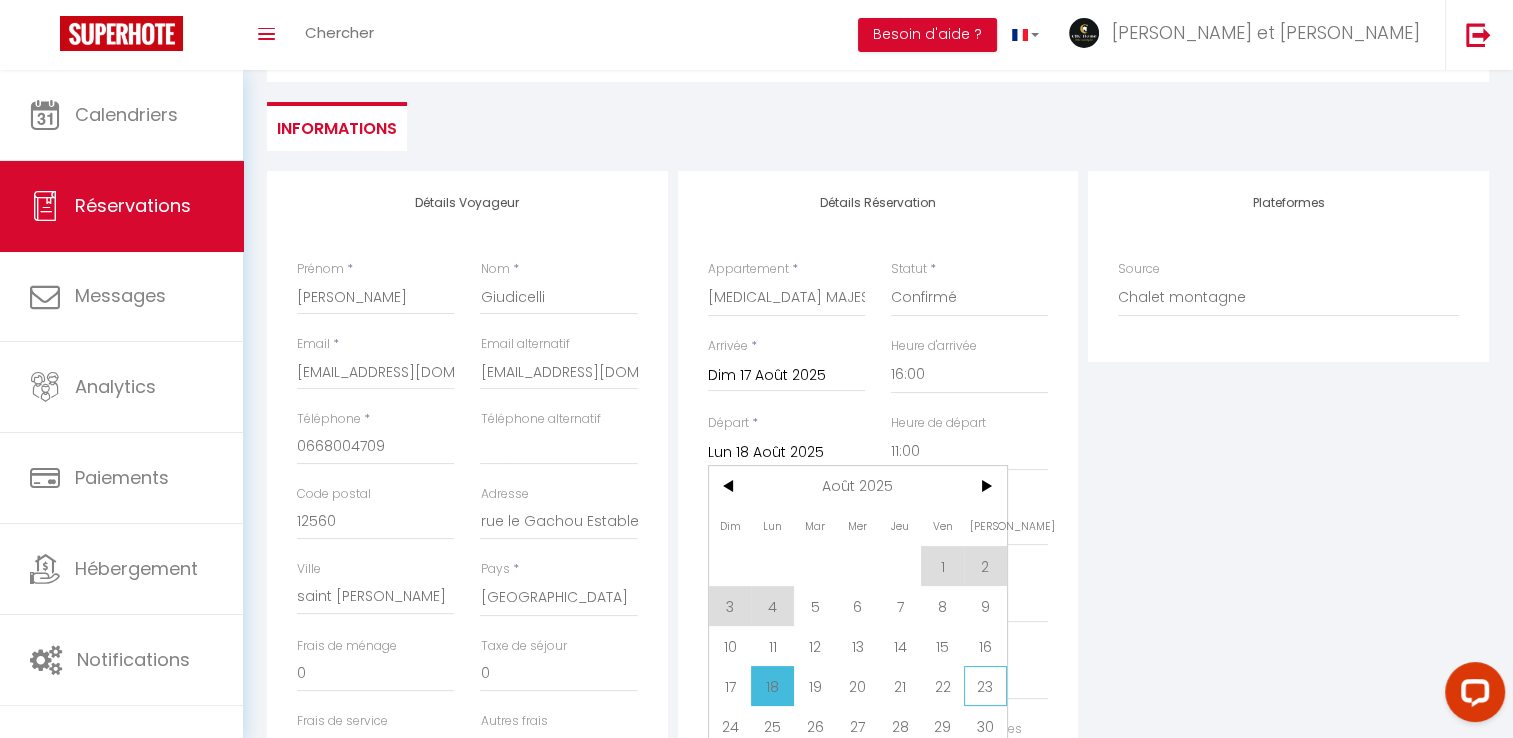 click on "23" at bounding box center (985, 686) 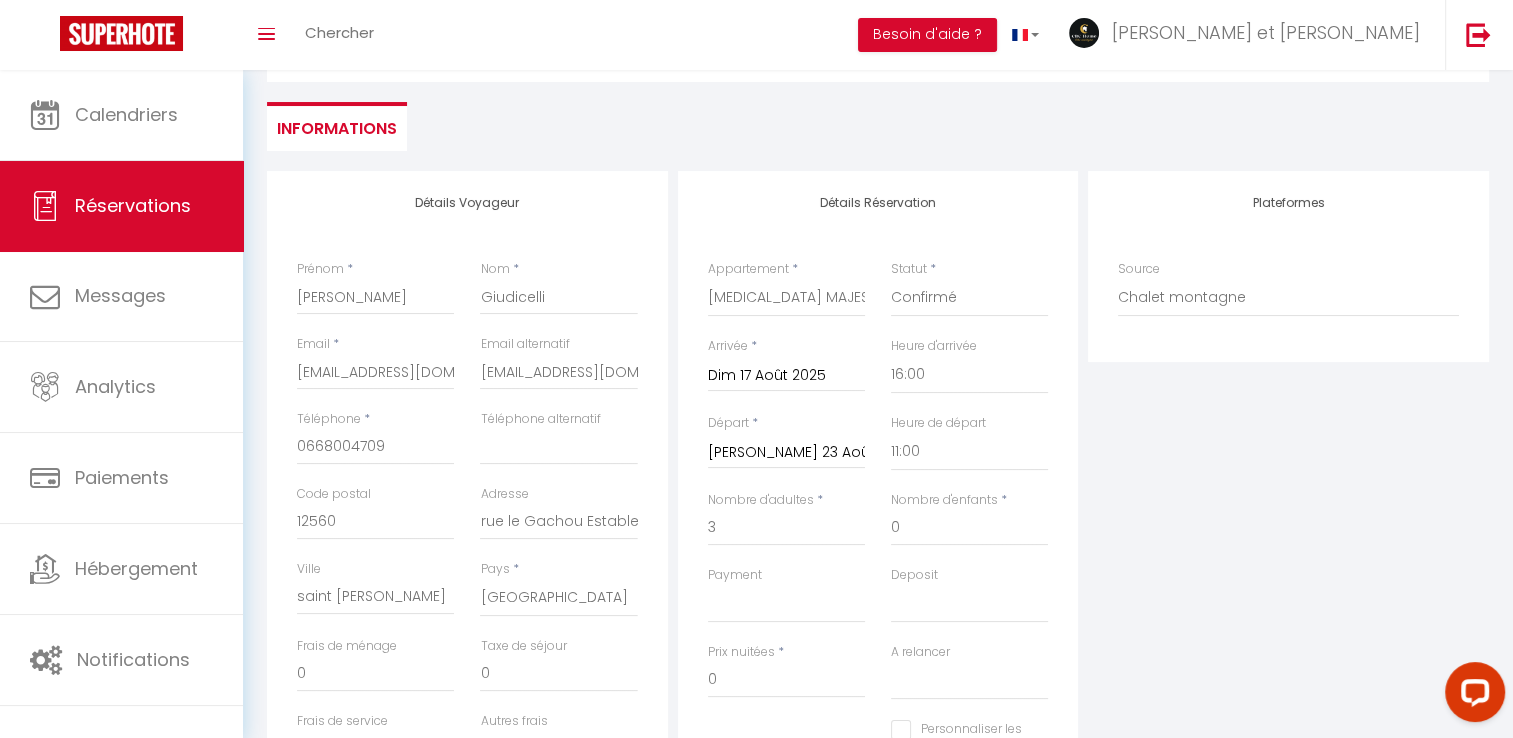 type on "85" 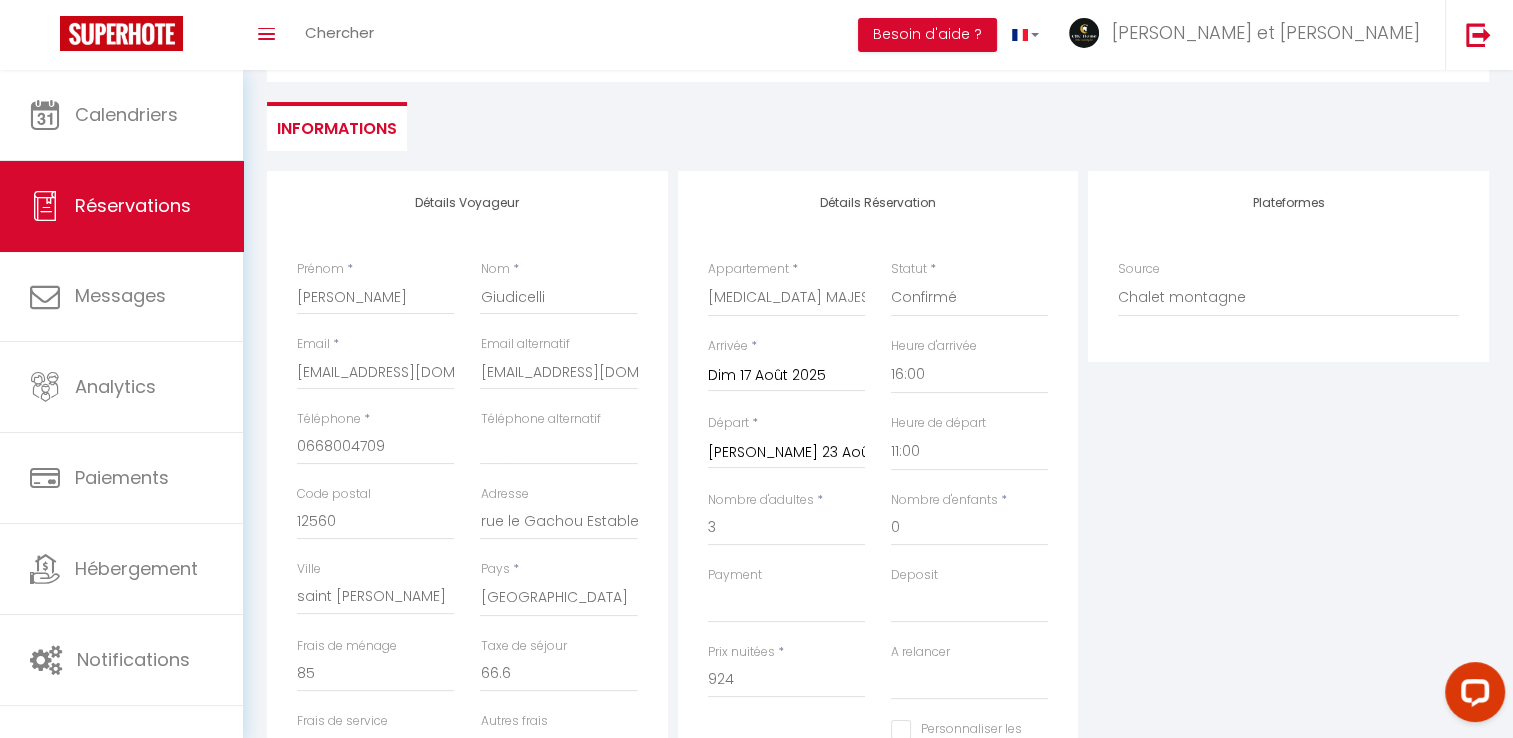 scroll, scrollTop: 282, scrollLeft: 0, axis: vertical 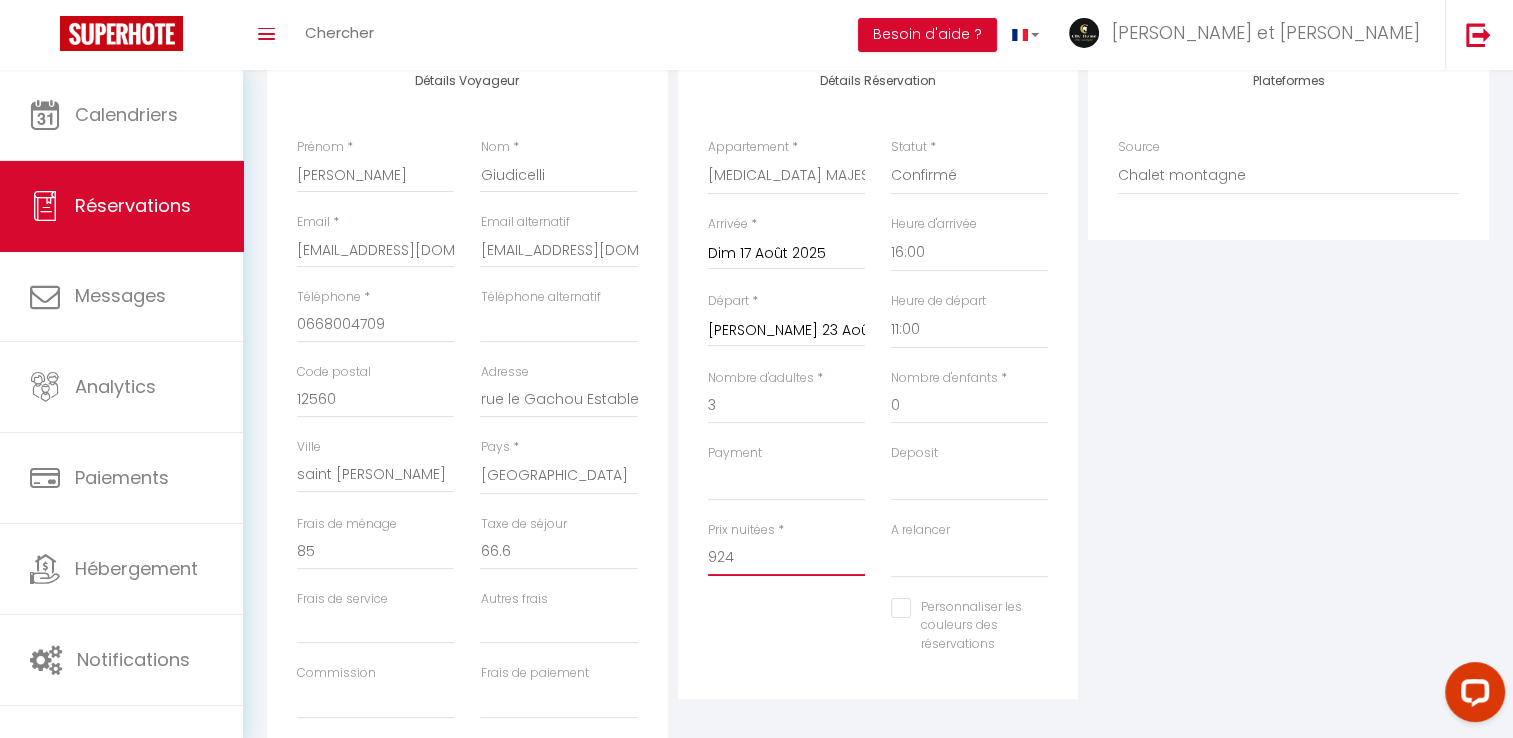 drag, startPoint x: 744, startPoint y: 548, endPoint x: 700, endPoint y: 553, distance: 44.28318 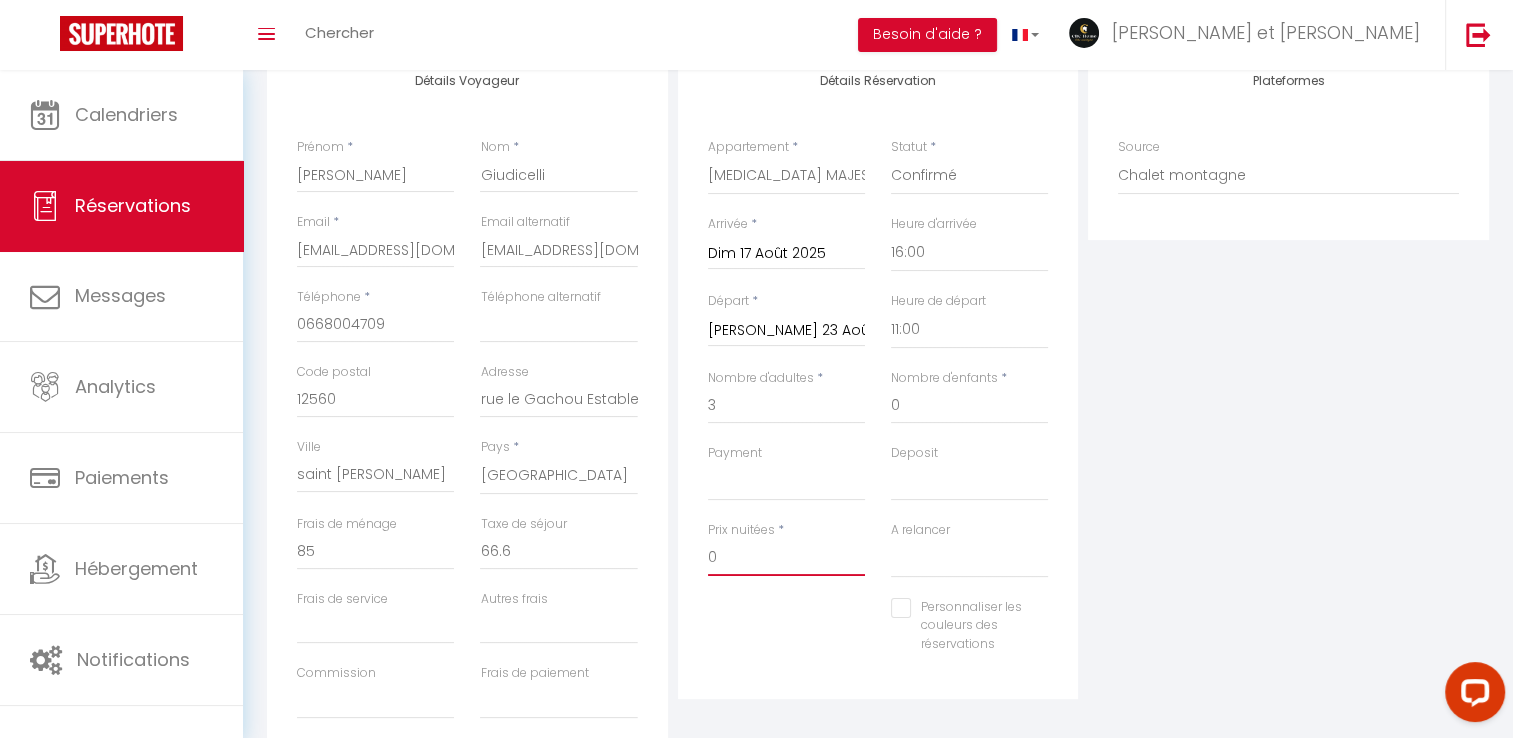 type on "0" 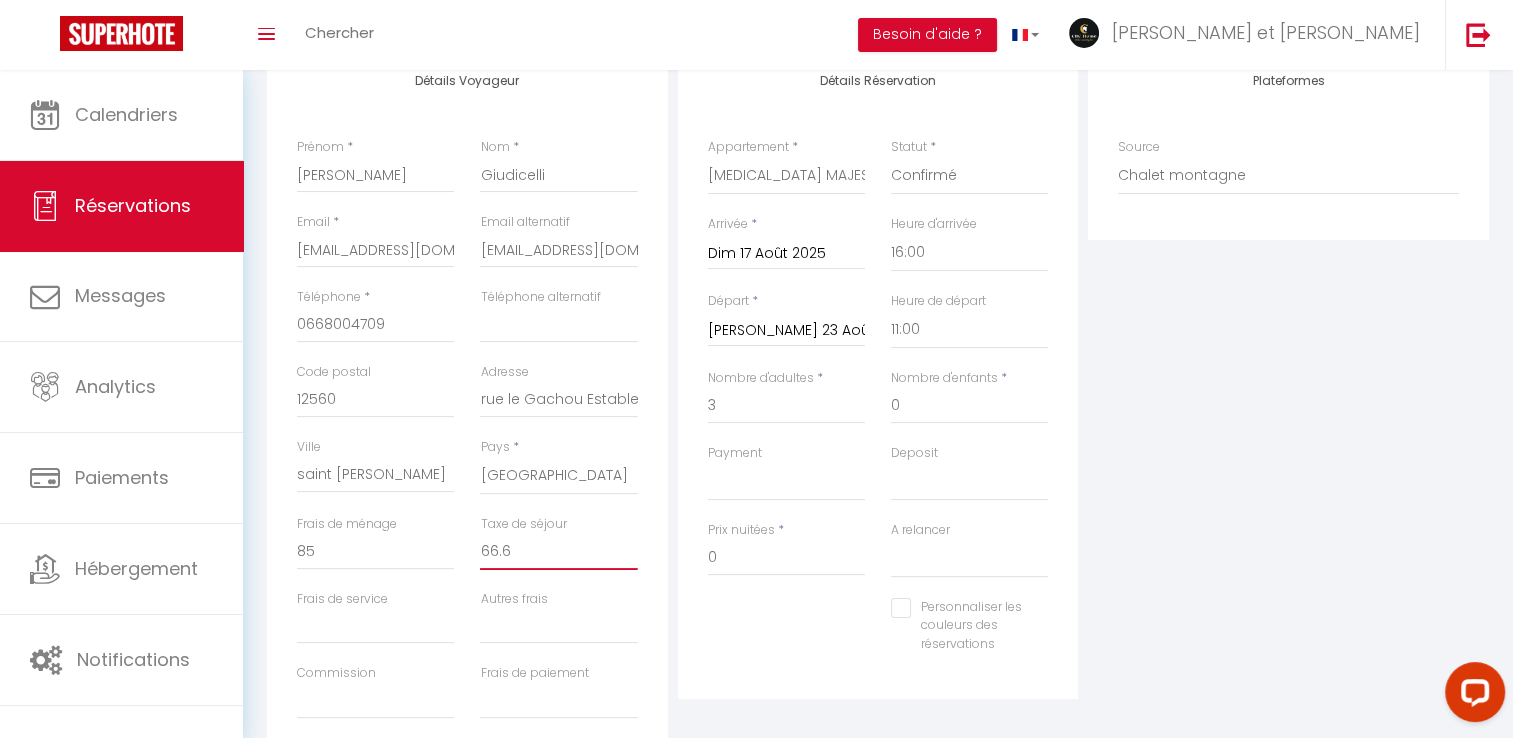 type on "0" 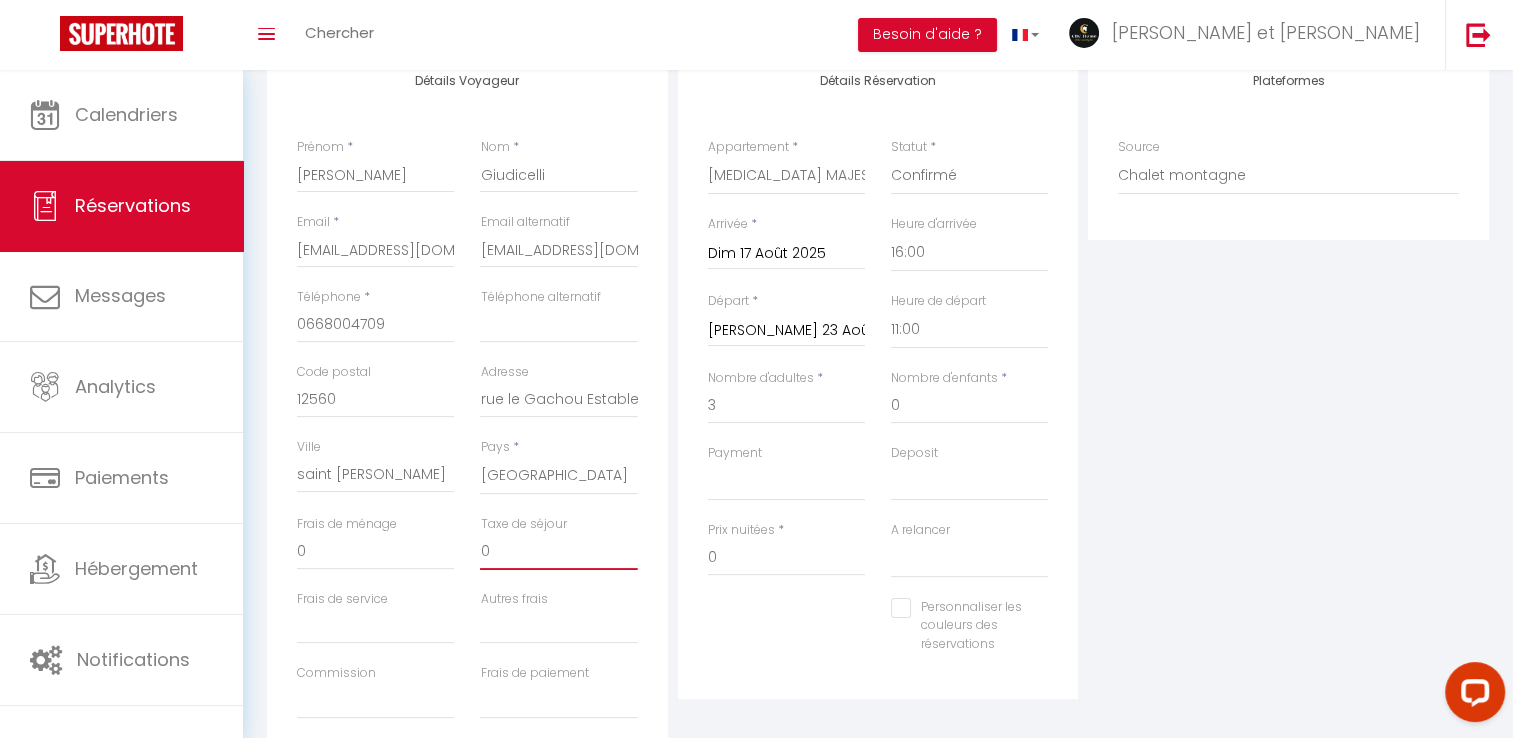 drag, startPoint x: 531, startPoint y: 546, endPoint x: 464, endPoint y: 550, distance: 67.11929 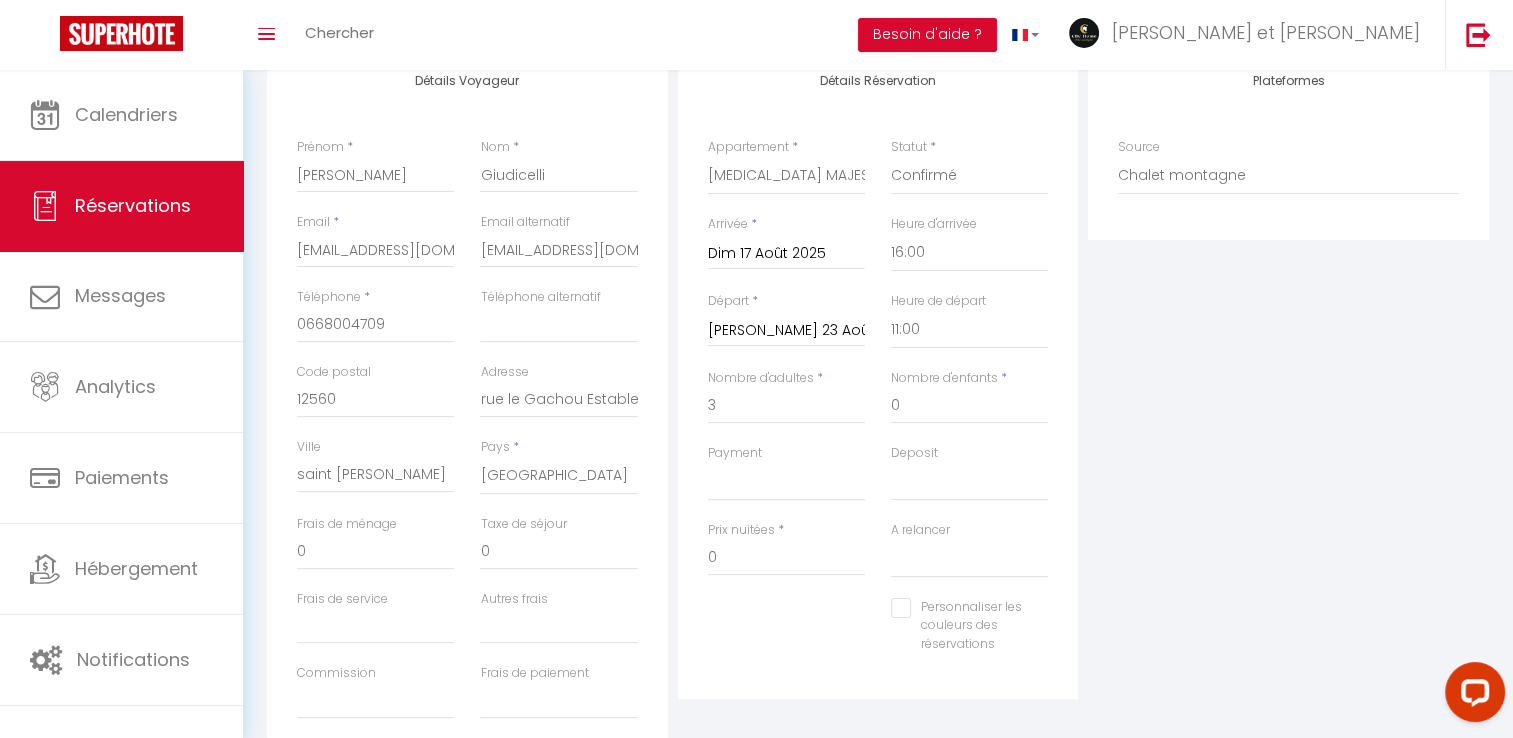 click on "Personnaliser les couleurs des réservations     #D7092E" at bounding box center (878, 636) 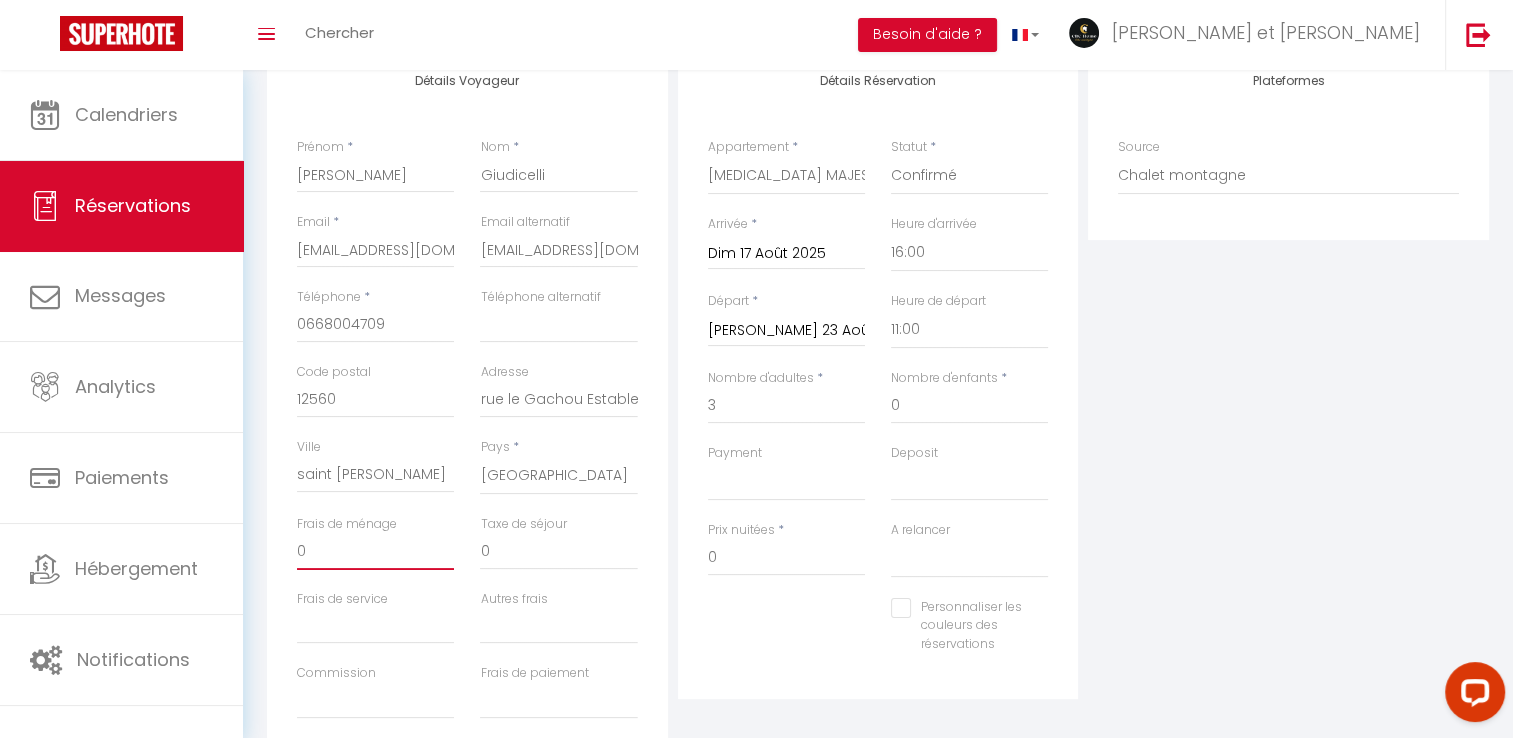 click on "0" at bounding box center (375, 552) 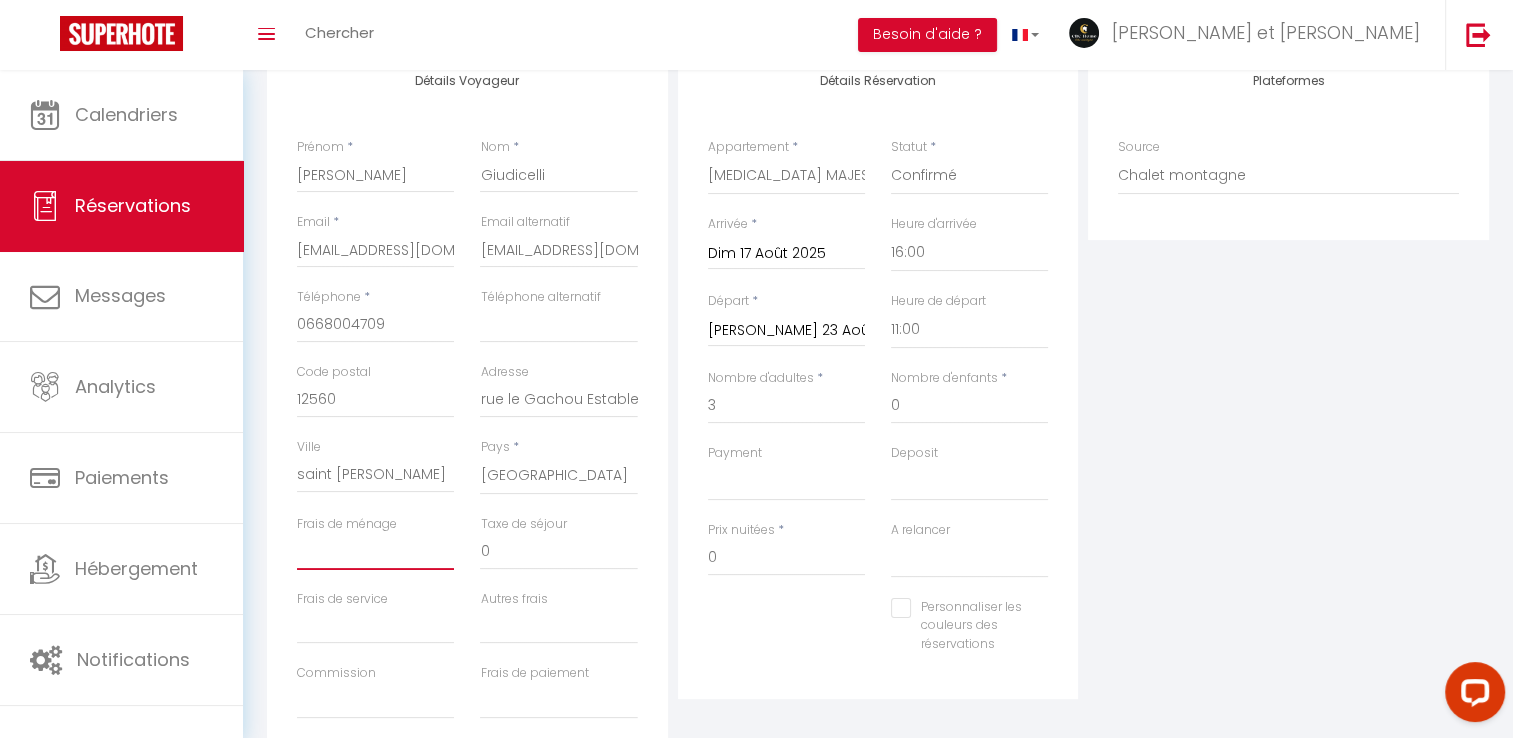 select 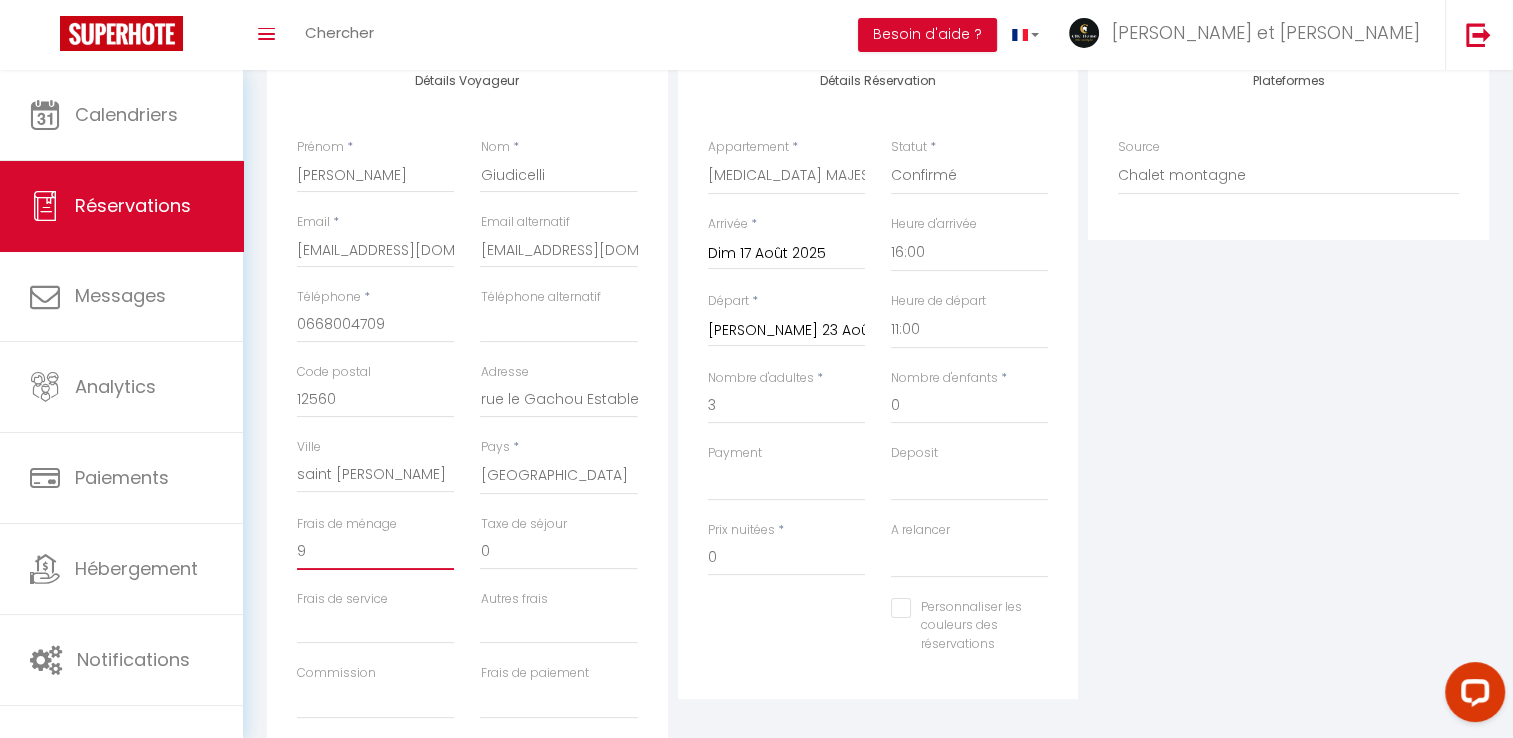 select 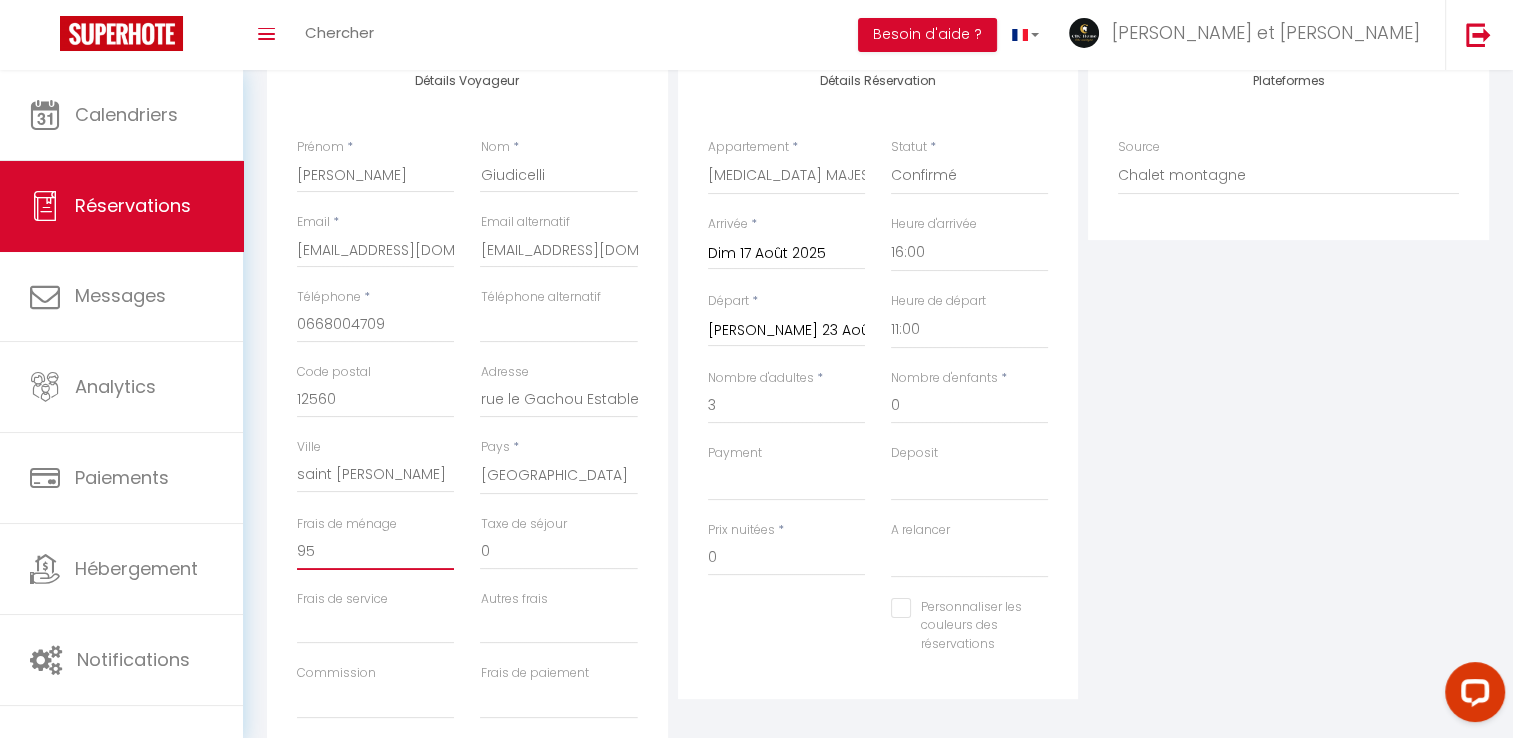 select 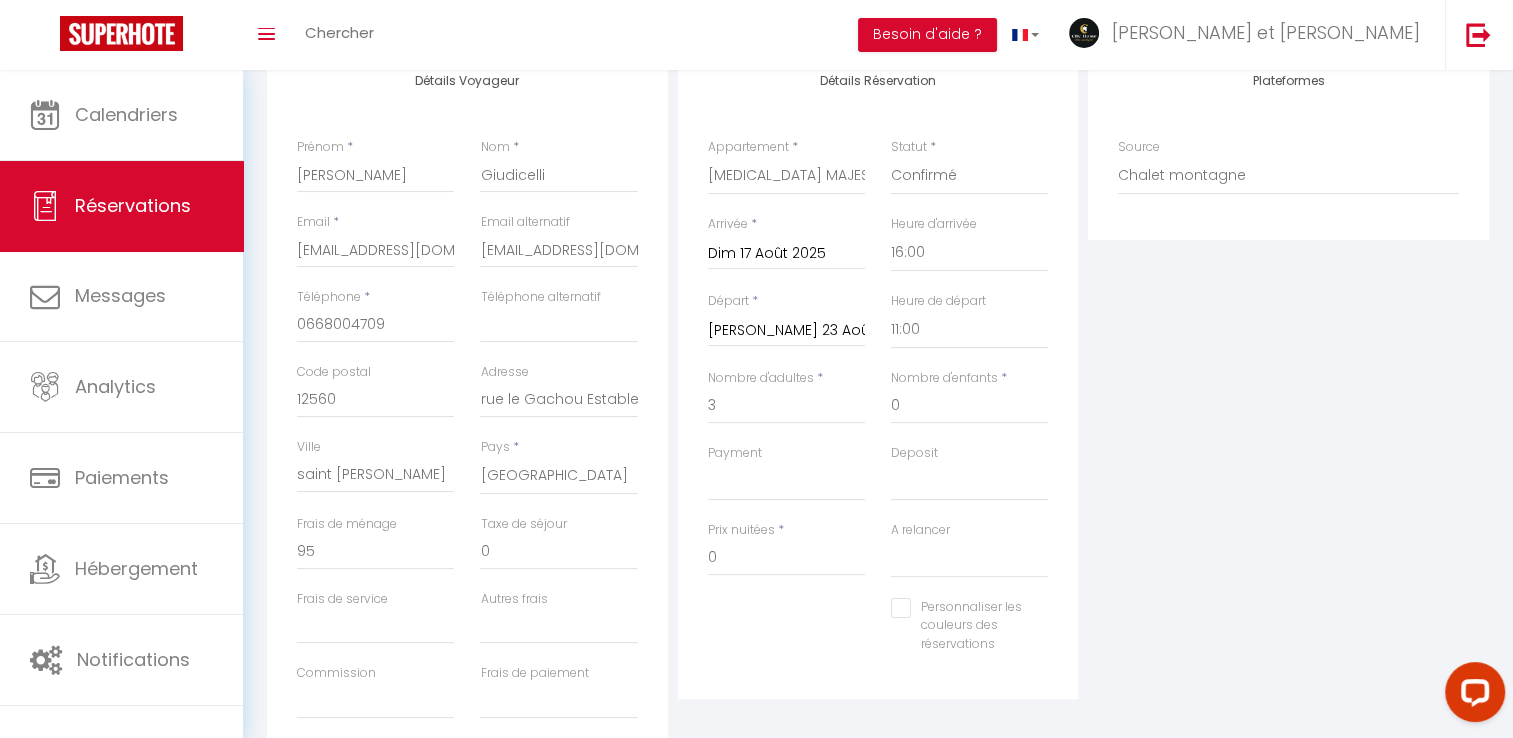 click at bounding box center (786, 628) 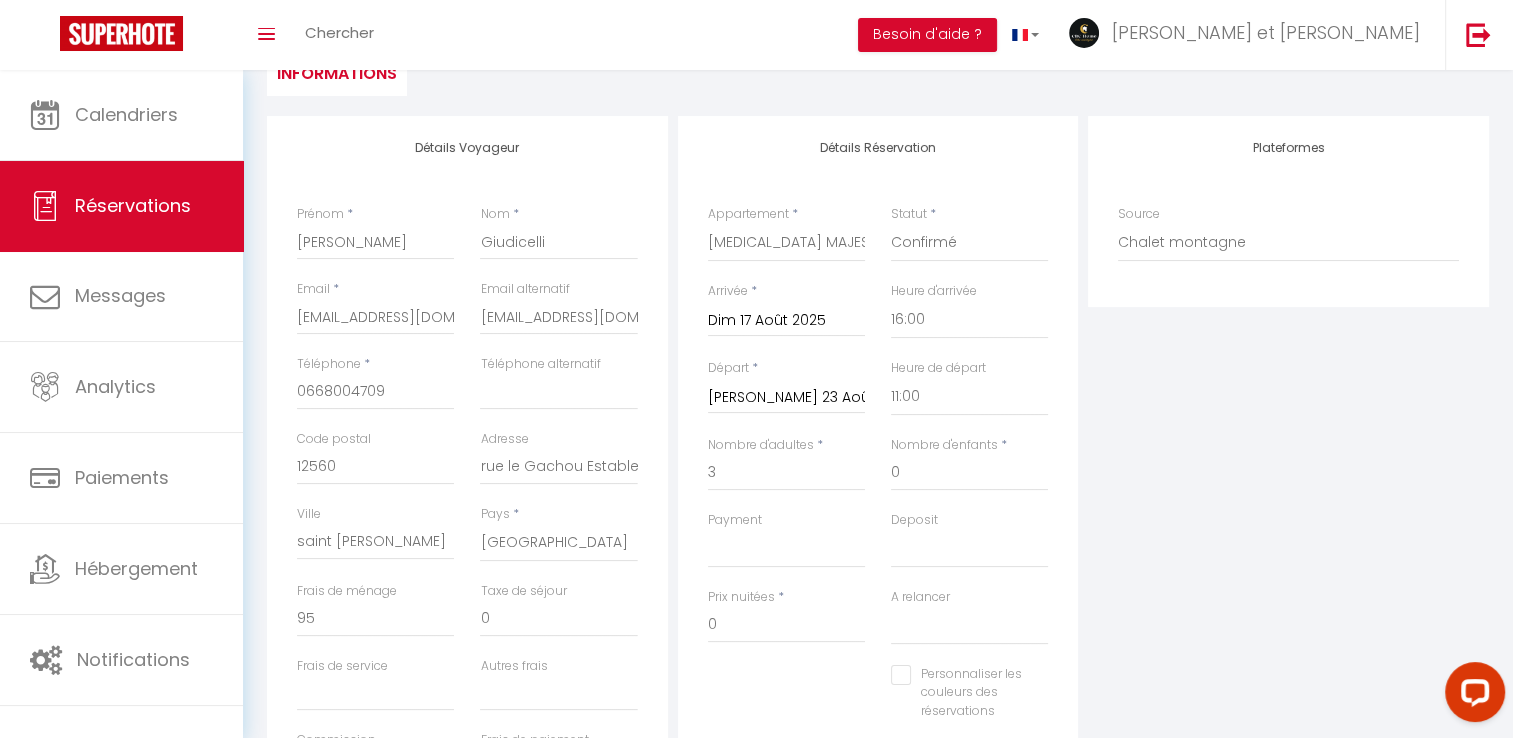 scroll, scrollTop: 69, scrollLeft: 0, axis: vertical 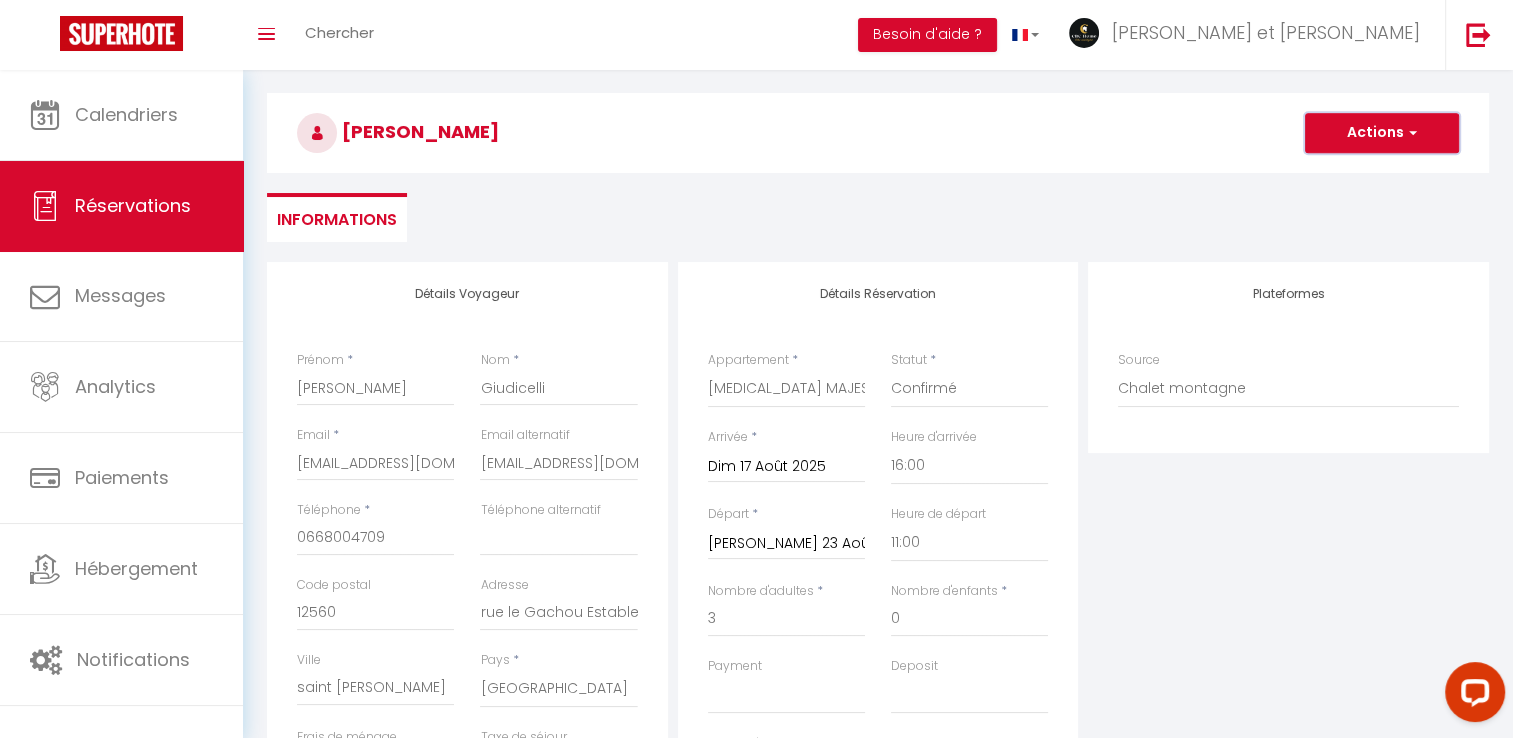 click on "Actions" at bounding box center [1382, 133] 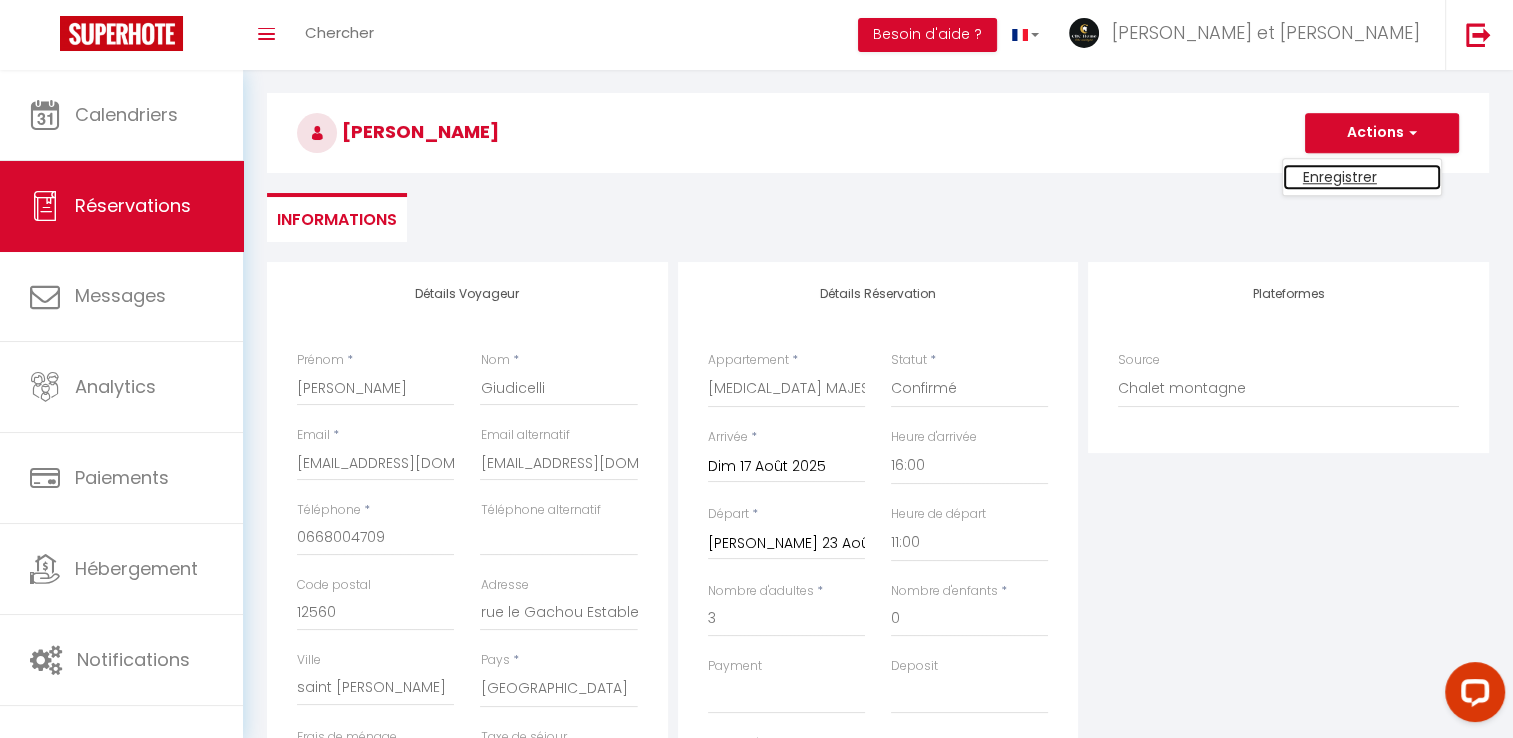 click on "Enregistrer" at bounding box center (1362, 177) 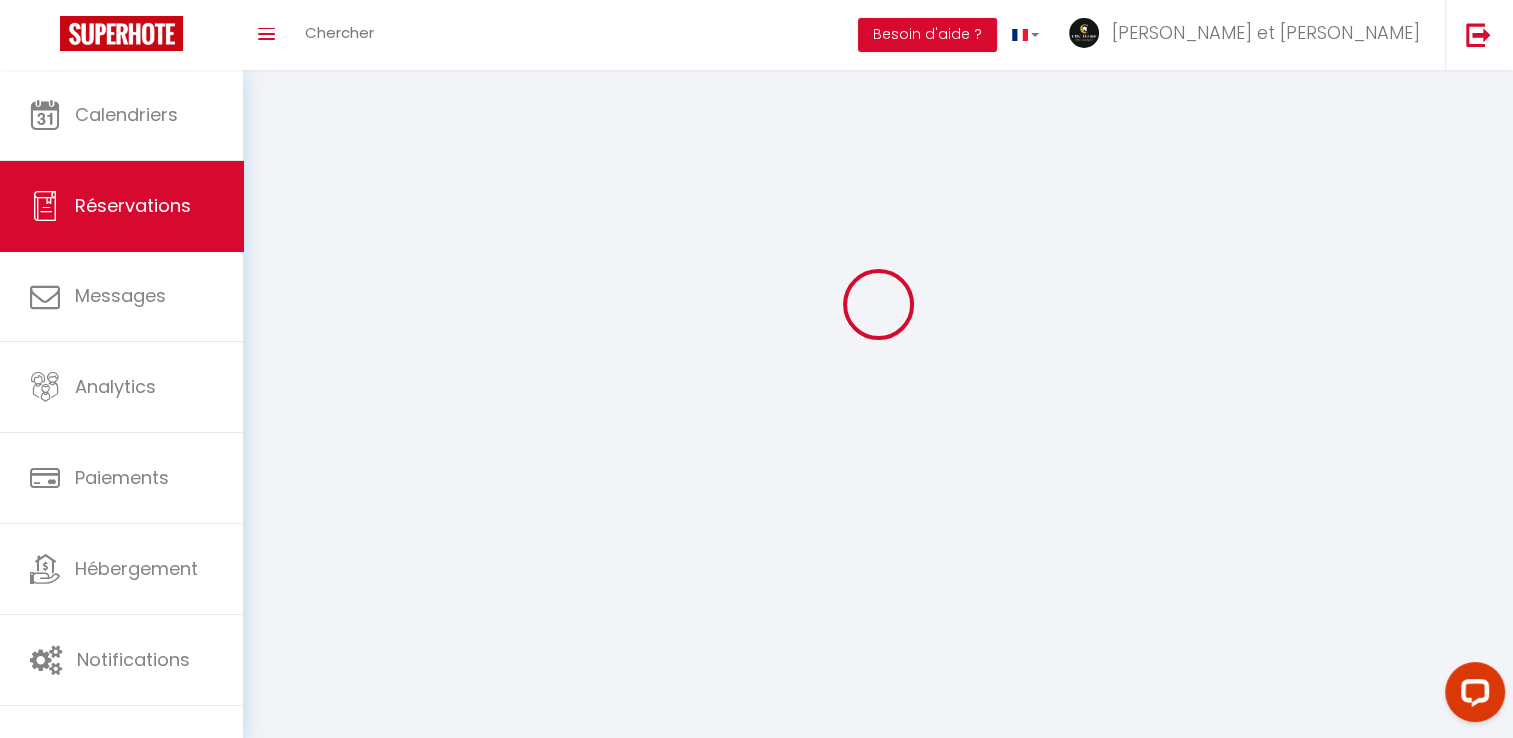 scroll, scrollTop: 0, scrollLeft: 0, axis: both 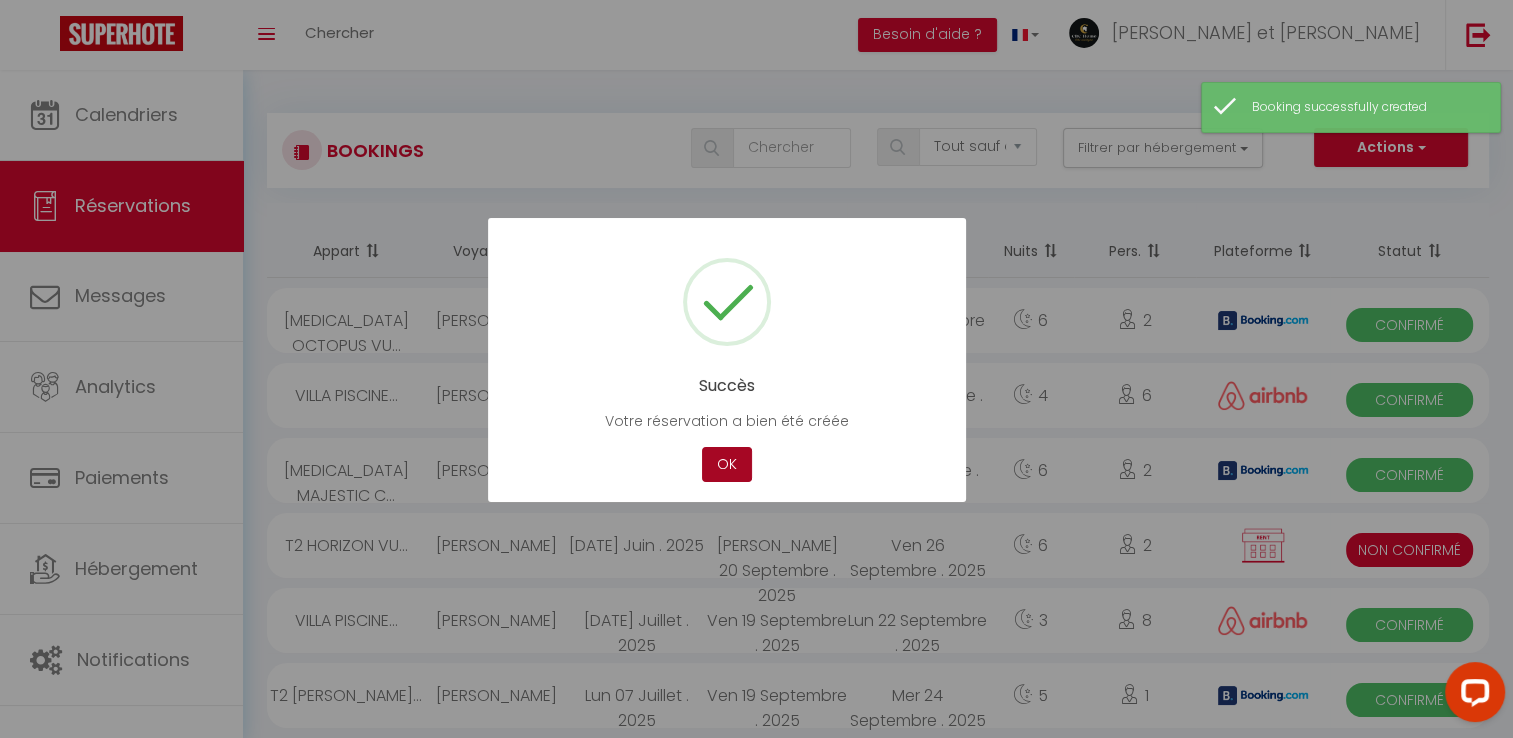 click on "OK" at bounding box center (727, 464) 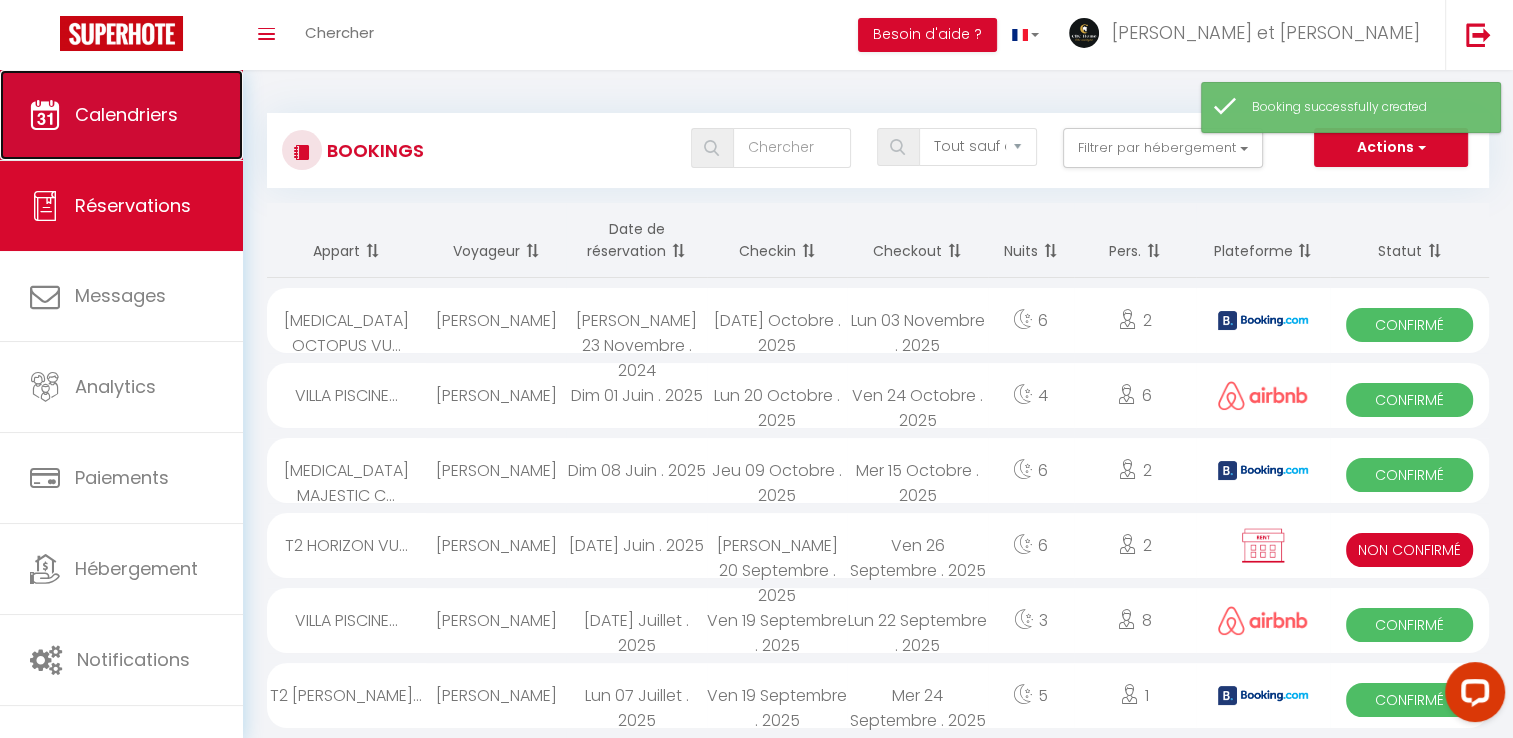 click on "Calendriers" at bounding box center [126, 114] 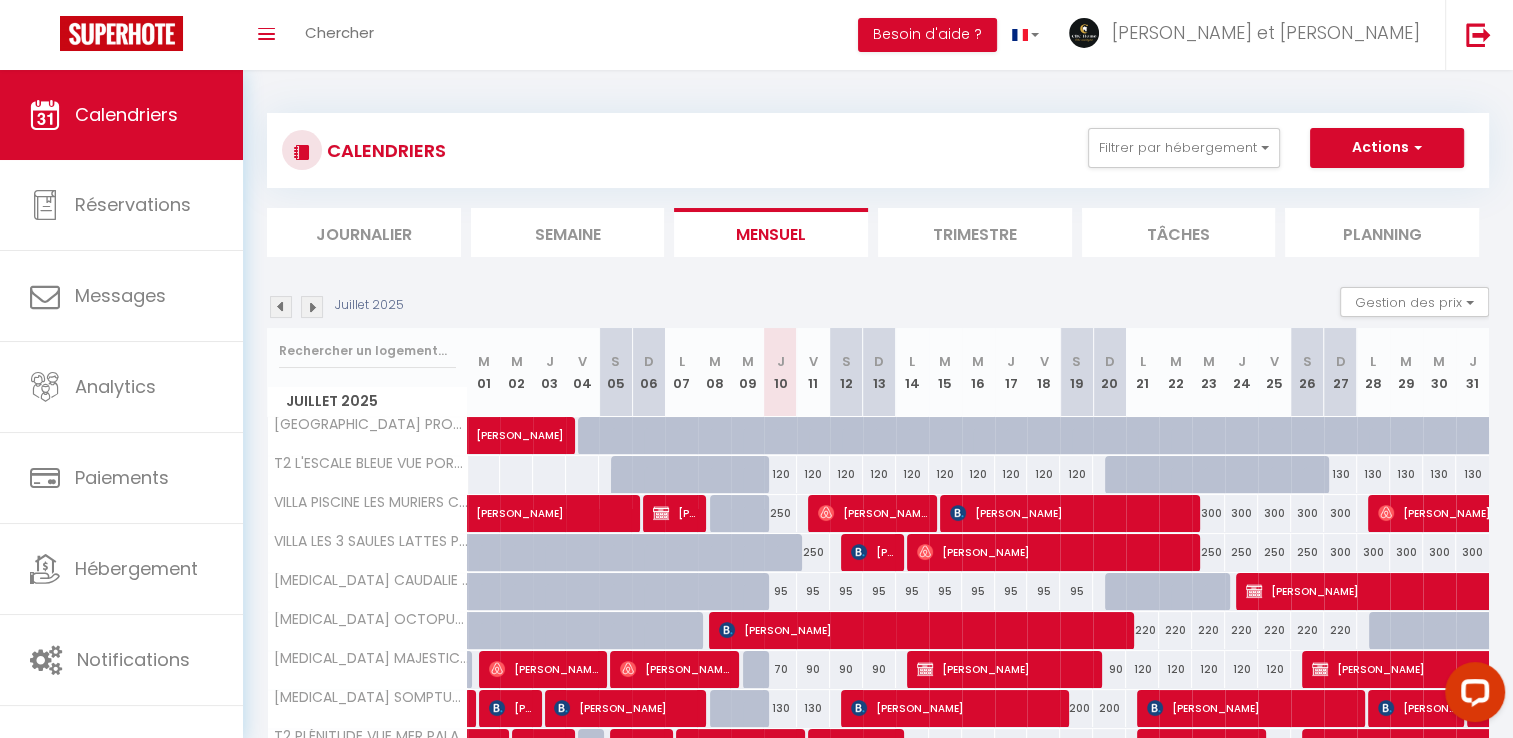 click at bounding box center [312, 307] 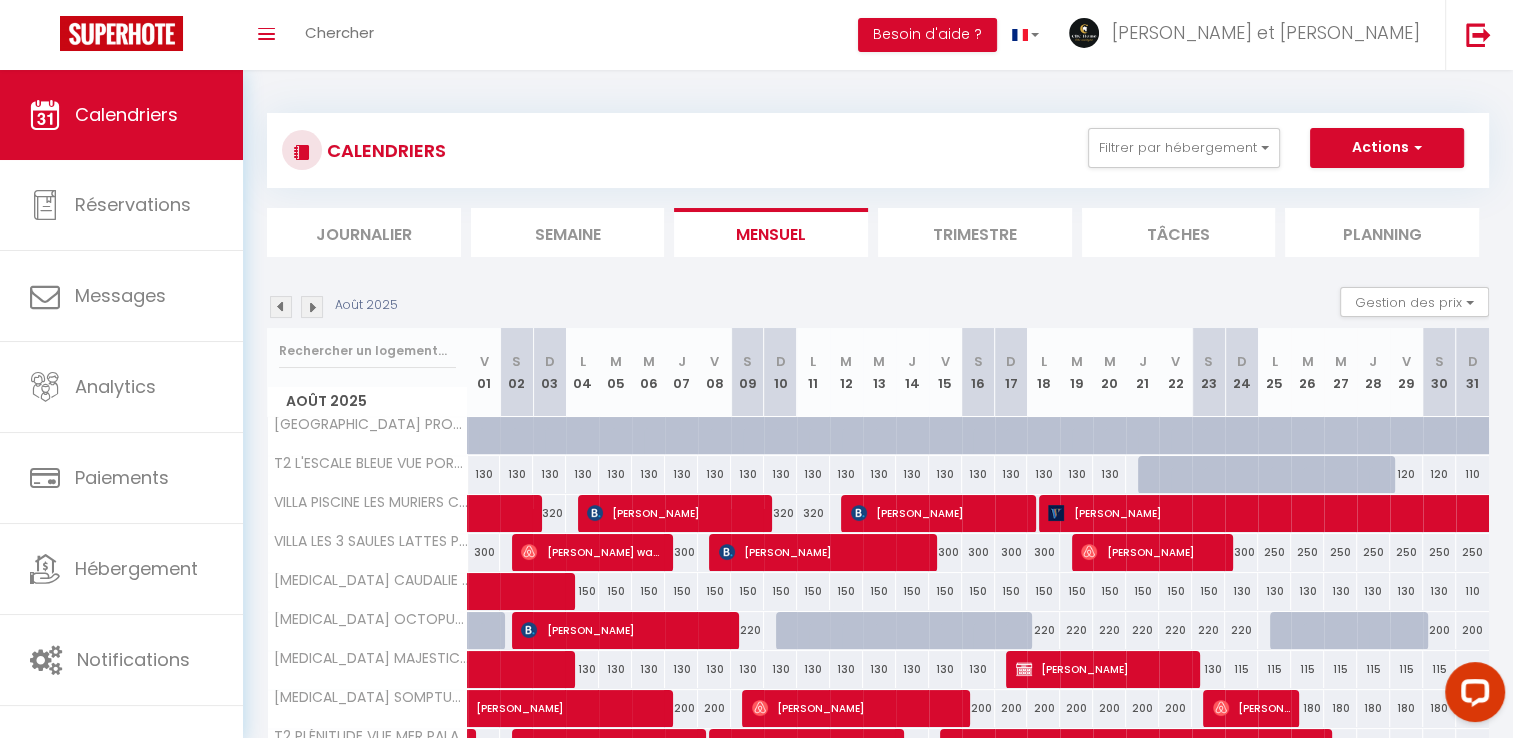 click at bounding box center [312, 307] 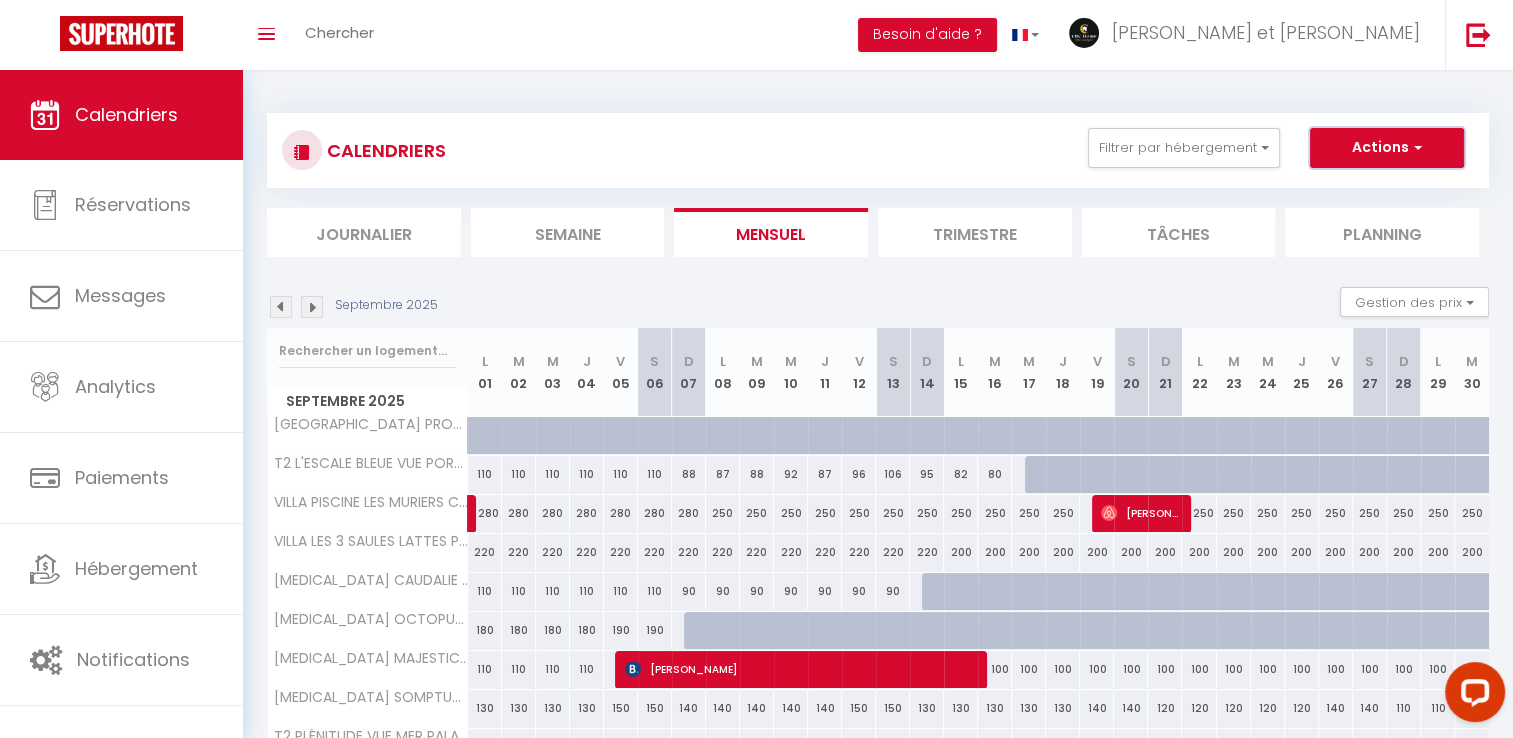 click on "Actions" at bounding box center [1387, 148] 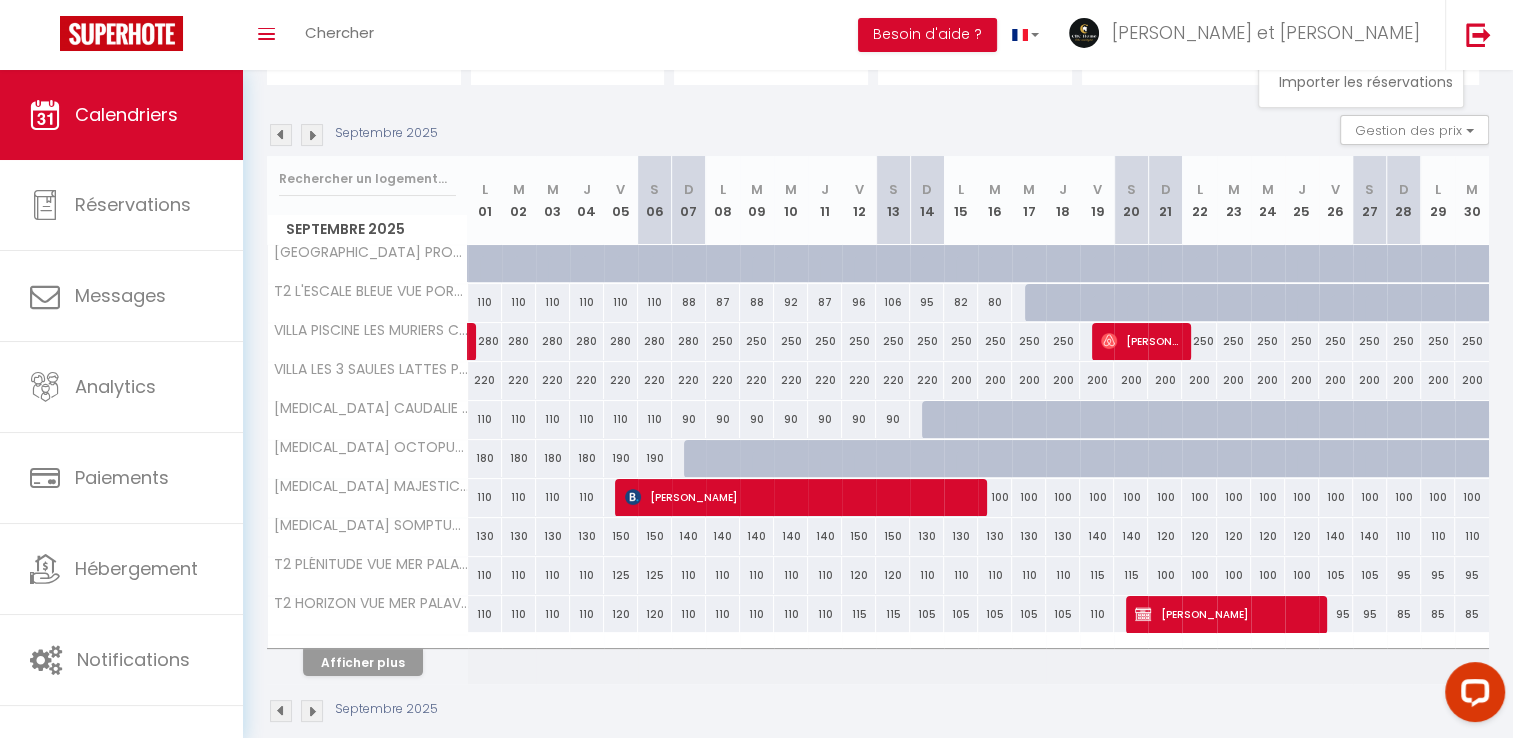 scroll, scrollTop: 178, scrollLeft: 0, axis: vertical 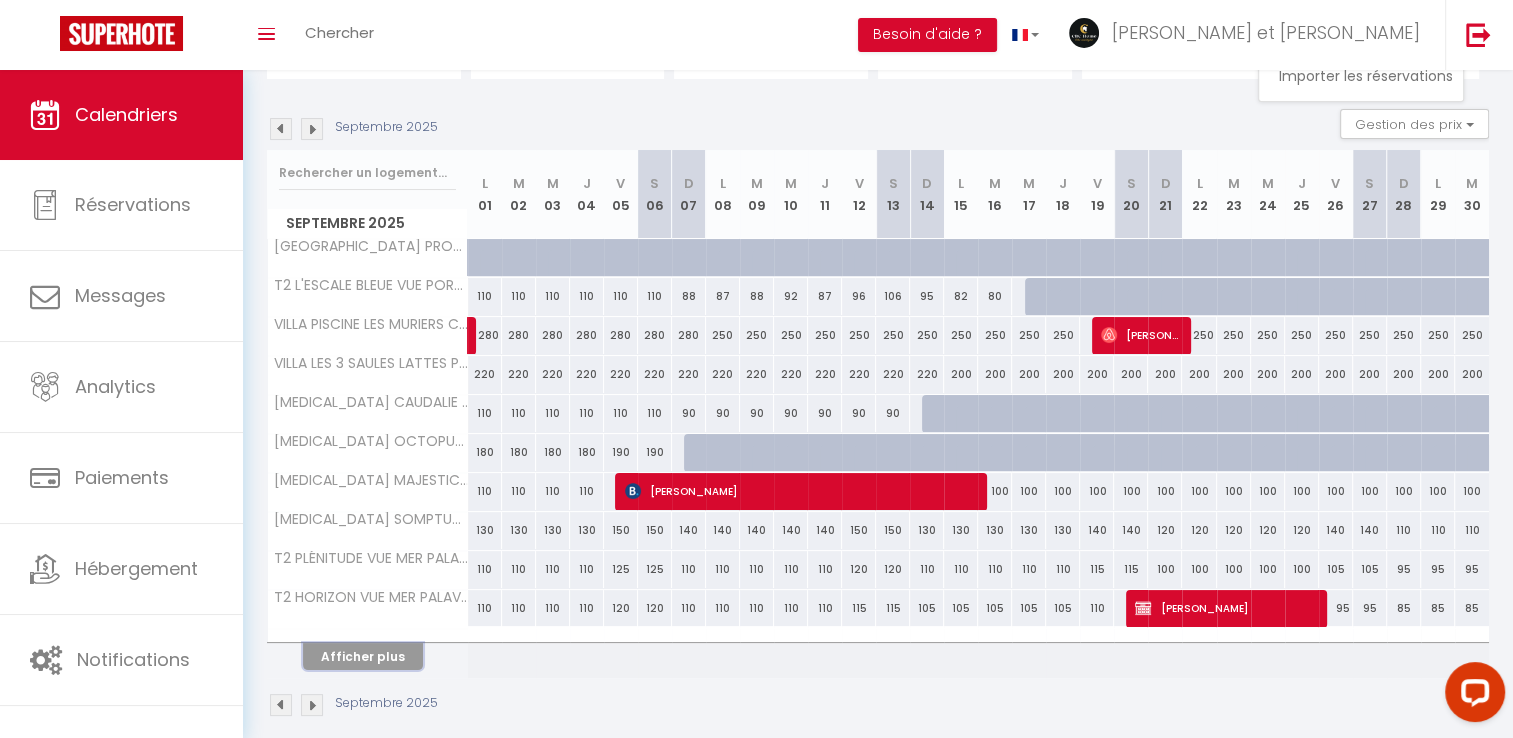 click on "Afficher plus" at bounding box center (363, 656) 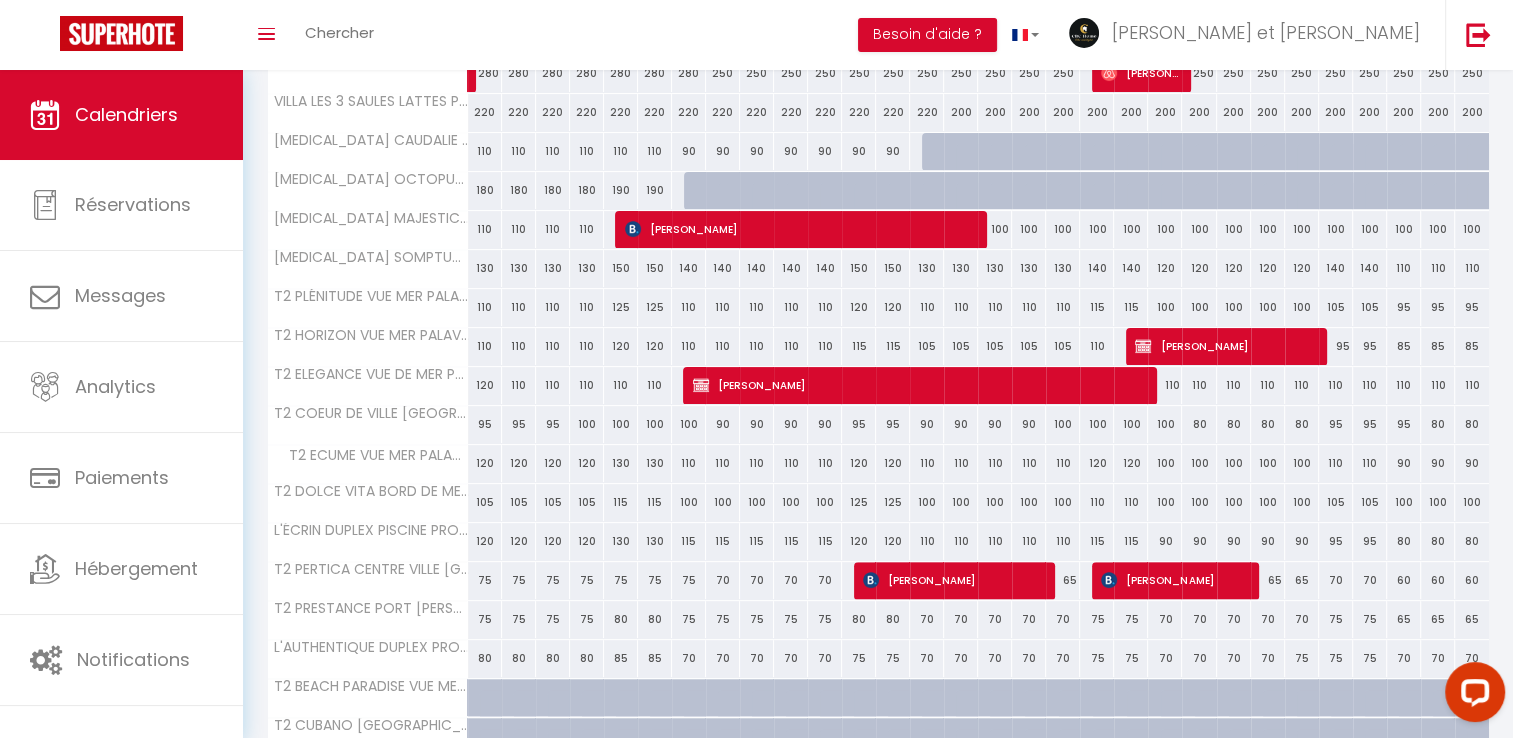 scroll, scrollTop: 584, scrollLeft: 0, axis: vertical 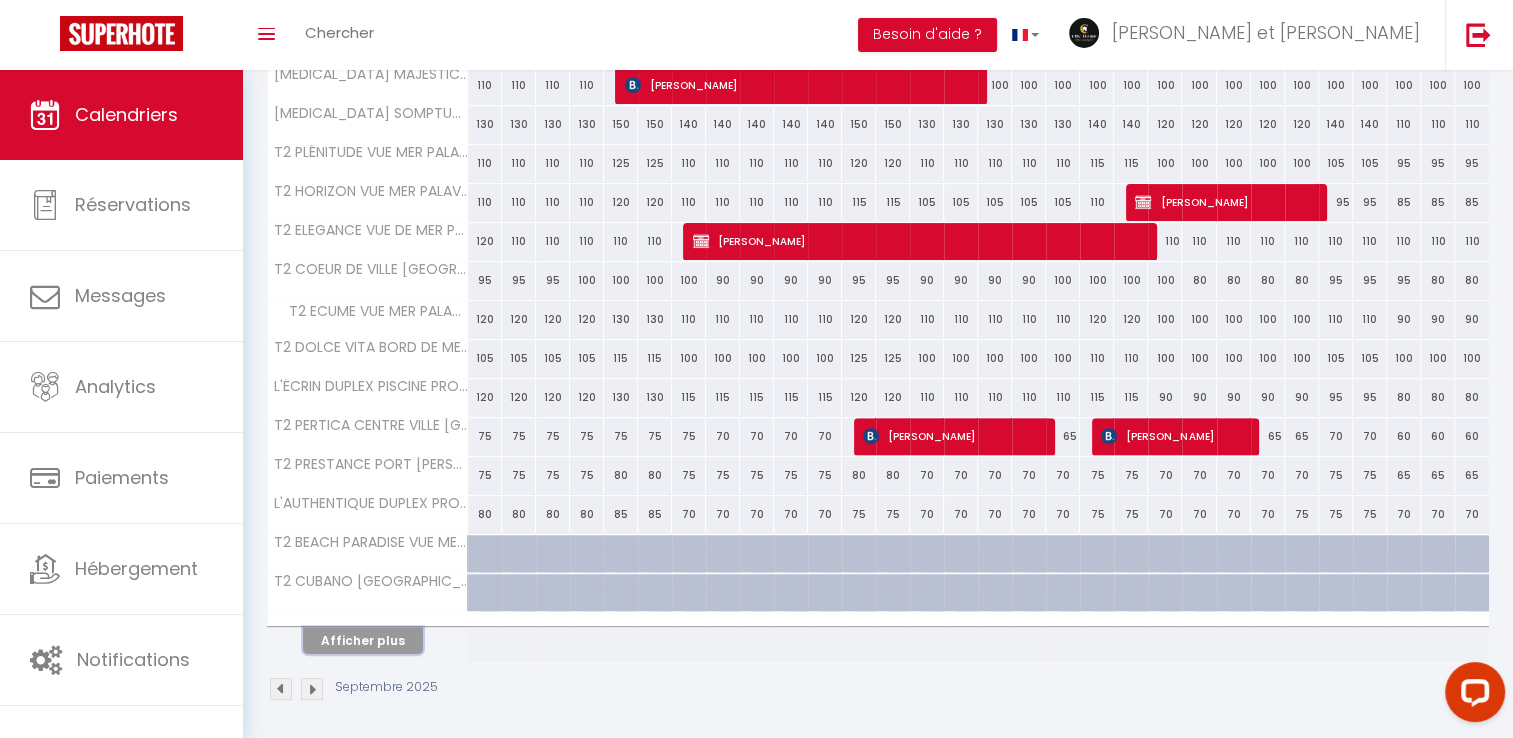 click on "Afficher plus" at bounding box center [363, 640] 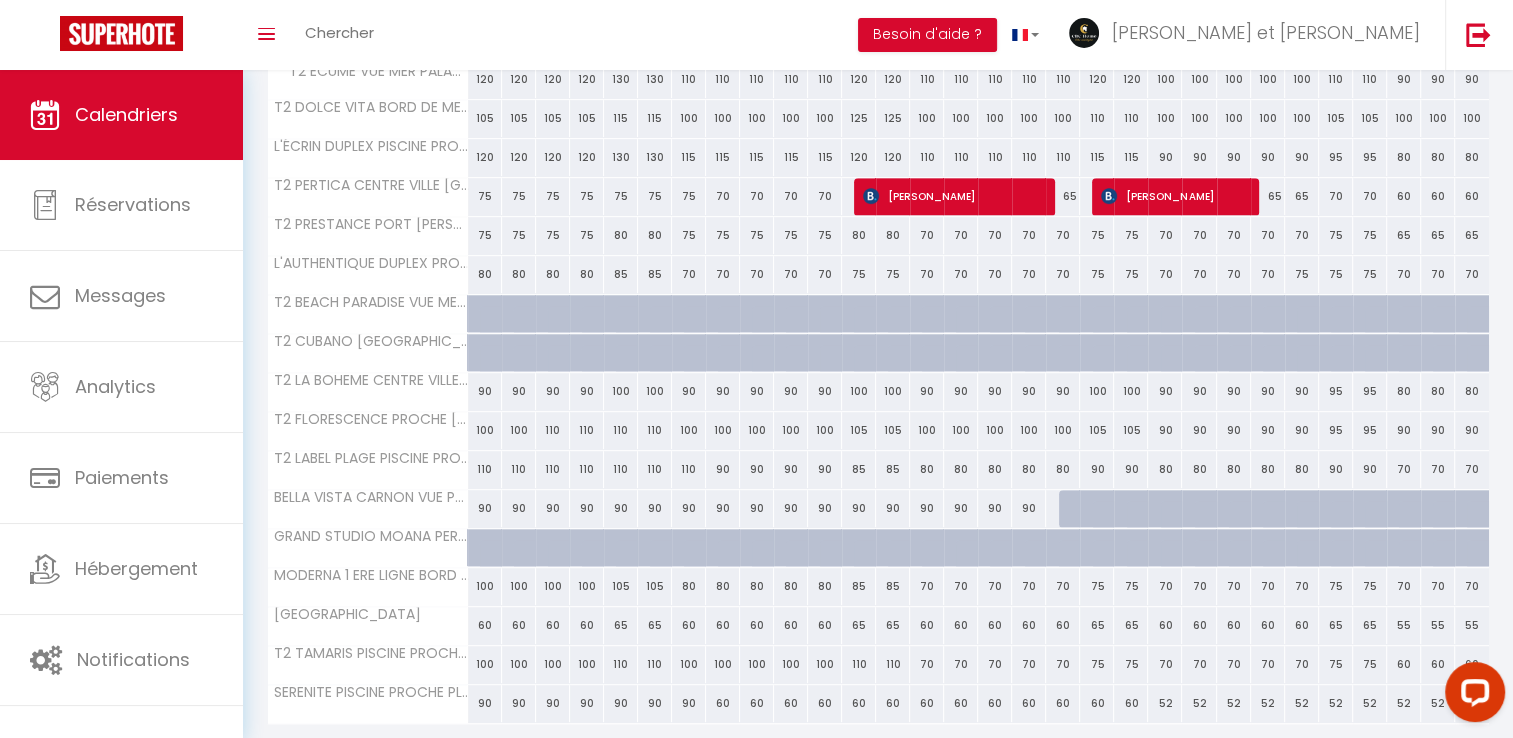 scroll, scrollTop: 833, scrollLeft: 0, axis: vertical 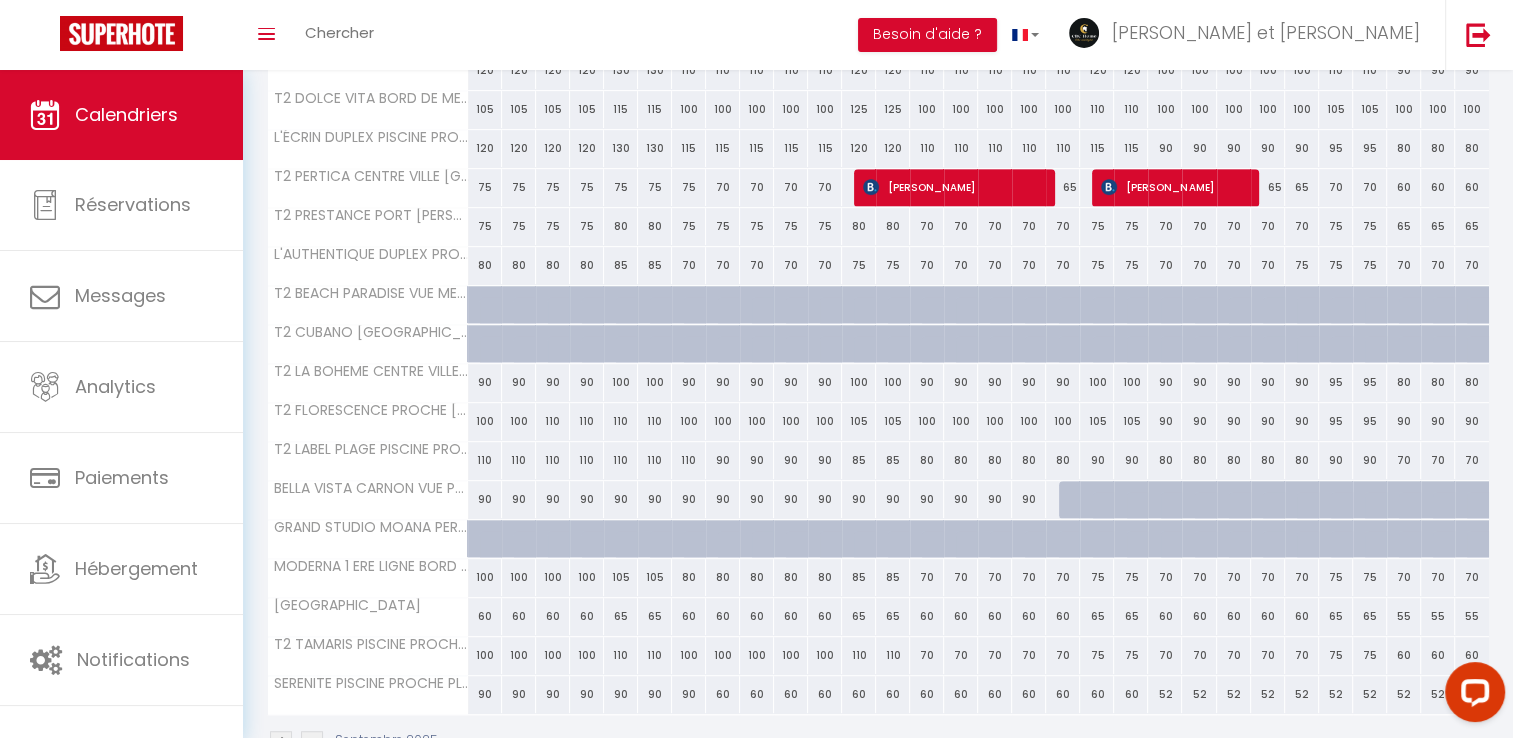 click on "100" at bounding box center (485, 577) 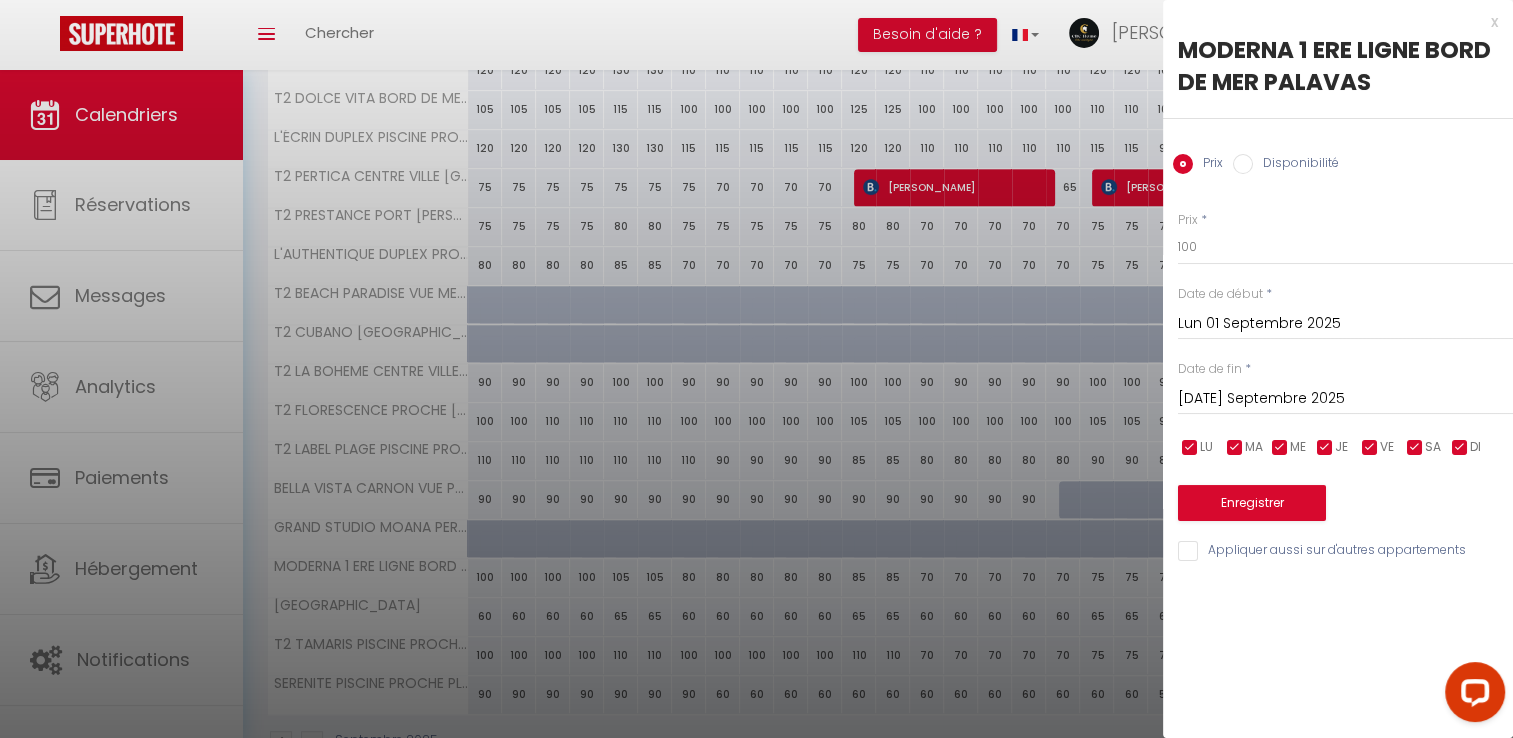 click at bounding box center (756, 369) 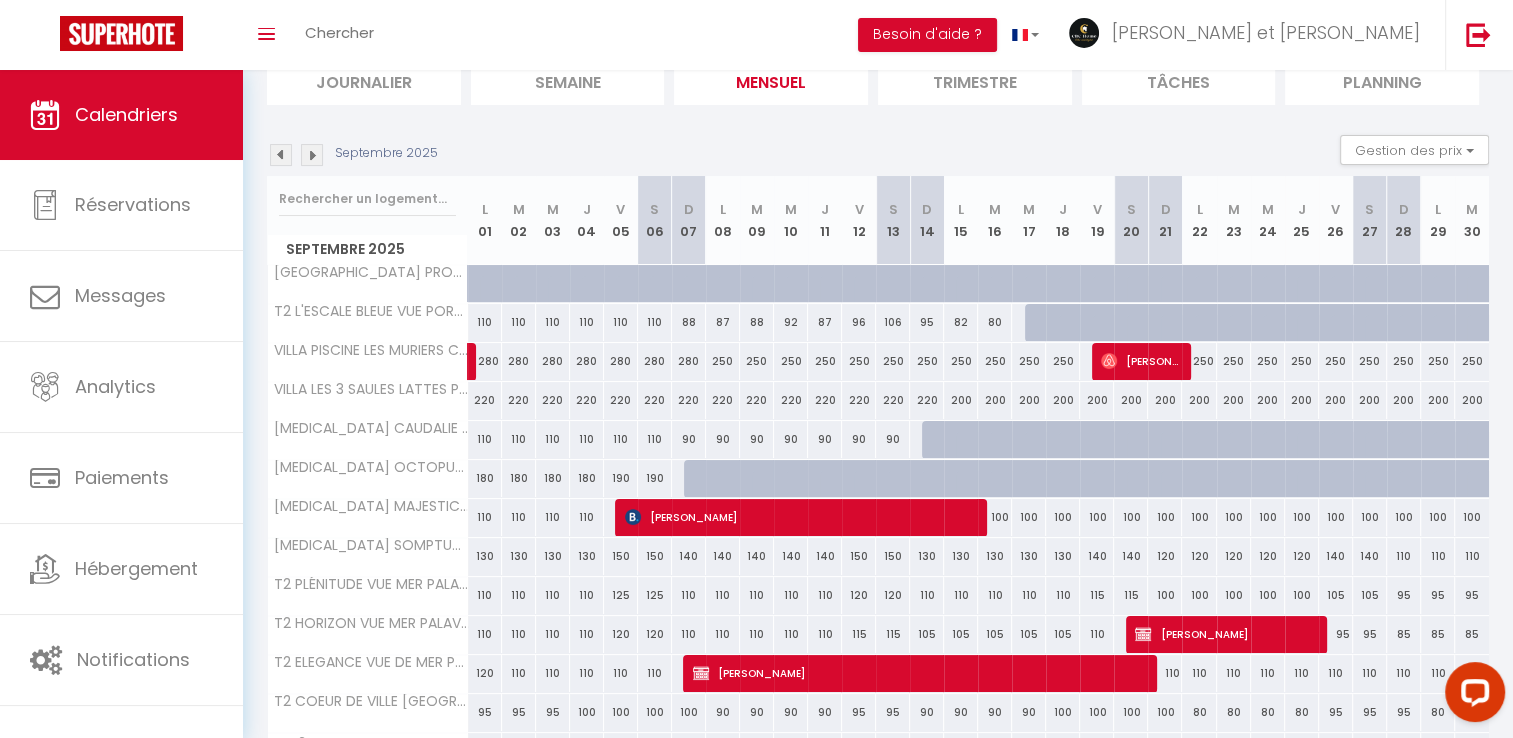scroll, scrollTop: 44, scrollLeft: 0, axis: vertical 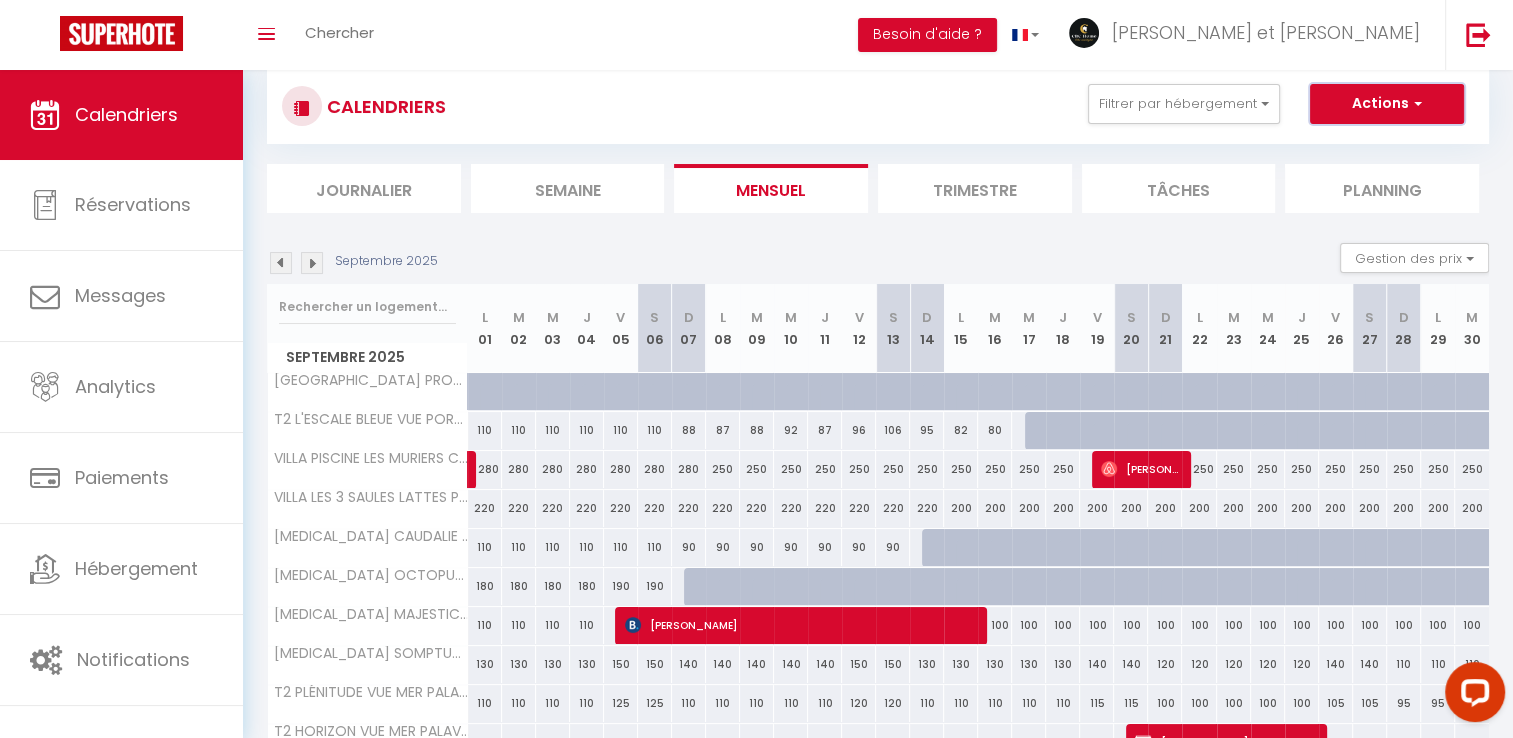 click on "Actions" at bounding box center [1387, 104] 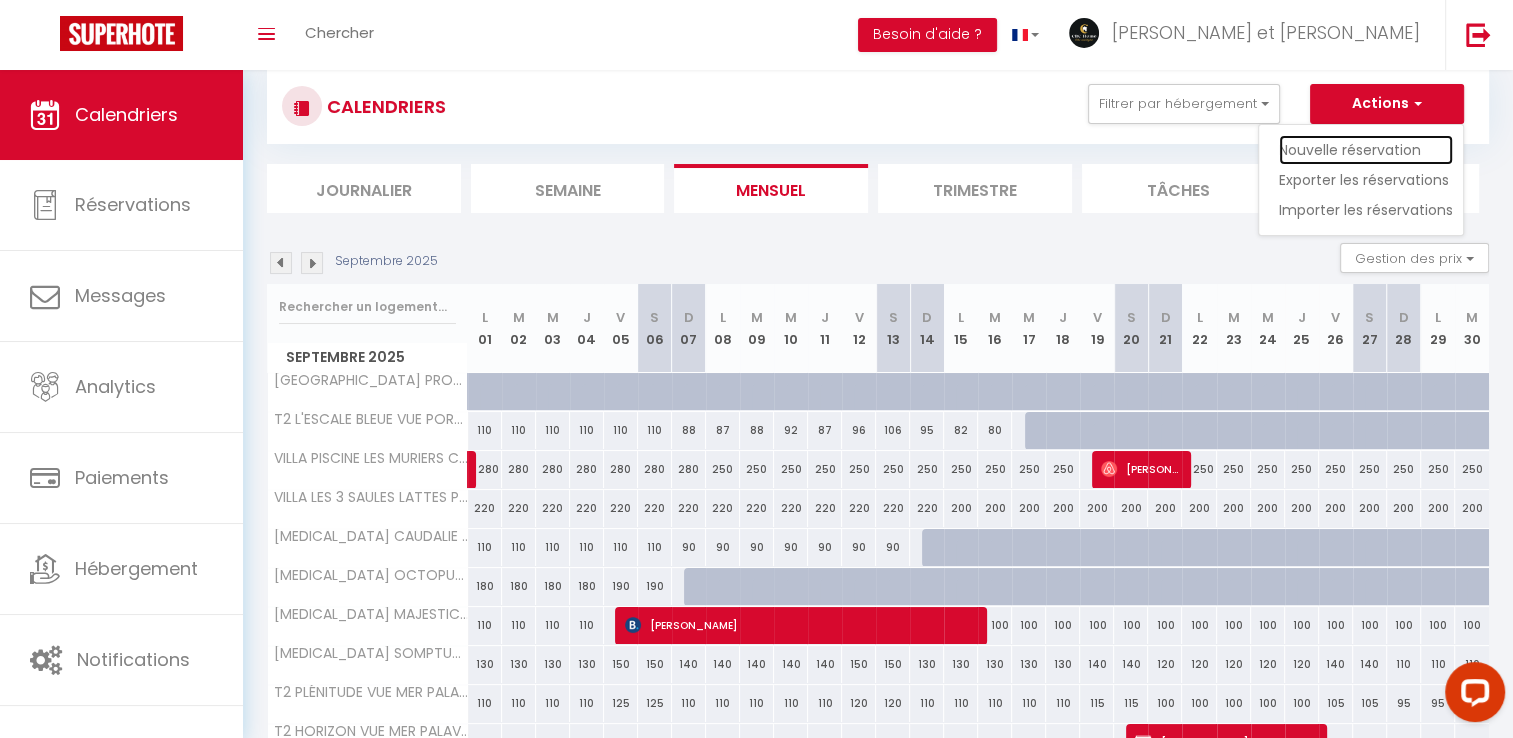 click on "Nouvelle réservation" at bounding box center [1366, 150] 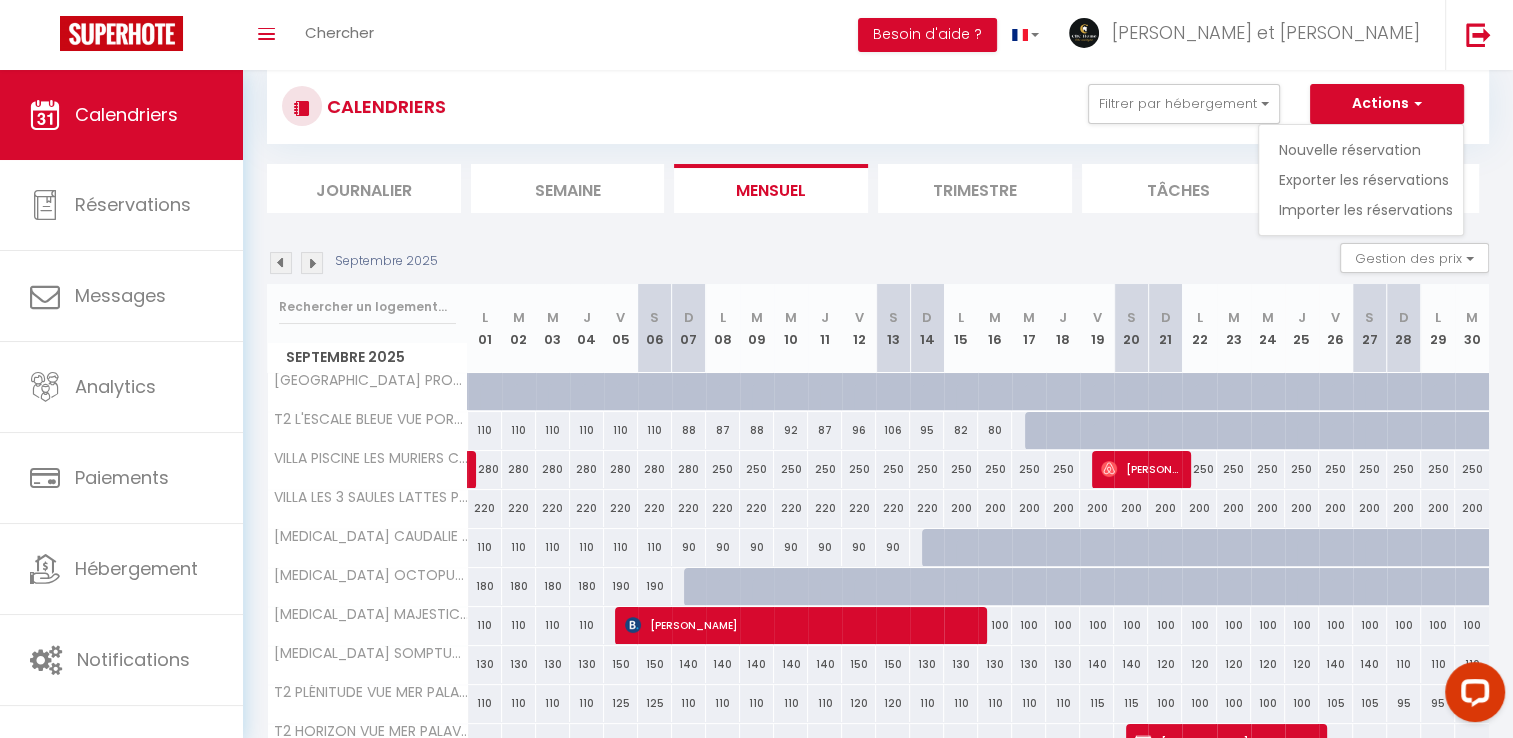 select 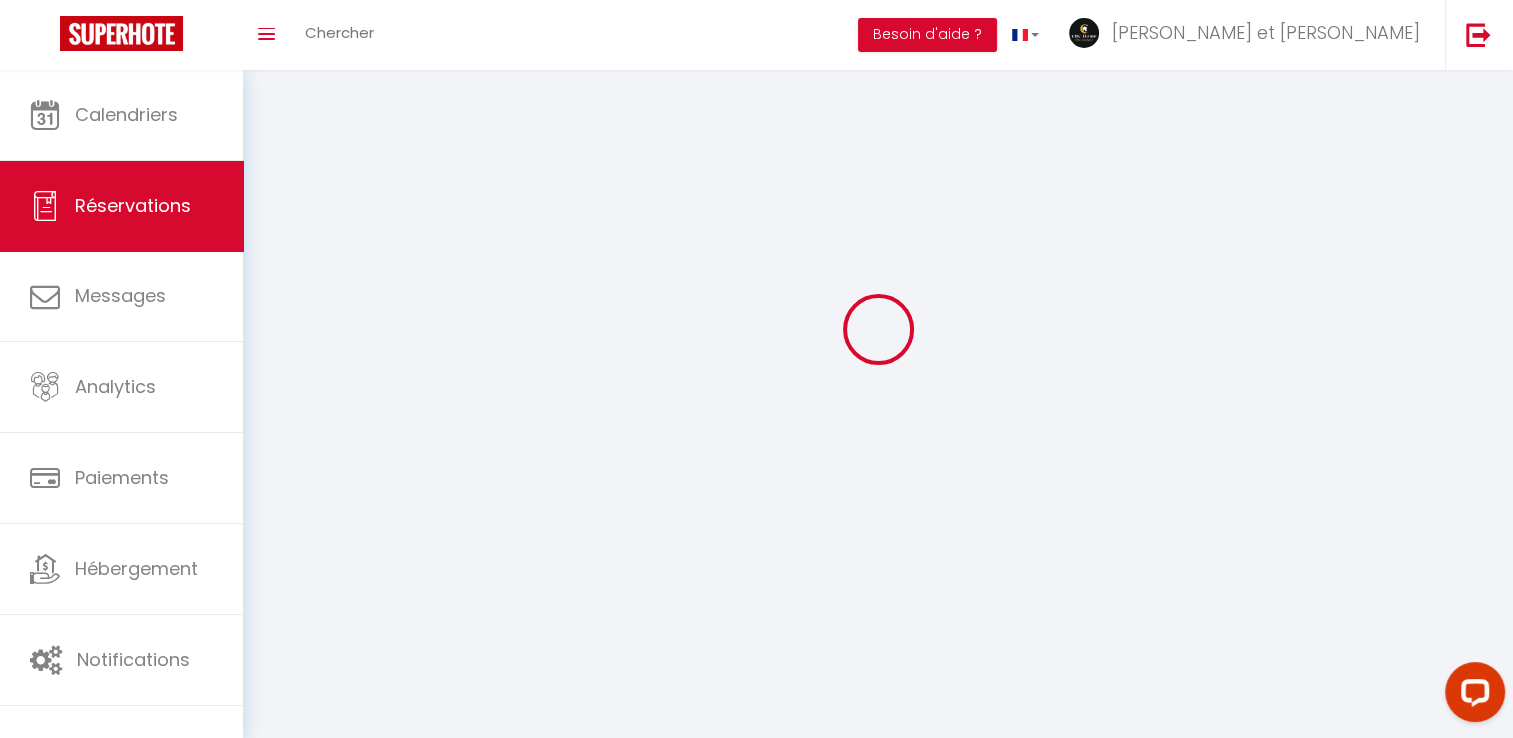 scroll, scrollTop: 0, scrollLeft: 0, axis: both 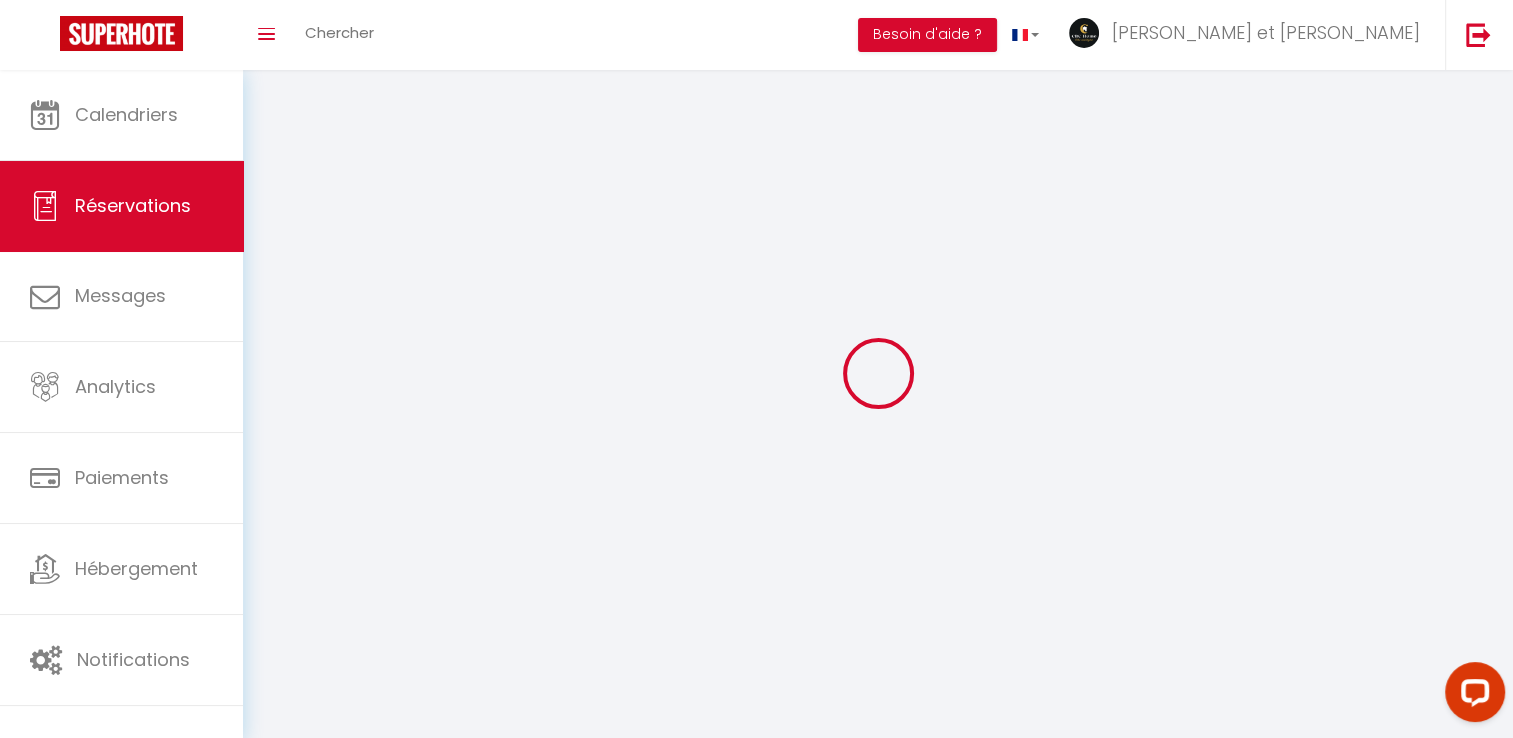 select 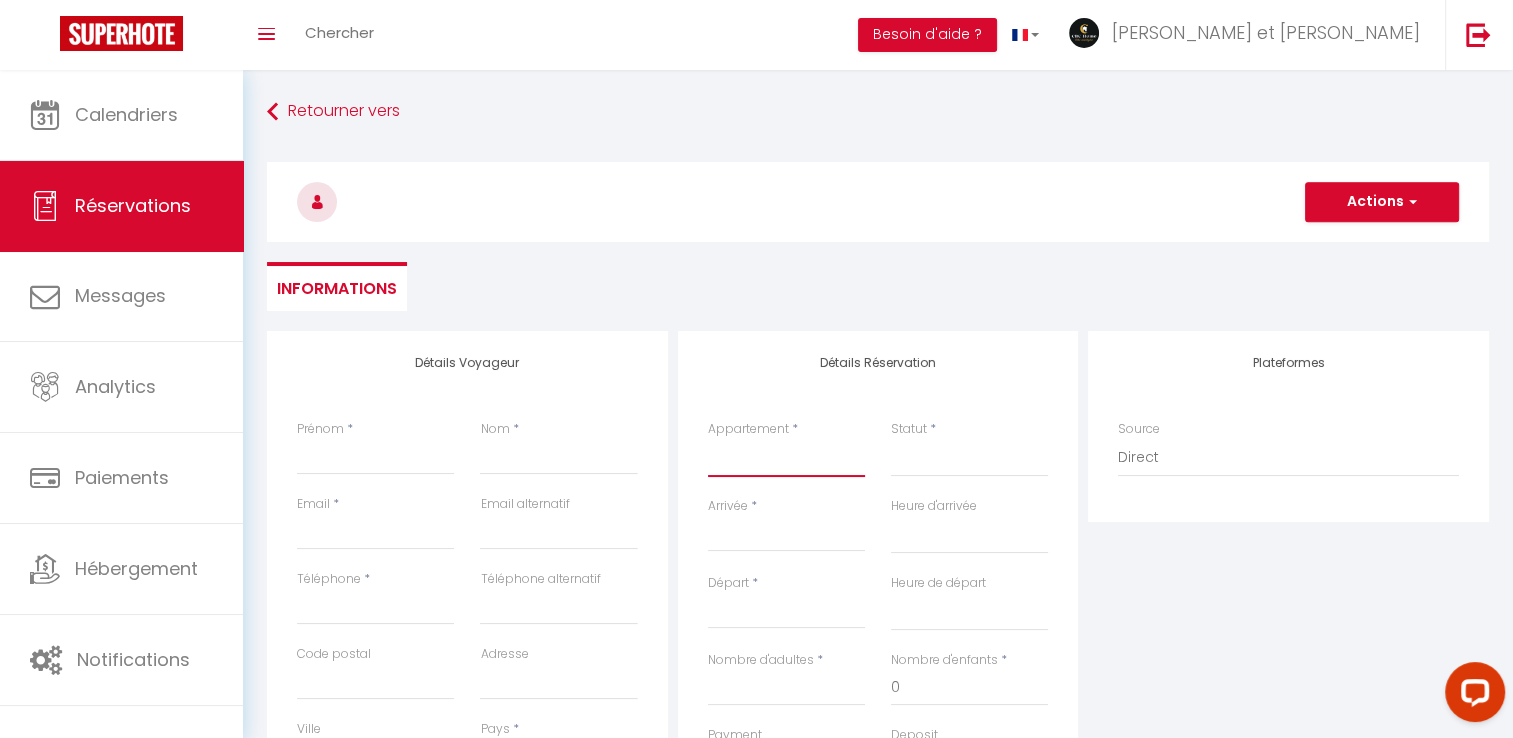 click on "VILLA PISCINE LA BASTIDE PROCHE MONTPELLIER ET PLAGES VILLA PISCINE LES MURIERS CASTELNAU PROCHE MONTPELLIER ET PLAGES VILLA LES 3 SAULES LATTES PROCHE MONTPELLIER ET PLAGES T3 CAUDALIE PISCINE MONTFERRIER PROCHE MONTPELLIER ET PLAGES T3 OCTOPUS VUE MER PALAVAS T3 MAJESTIC CENTRE VILLE ​MONTPELLIER ECUSSON T3 SOMPTUOSA VUE MER 1 ERE LIGNE PALAVAS T2 PLÉNITUDE VUE MER PALAVAS T2 HORIZON VUE MER PALAVAS T2 ELEGANCE VUE DE MER PALAVAS T2 COEUR DE VILLE MONTPELLIER T2 ECUME VUE MER PALAVAS T2 DOLCE VITA BORD DE MER 1 ERE LIGNE PALAVAS L'ÉCRIN DUPLEX PISCINE PROCHE MER PALAVAS T2 PERTICA CENTRE VILLE MONTPELLIER T2 PRESTANCE PORT MARIANNE MONTPELLIER L'AUTHENTIQUE DUPLEX PROCHE GARE MONTPELLIER T2 BEACH PARADISE VUE MER PALAVAS T2 CUBANO  MONTPELLIER PORT MARIANNE PARKING T2 LA BOHEME CENTRE VILLE  PROCHE MER PALAVAS T2 FLORESCENCE PROCHE MONTPELLIER ET PLAGES T2 LABEL PLAGE PISCINE PROCHE MER PALAVAS BELLA VISTA CARNON VUE PORT PROCHE PLAGE GRAND STUDIO MOANA PEROLS PROCHE PARC EXPOSITION" at bounding box center (786, 458) 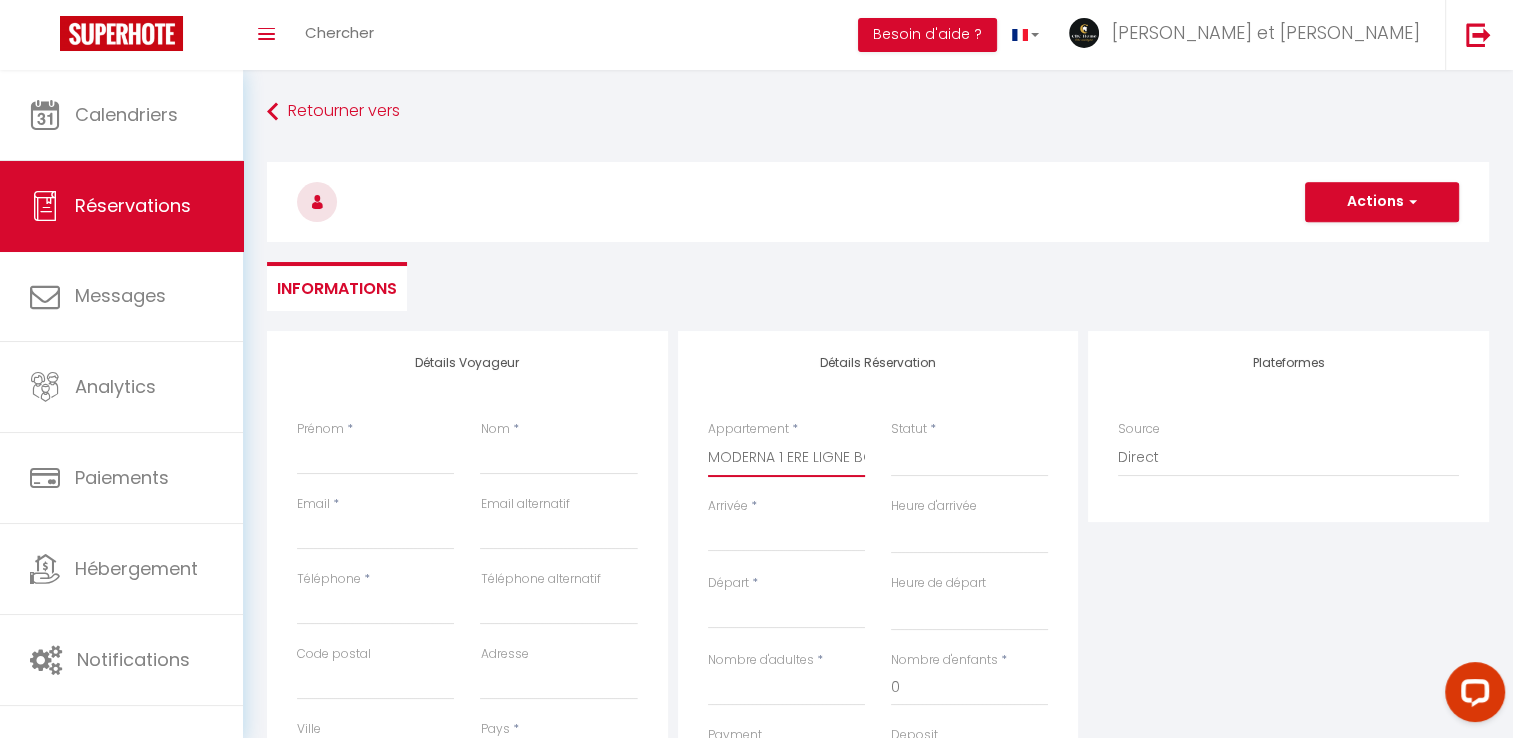 click on "VILLA PISCINE LA BASTIDE PROCHE MONTPELLIER ET PLAGES VILLA PISCINE LES MURIERS CASTELNAU PROCHE MONTPELLIER ET PLAGES VILLA LES 3 SAULES LATTES PROCHE MONTPELLIER ET PLAGES T3 CAUDALIE PISCINE MONTFERRIER PROCHE MONTPELLIER ET PLAGES T3 OCTOPUS VUE MER PALAVAS T3 MAJESTIC CENTRE VILLE ​MONTPELLIER ECUSSON T3 SOMPTUOSA VUE MER 1 ERE LIGNE PALAVAS T2 PLÉNITUDE VUE MER PALAVAS T2 HORIZON VUE MER PALAVAS T2 ELEGANCE VUE DE MER PALAVAS T2 COEUR DE VILLE MONTPELLIER T2 ECUME VUE MER PALAVAS T2 DOLCE VITA BORD DE MER 1 ERE LIGNE PALAVAS L'ÉCRIN DUPLEX PISCINE PROCHE MER PALAVAS T2 PERTICA CENTRE VILLE MONTPELLIER T2 PRESTANCE PORT MARIANNE MONTPELLIER L'AUTHENTIQUE DUPLEX PROCHE GARE MONTPELLIER T2 BEACH PARADISE VUE MER PALAVAS T2 CUBANO  MONTPELLIER PORT MARIANNE PARKING T2 LA BOHEME CENTRE VILLE  PROCHE MER PALAVAS T2 FLORESCENCE PROCHE MONTPELLIER ET PLAGES T2 LABEL PLAGE PISCINE PROCHE MER PALAVAS BELLA VISTA CARNON VUE PORT PROCHE PLAGE GRAND STUDIO MOANA PEROLS PROCHE PARC EXPOSITION" at bounding box center (786, 458) 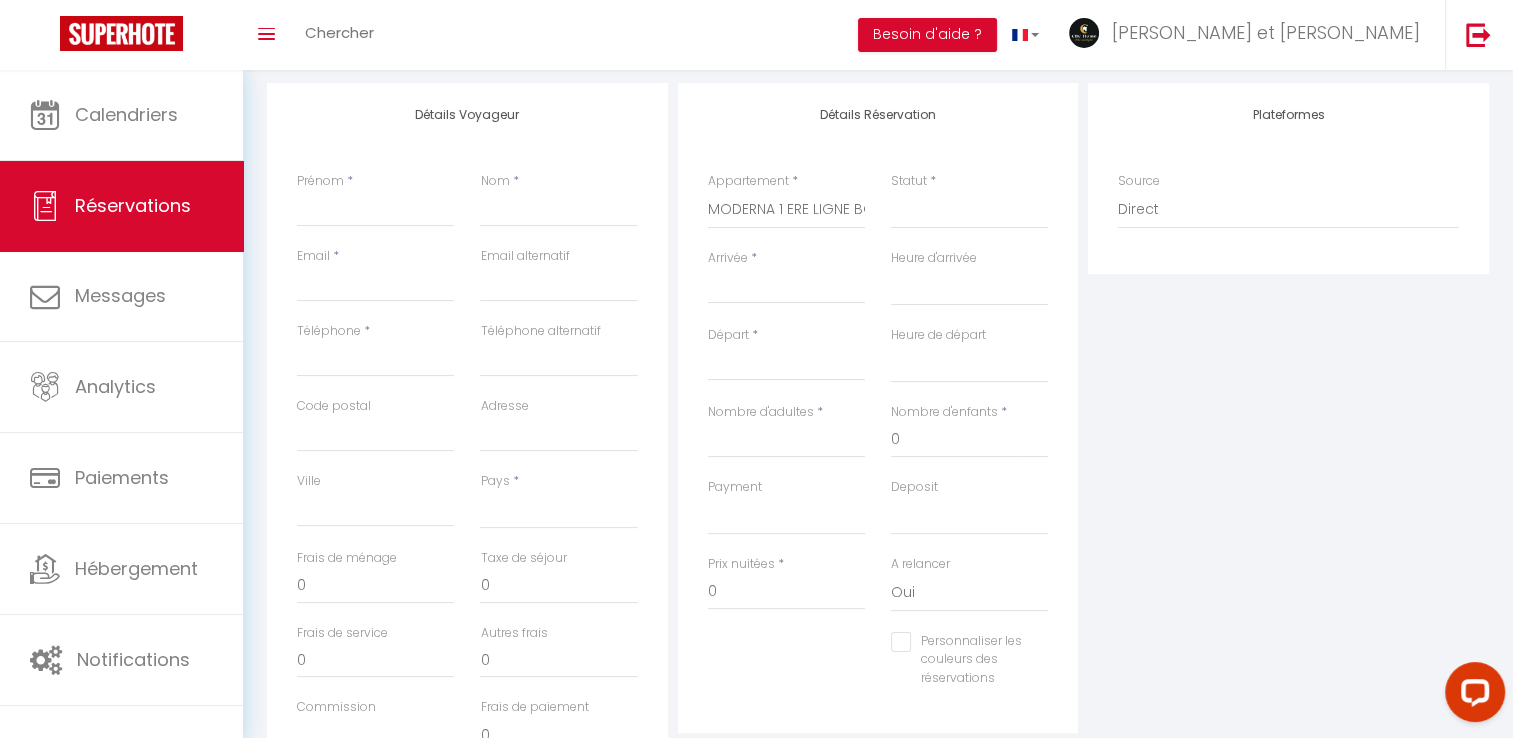 click on "Arrivée" at bounding box center (786, 288) 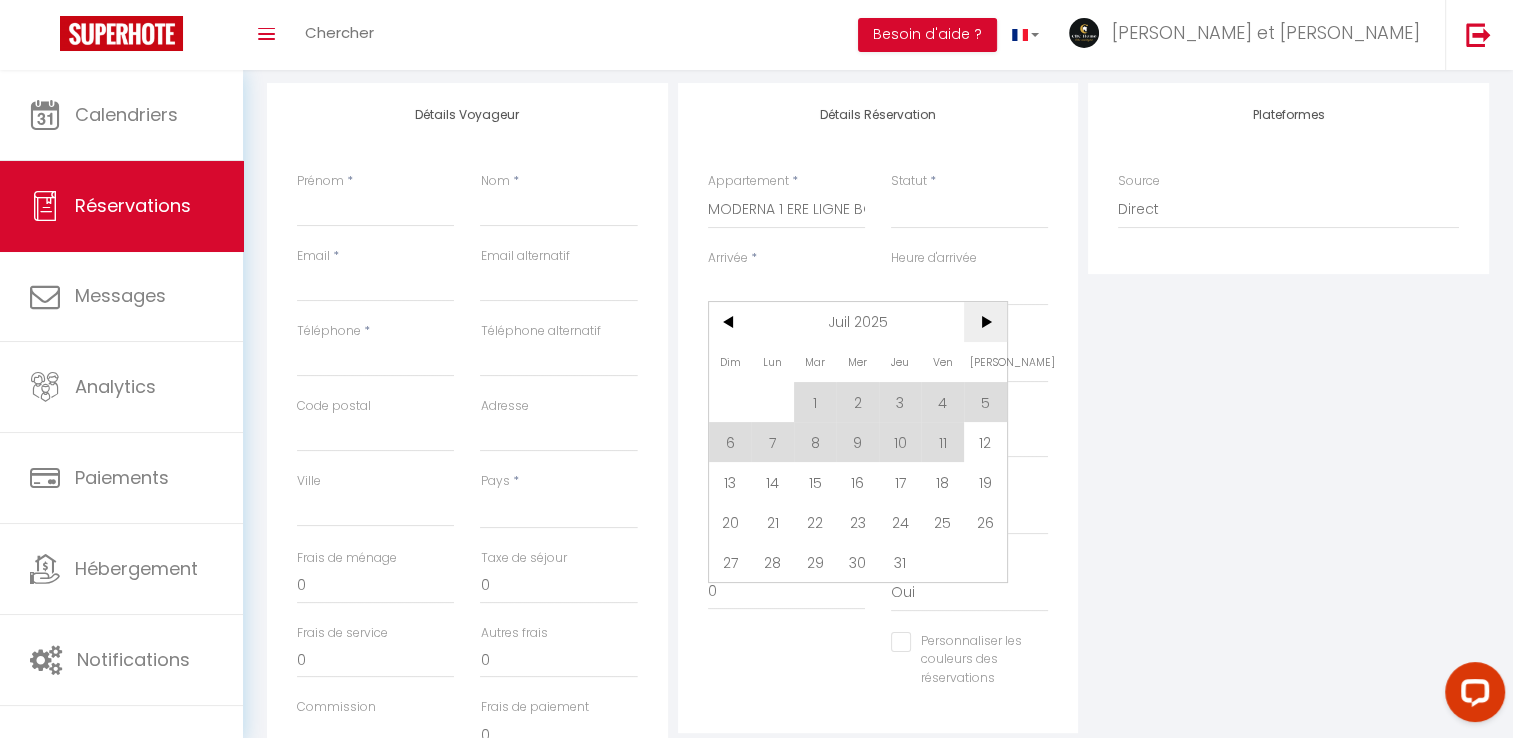 click on ">" at bounding box center (985, 322) 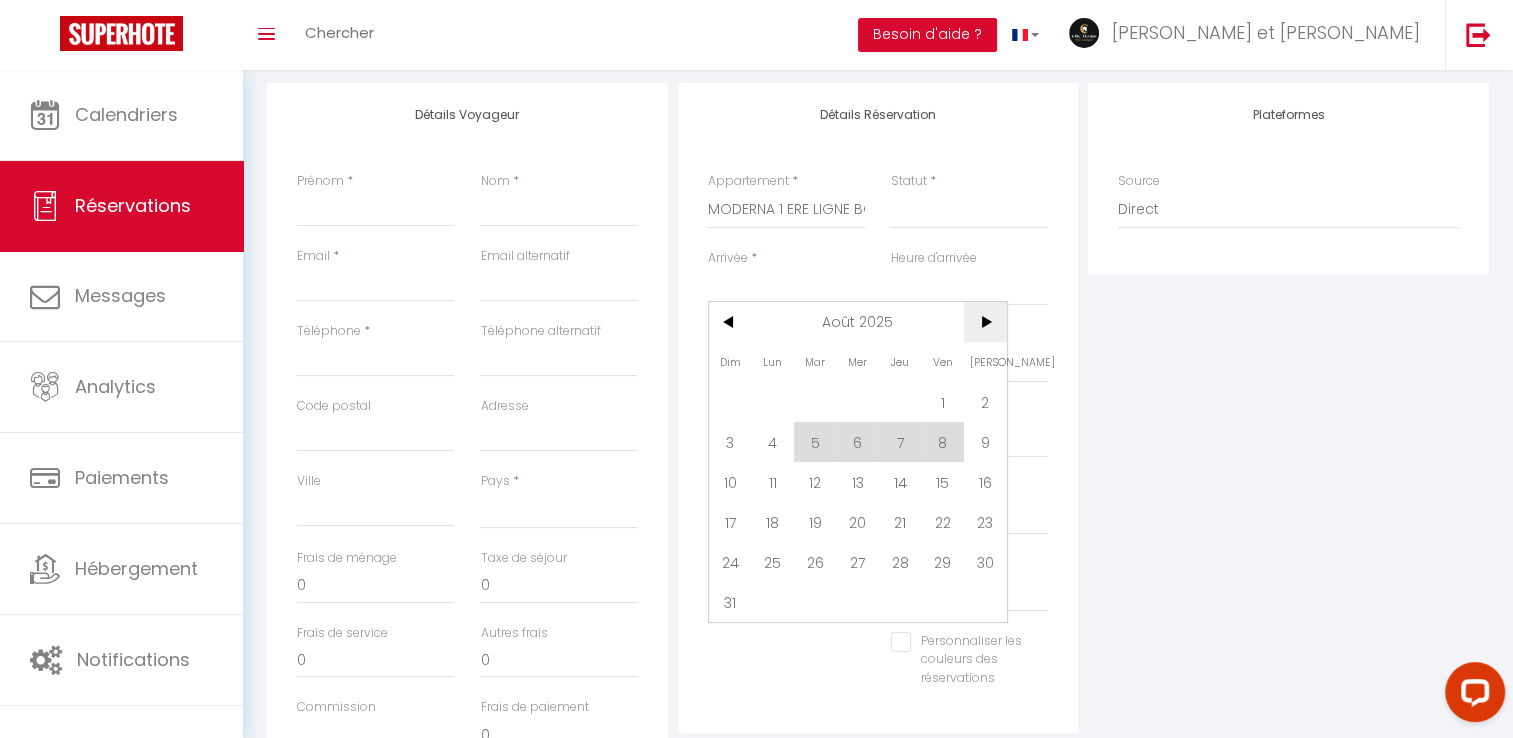 click on ">" at bounding box center (985, 322) 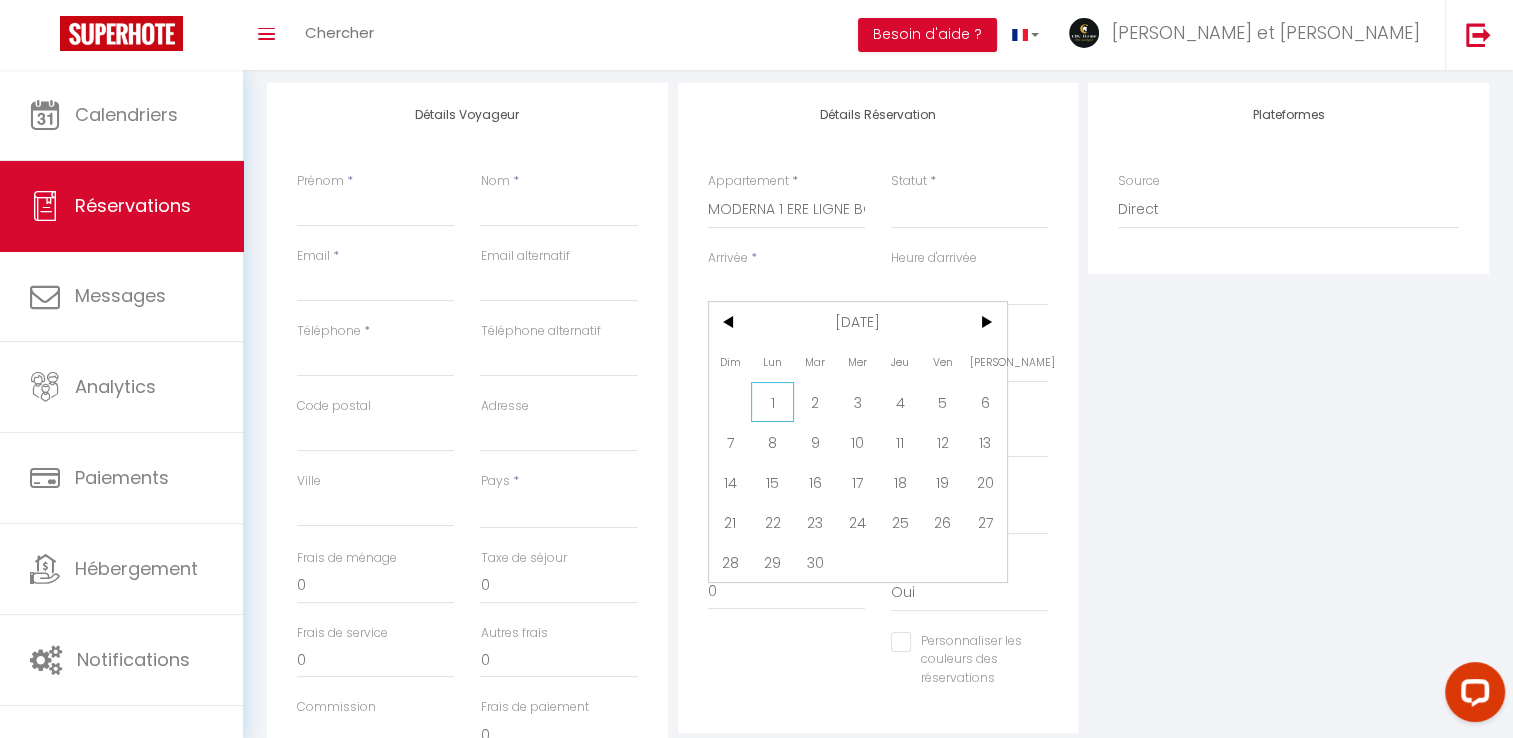 click on "1" at bounding box center (772, 402) 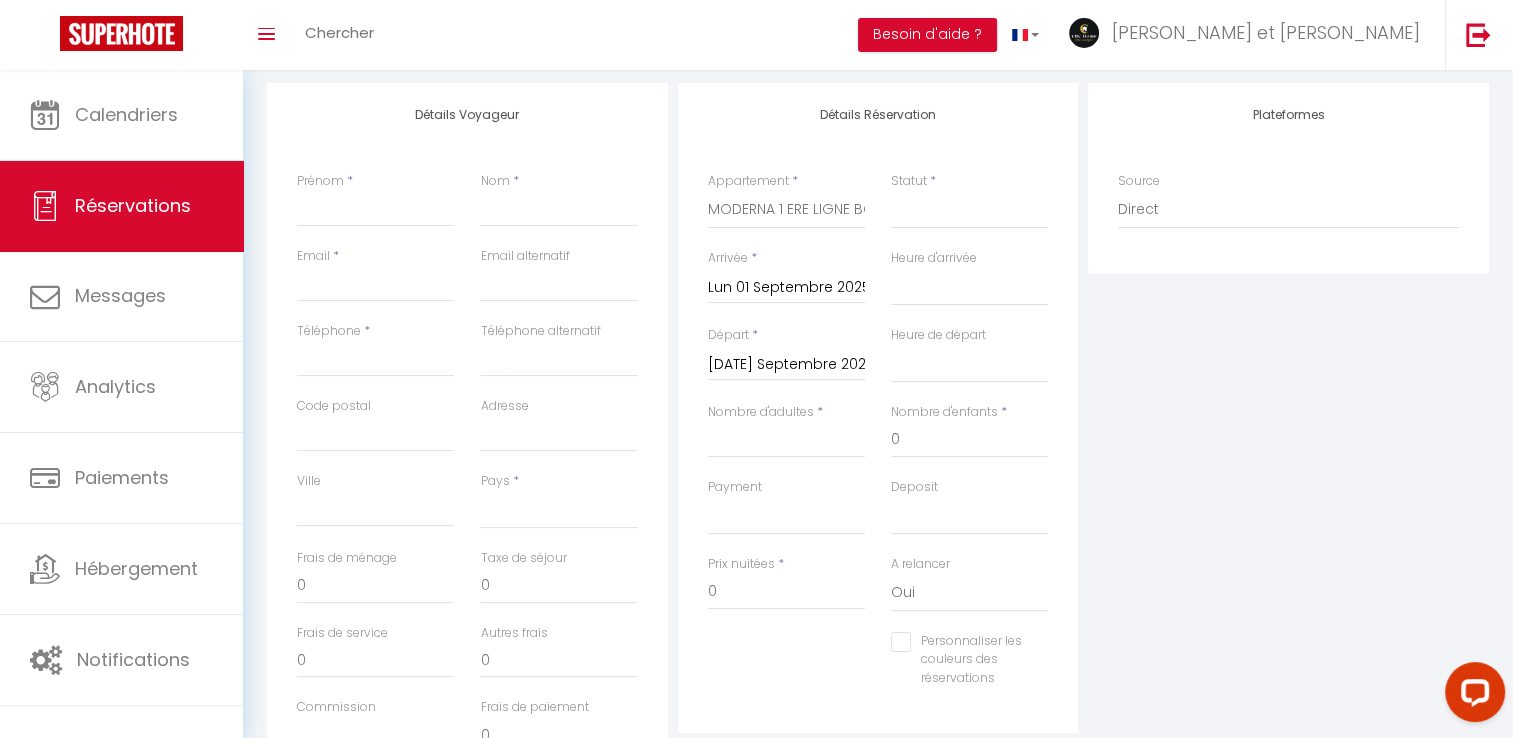 click on "Mar 02 Septembre 2025" at bounding box center (786, 365) 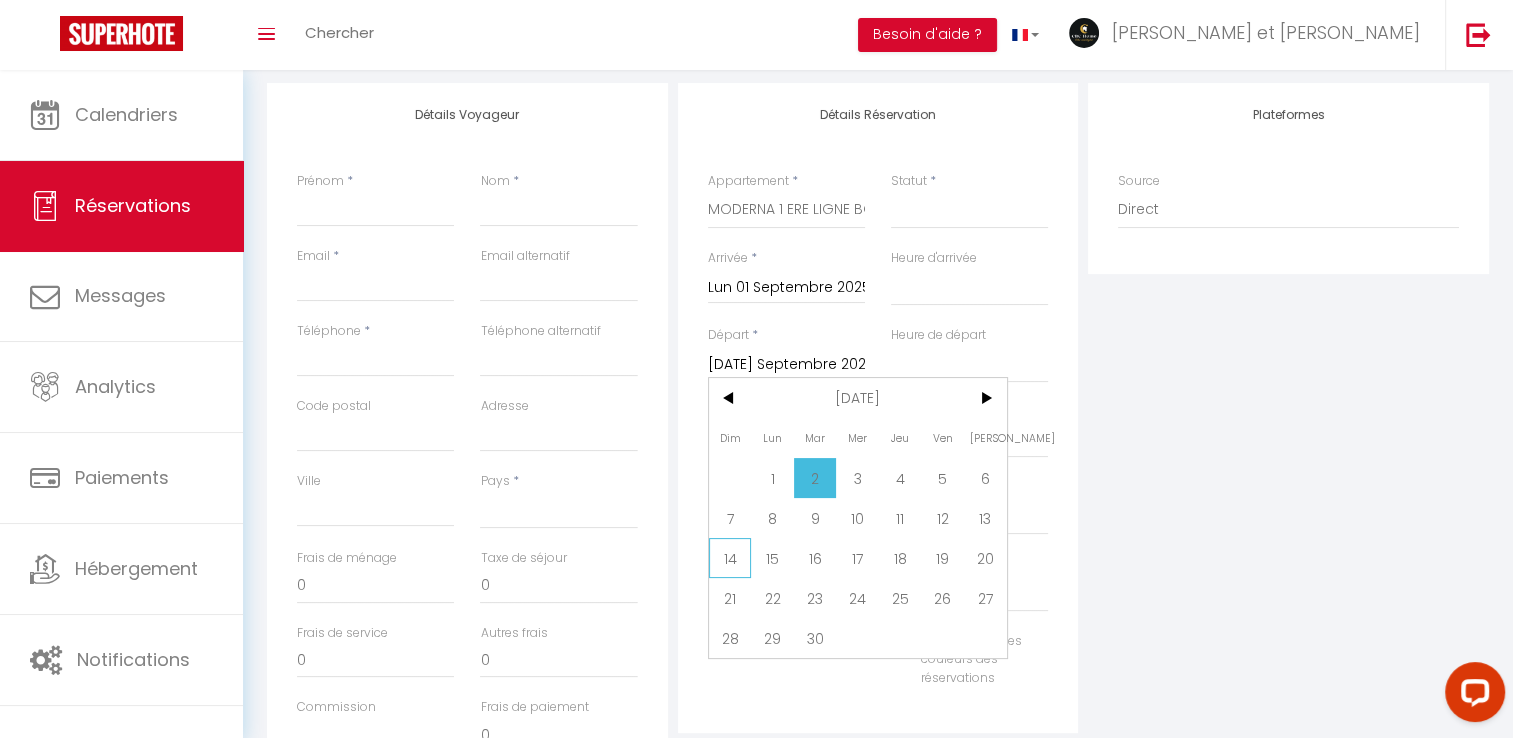 click on "14" at bounding box center (730, 558) 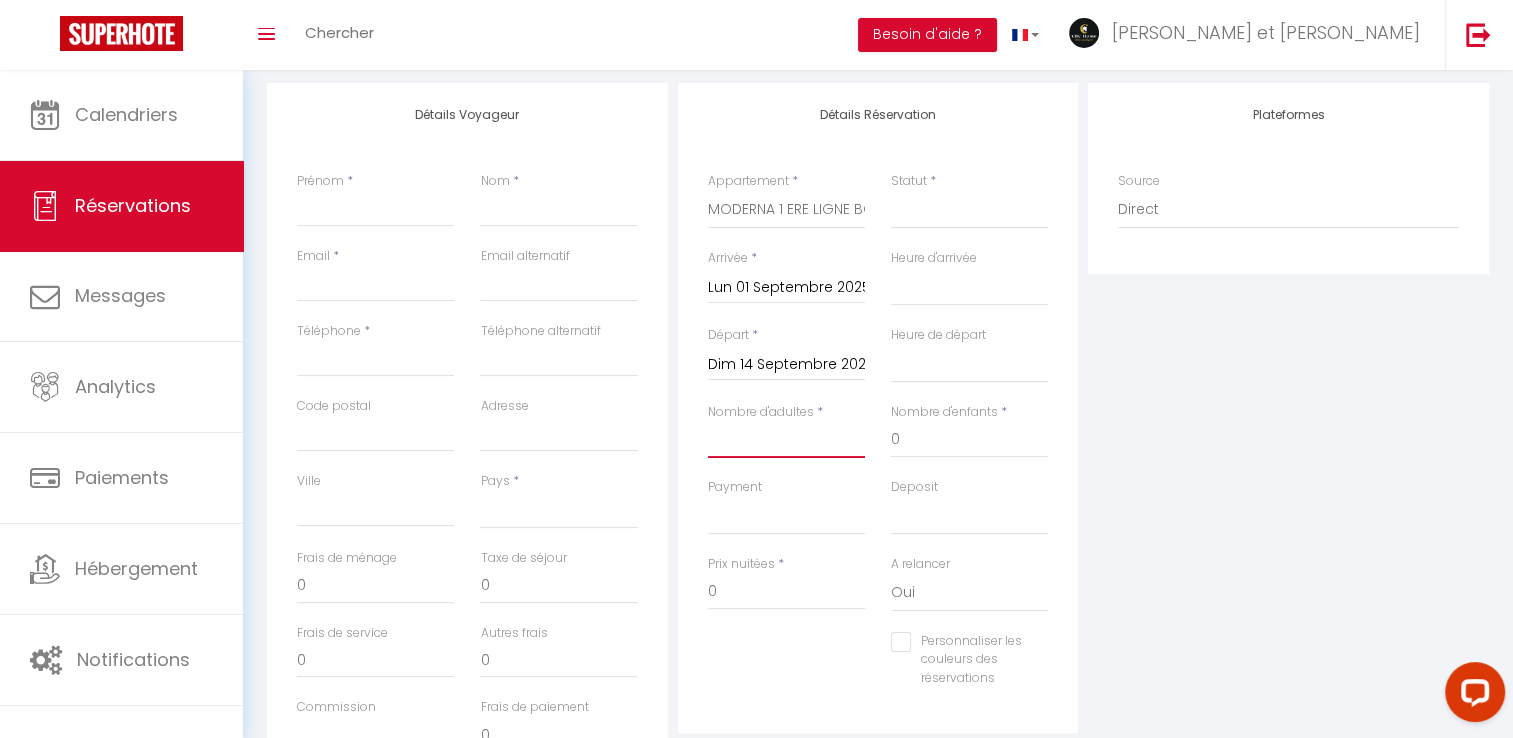 click on "Nombre d'adultes" at bounding box center [786, 440] 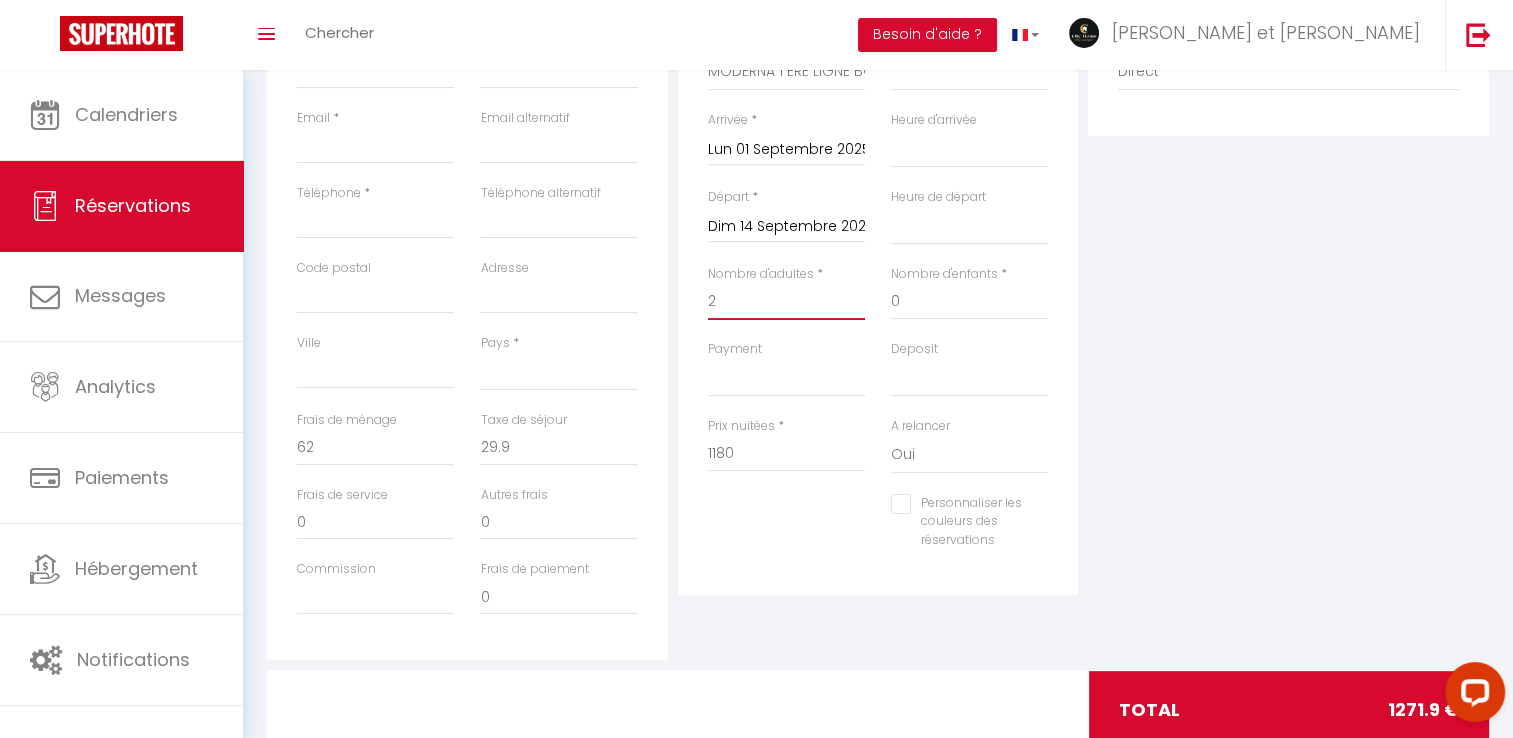 scroll, scrollTop: 384, scrollLeft: 0, axis: vertical 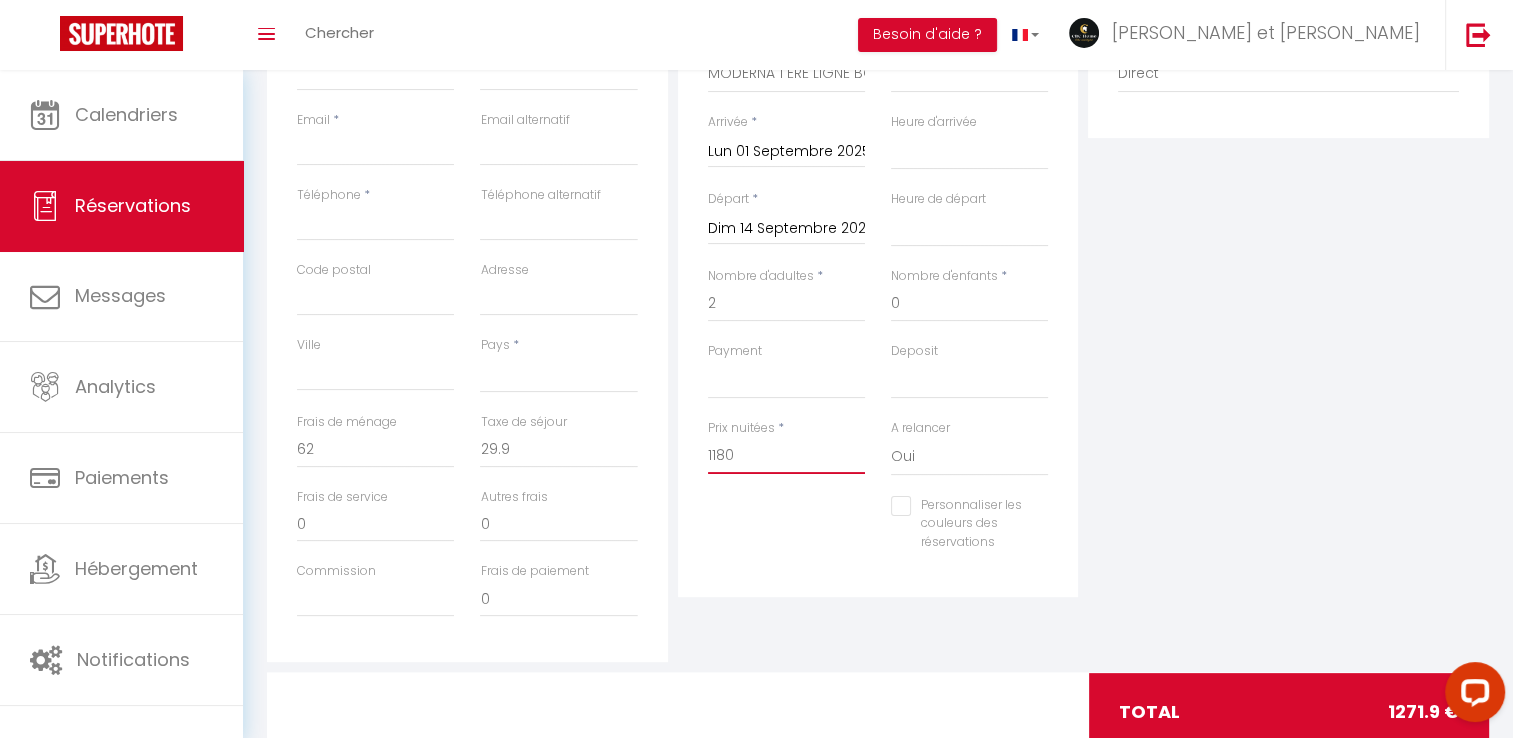 drag, startPoint x: 739, startPoint y: 458, endPoint x: 696, endPoint y: 458, distance: 43 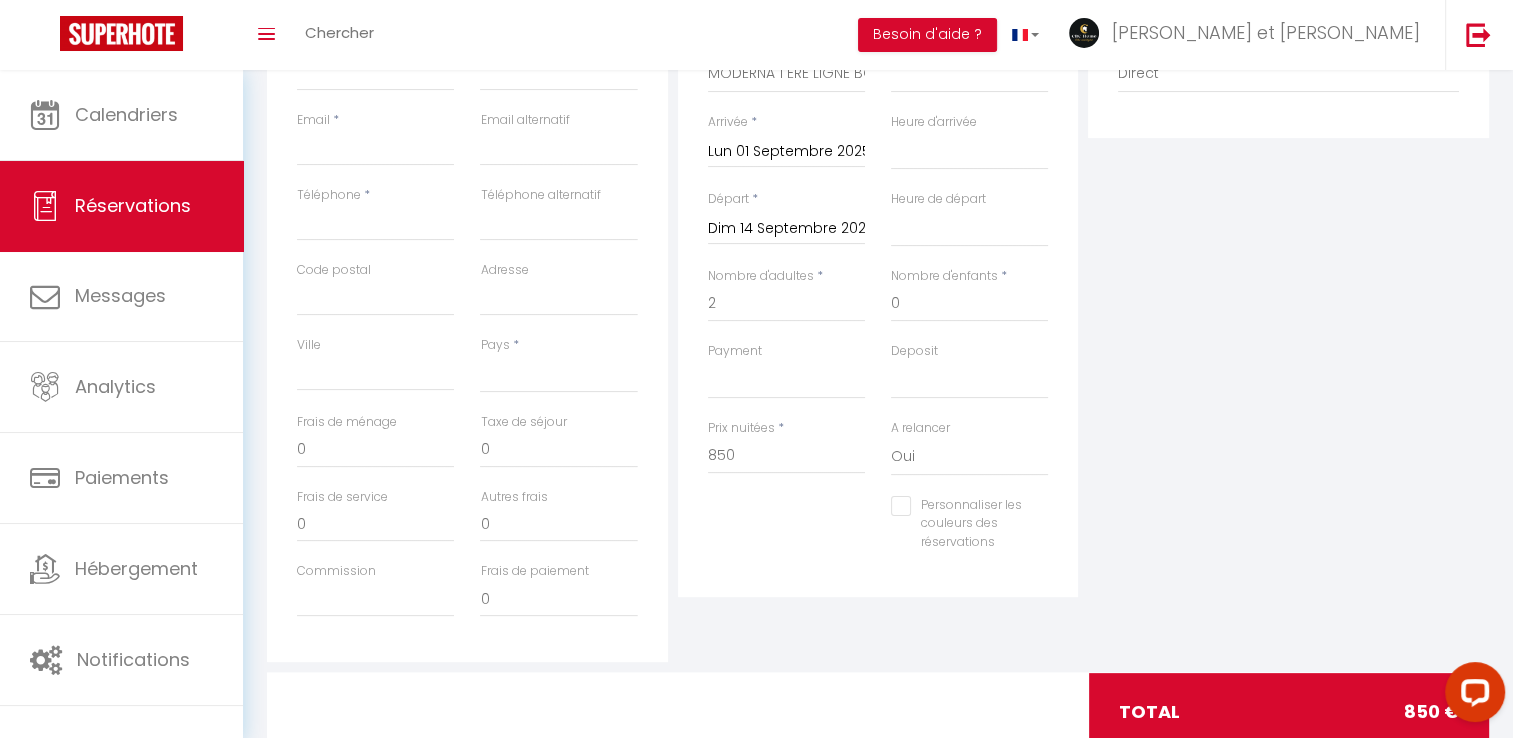 click on "Personnaliser les couleurs des réservations     #D7092E" at bounding box center (878, 534) 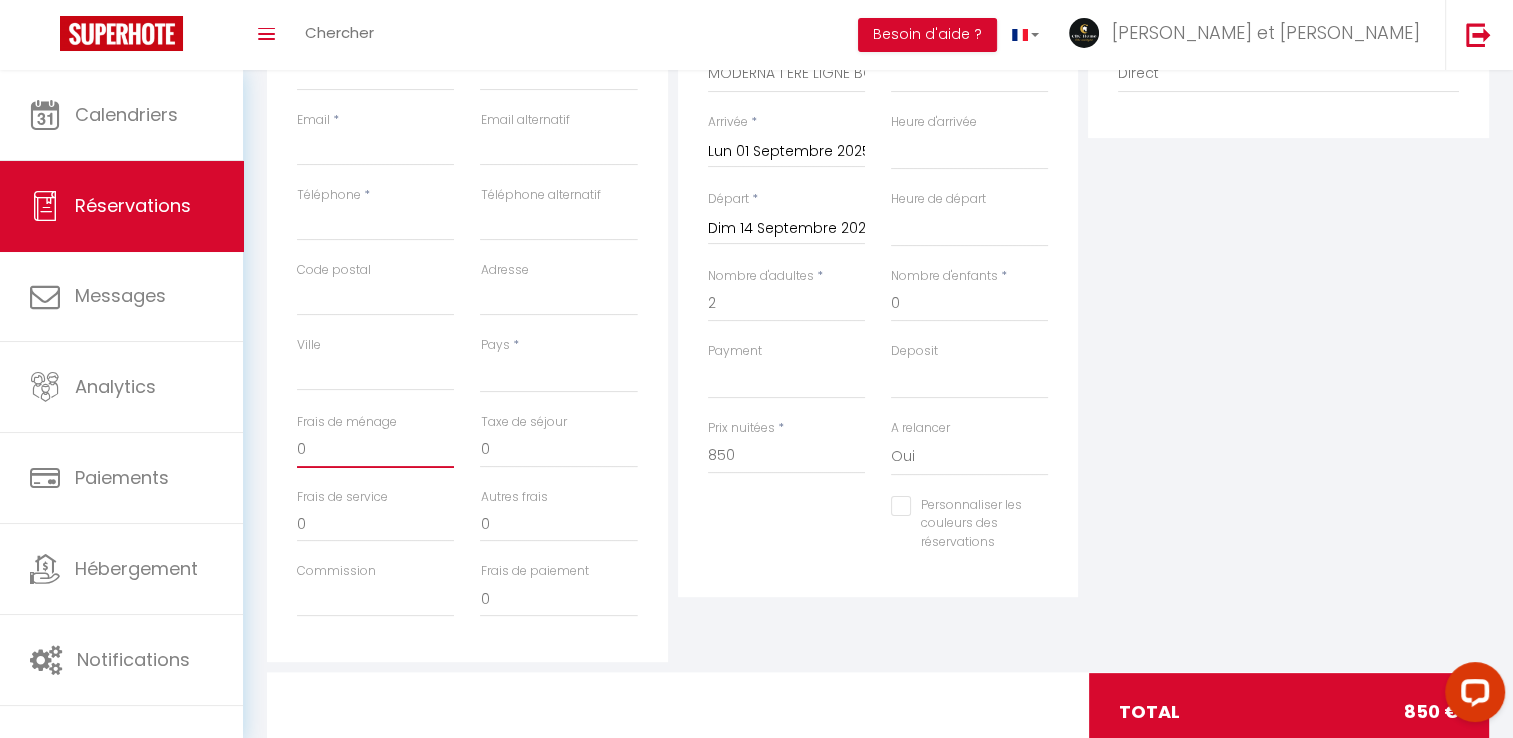 click on "0" at bounding box center [375, 450] 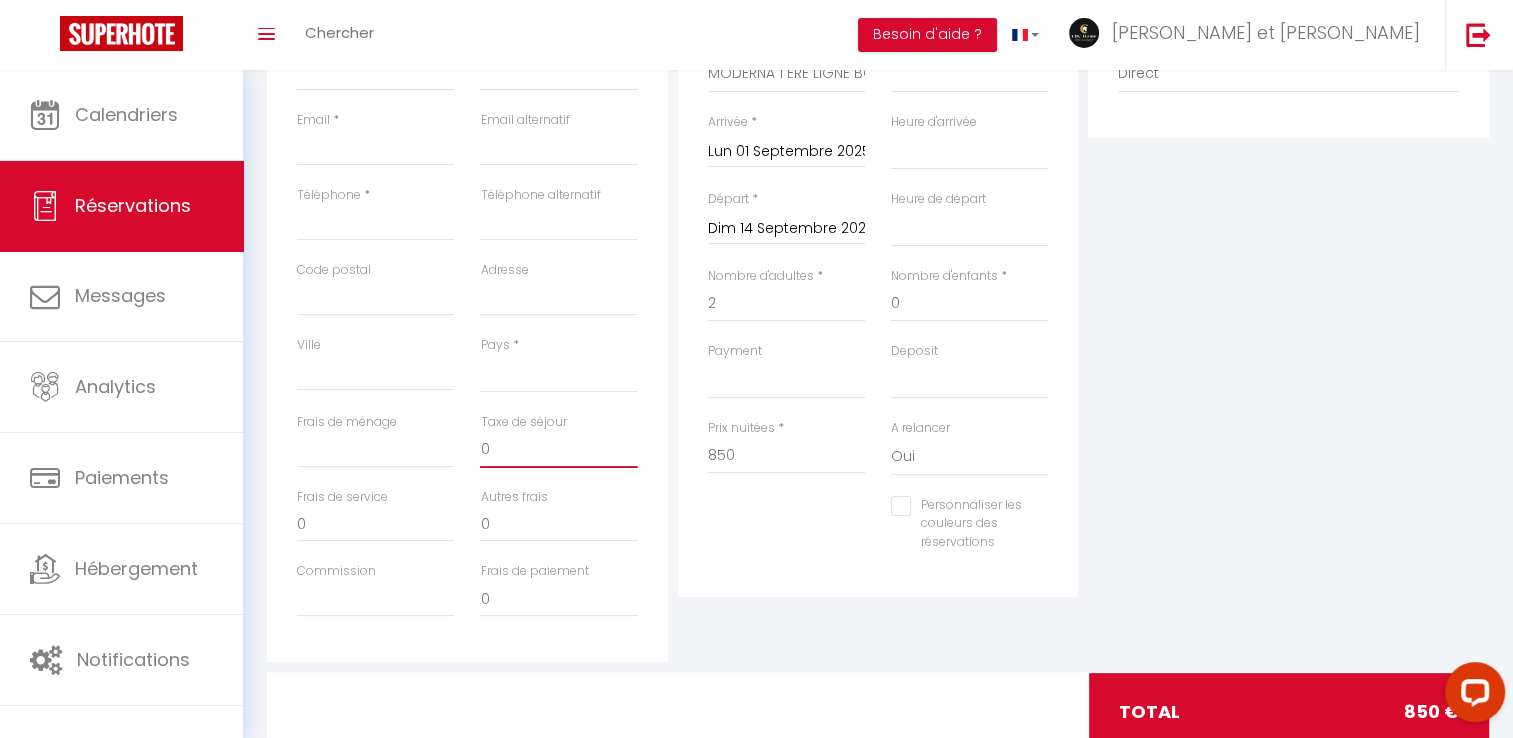click on "0" at bounding box center (558, 450) 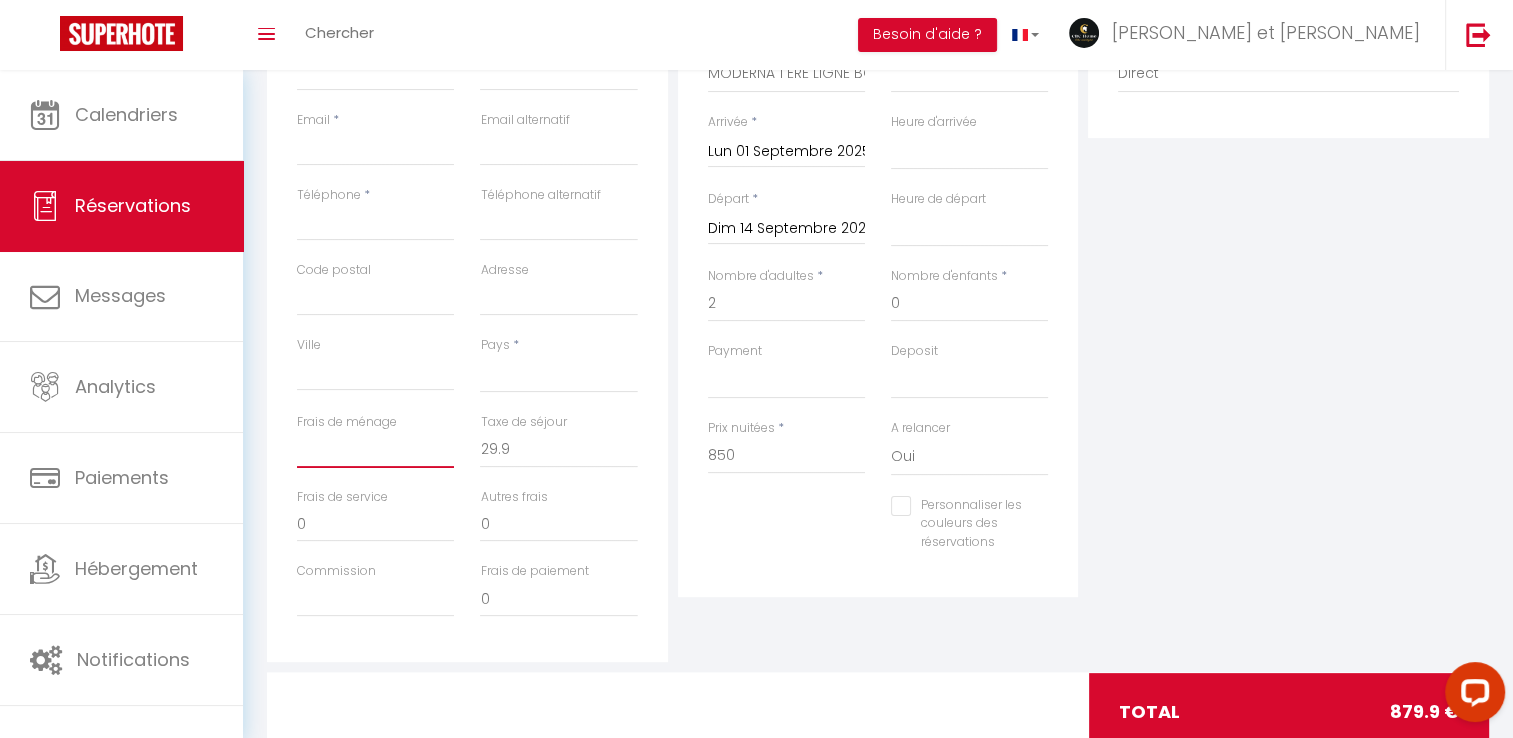 click on "Frais de ménage" at bounding box center [375, 450] 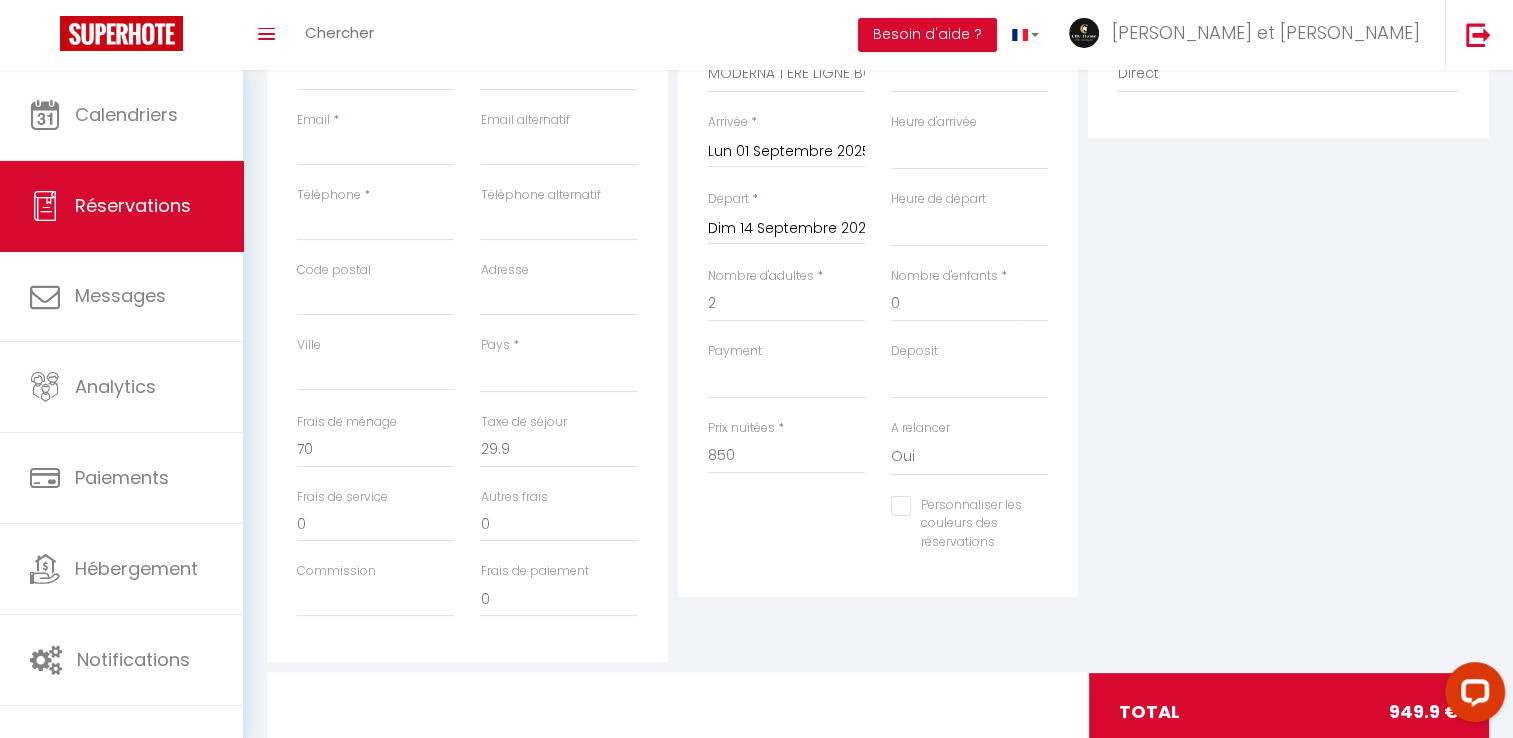 click on "Personnaliser les couleurs des réservations     #D7092E" at bounding box center (878, 534) 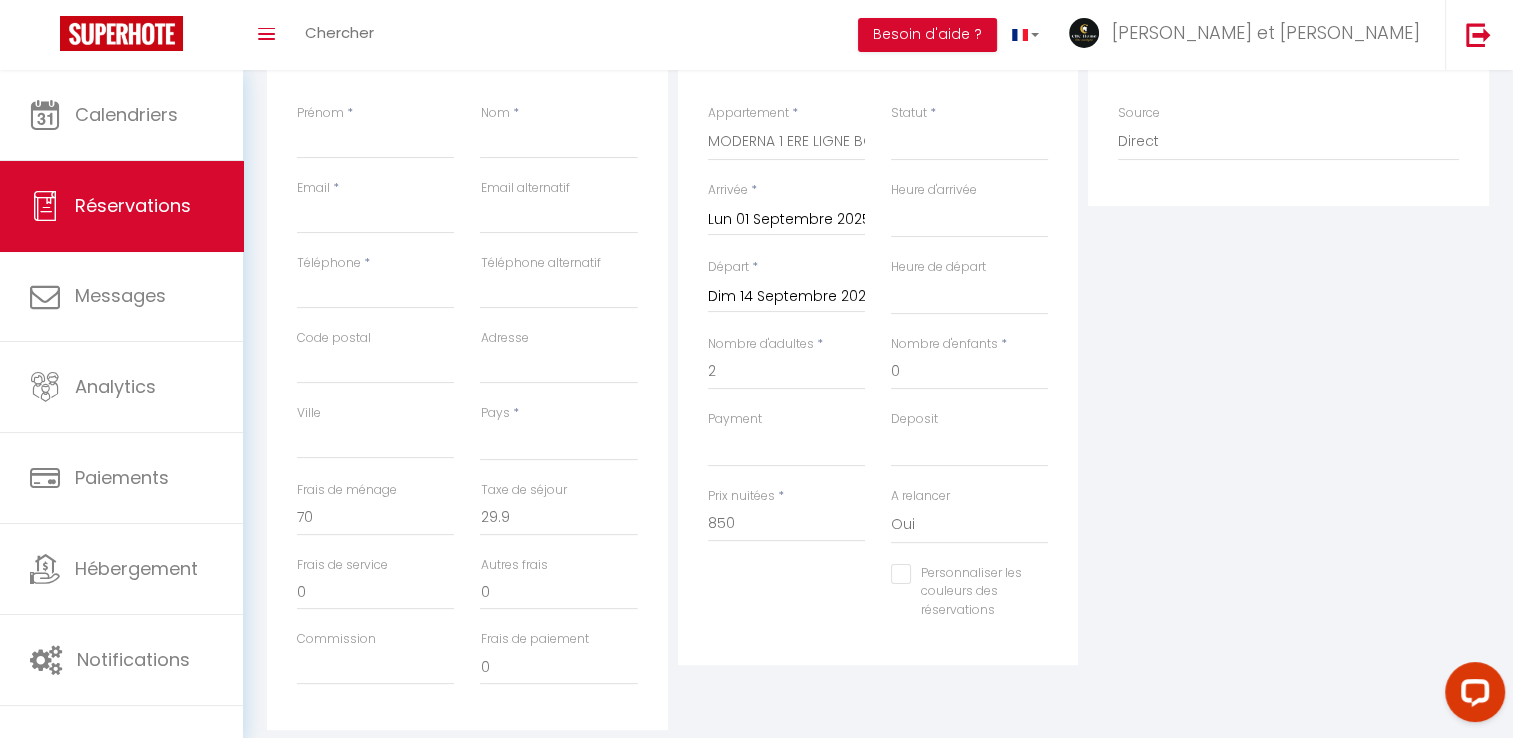 scroll, scrollTop: 315, scrollLeft: 0, axis: vertical 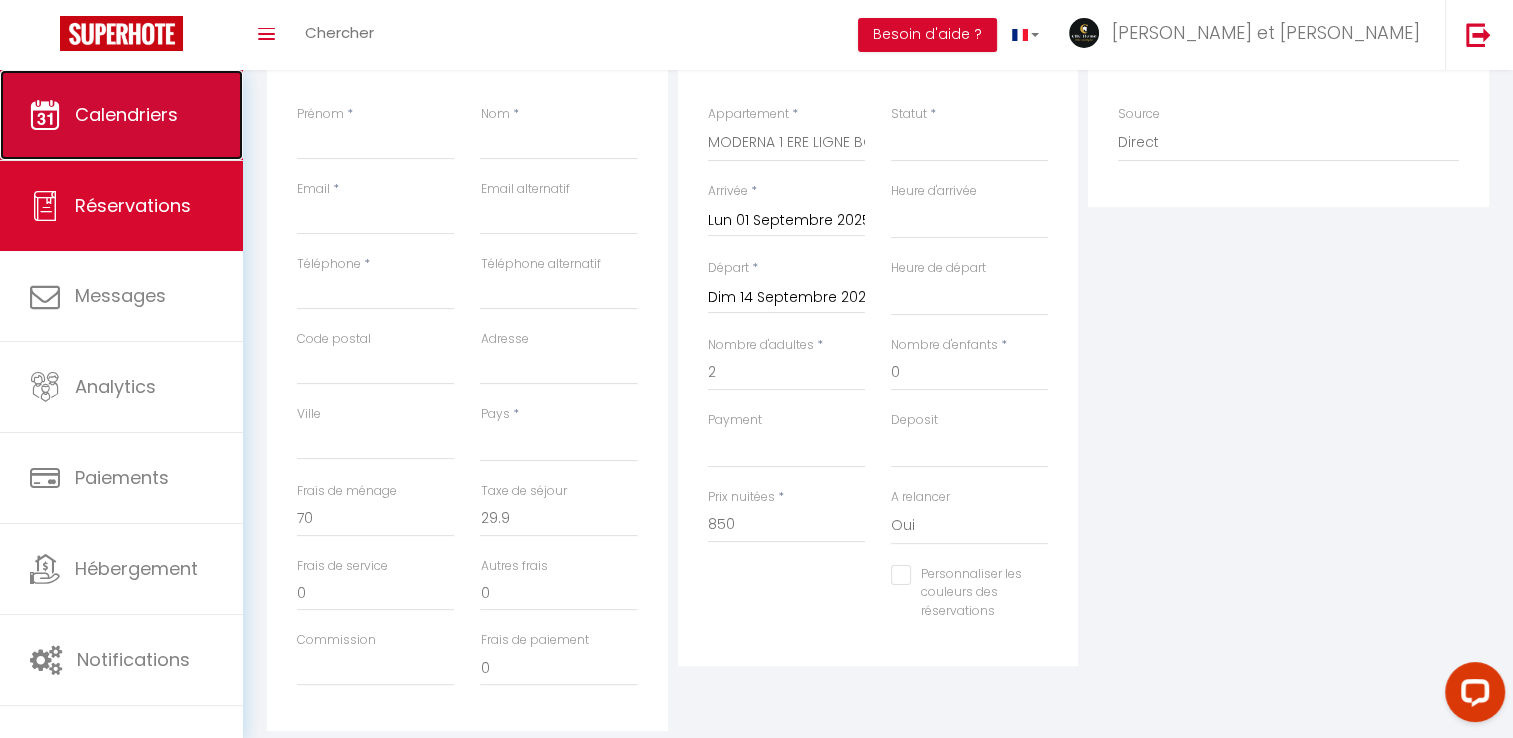 click on "Calendriers" at bounding box center (121, 115) 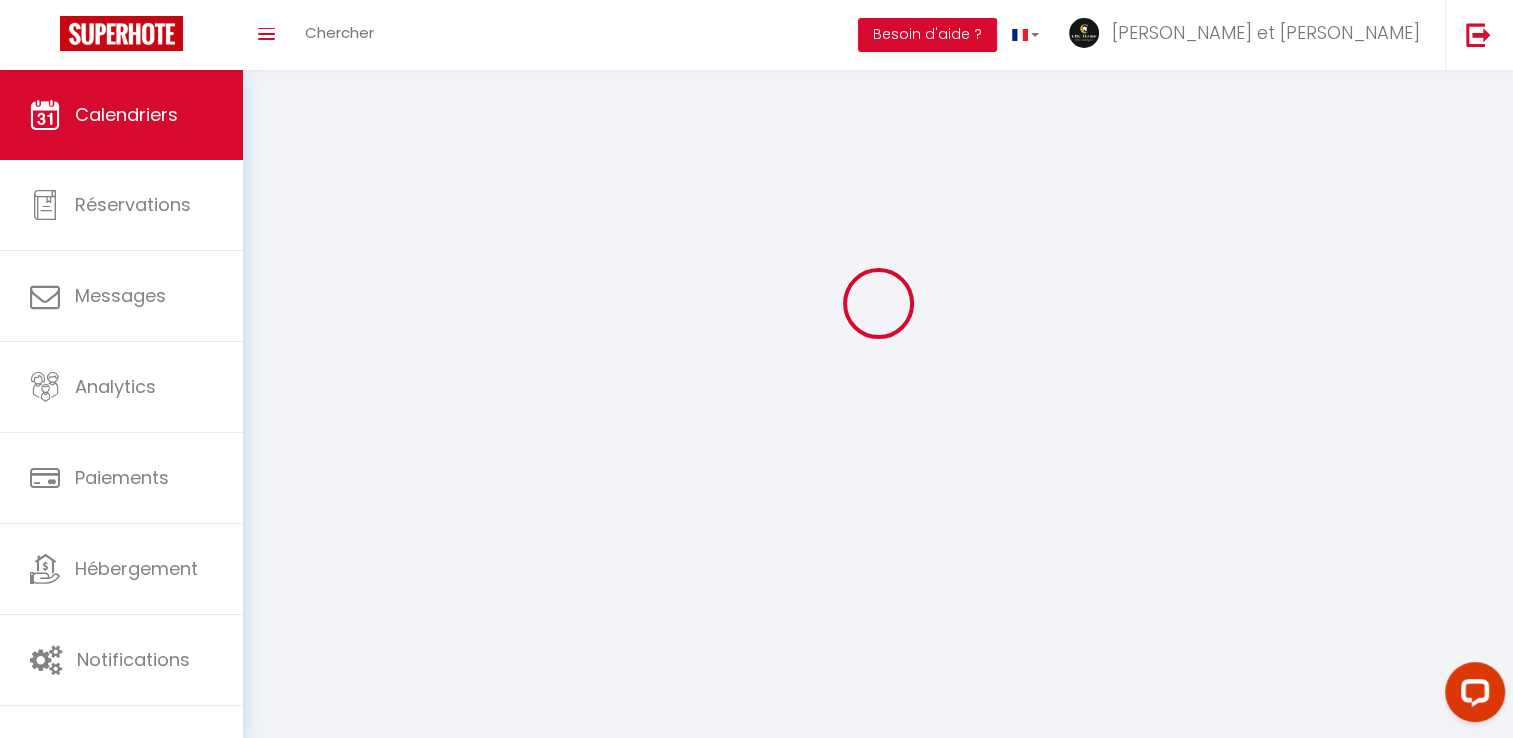 scroll, scrollTop: 0, scrollLeft: 0, axis: both 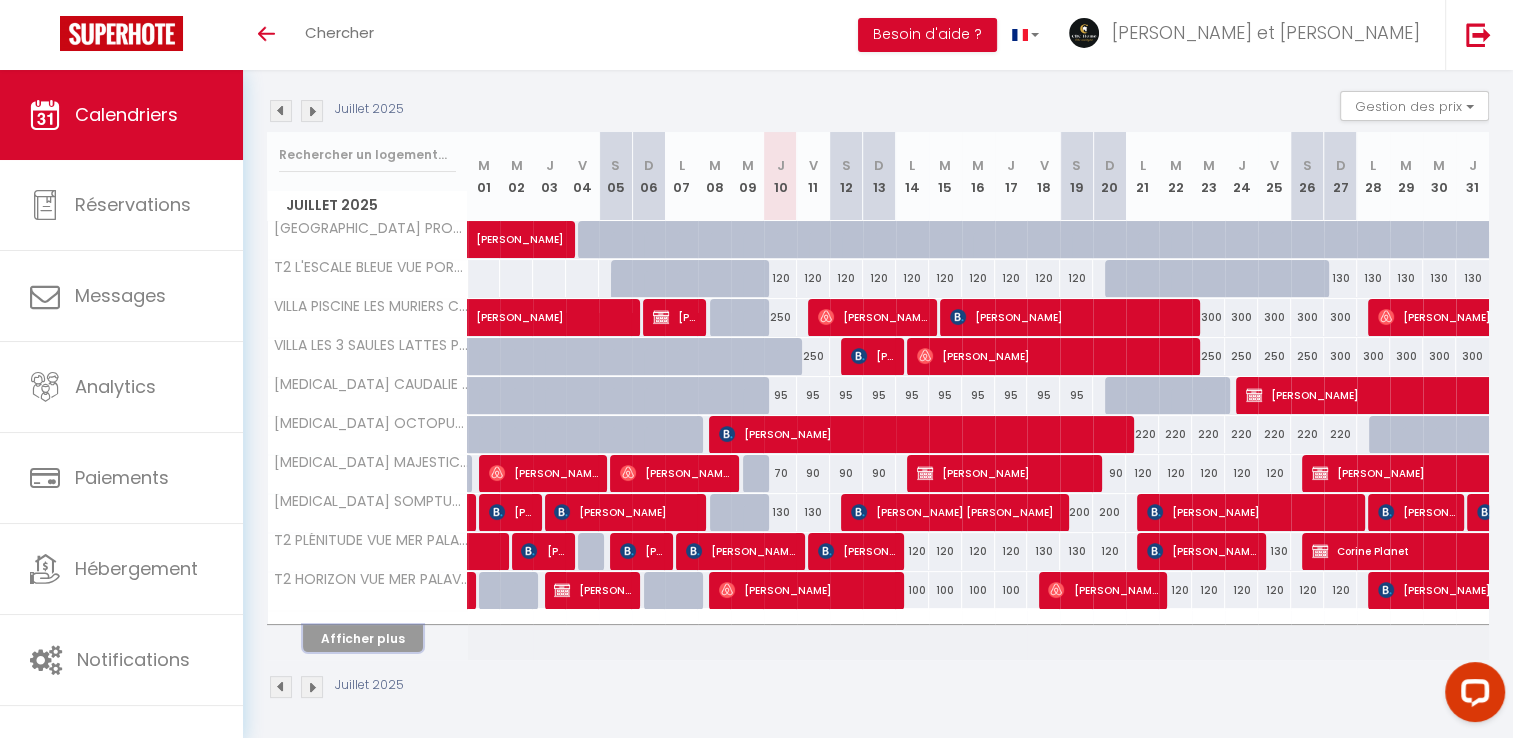 click on "Afficher plus" at bounding box center [363, 638] 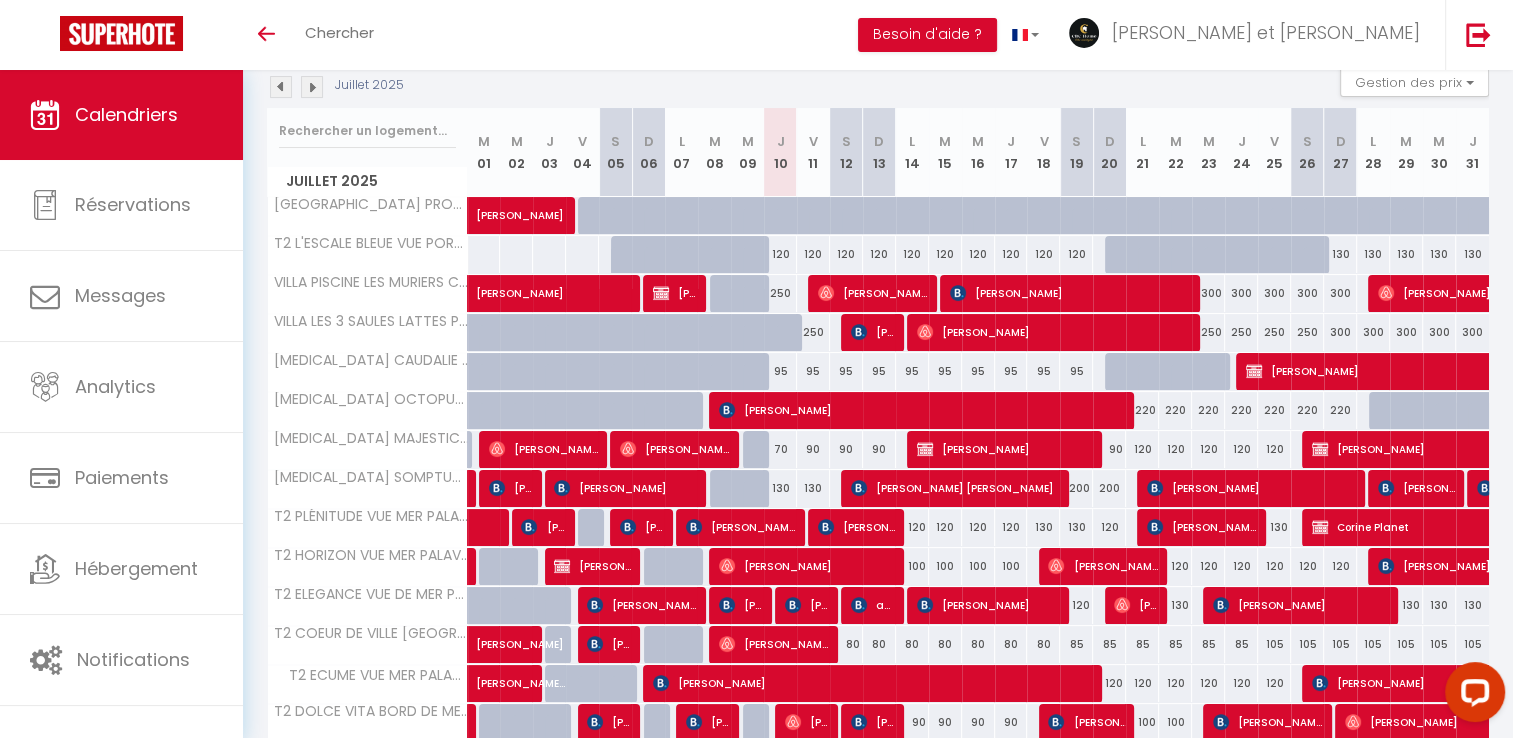 scroll, scrollTop: 236, scrollLeft: 0, axis: vertical 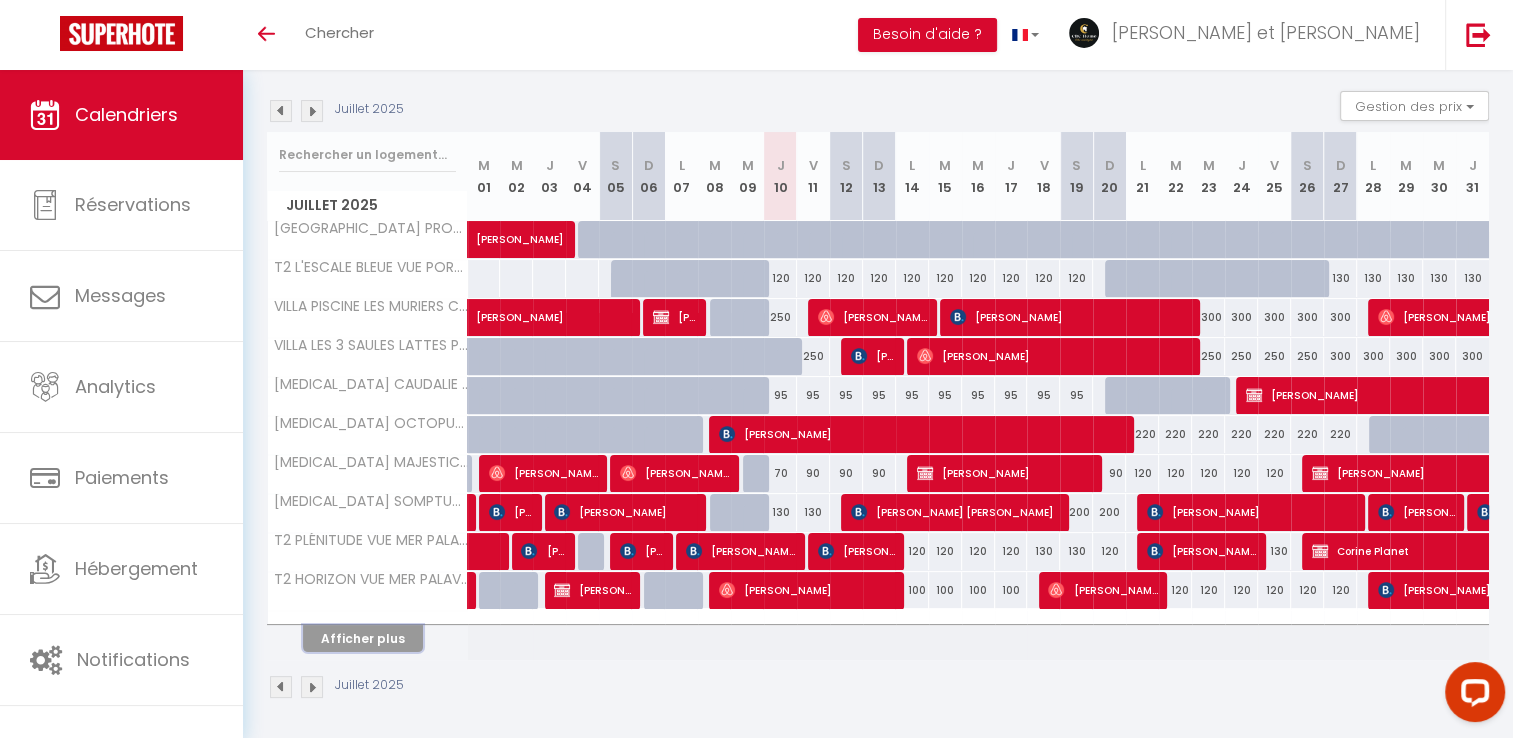 click on "Afficher plus" at bounding box center (363, 638) 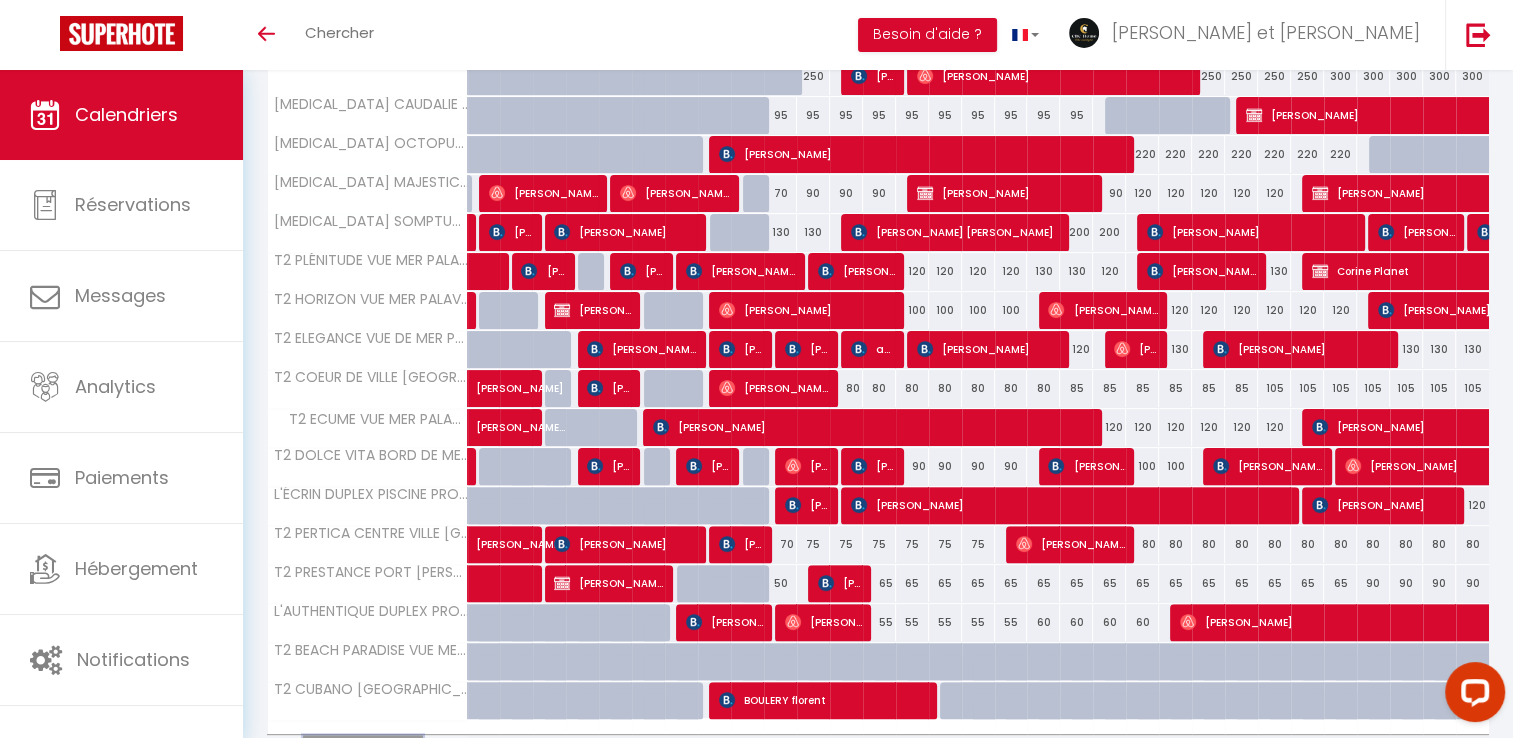 scroll, scrollTop: 584, scrollLeft: 0, axis: vertical 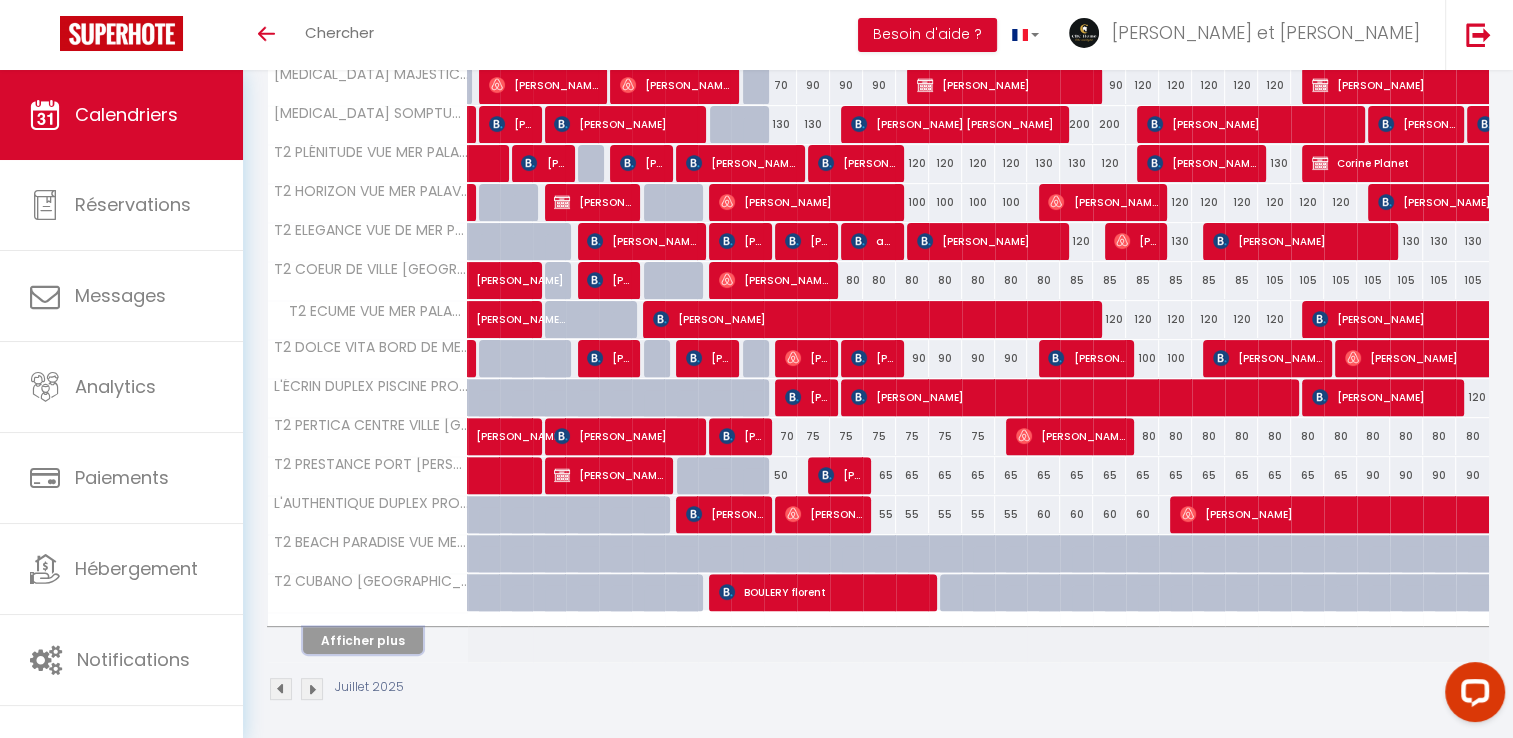 click on "Afficher plus" at bounding box center [363, 640] 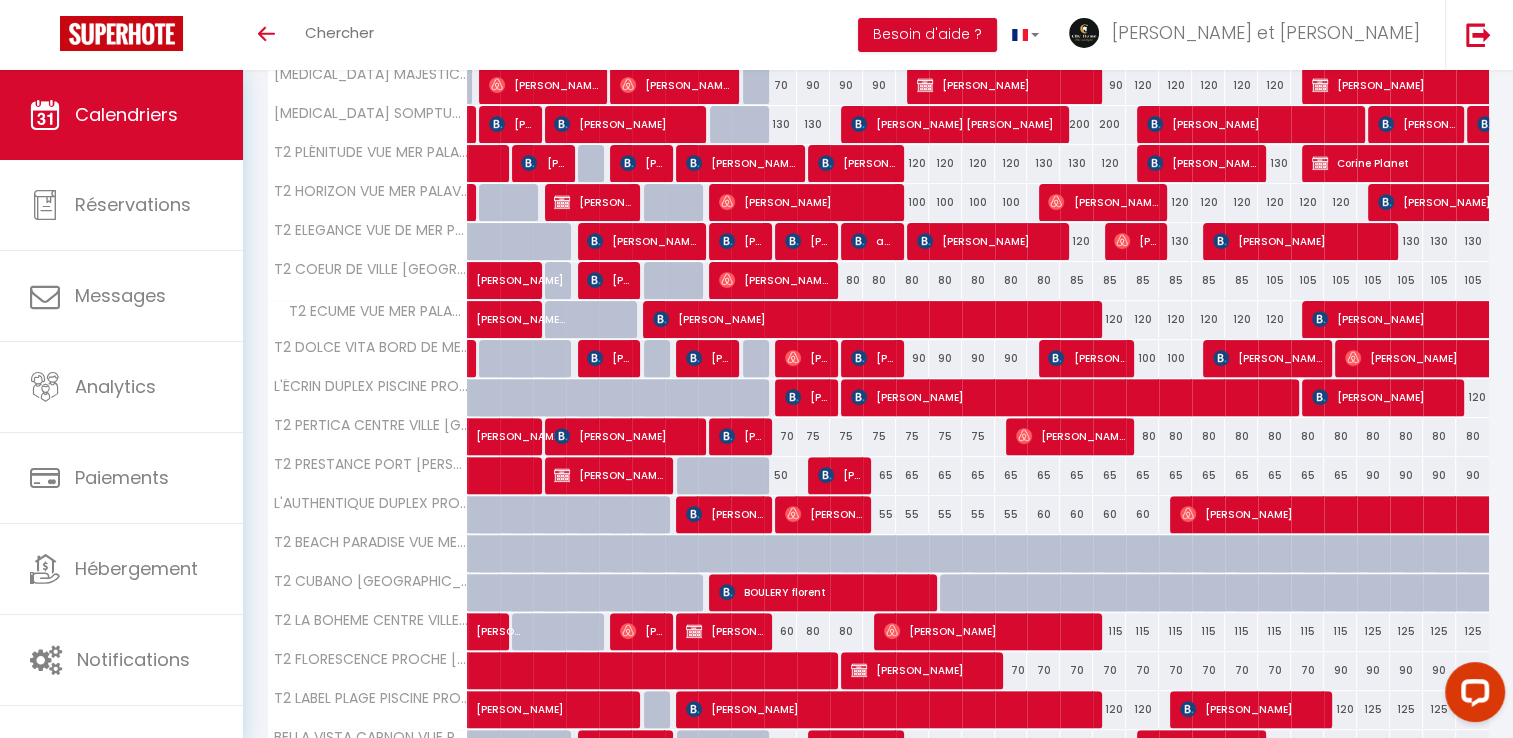 scroll, scrollTop: 885, scrollLeft: 0, axis: vertical 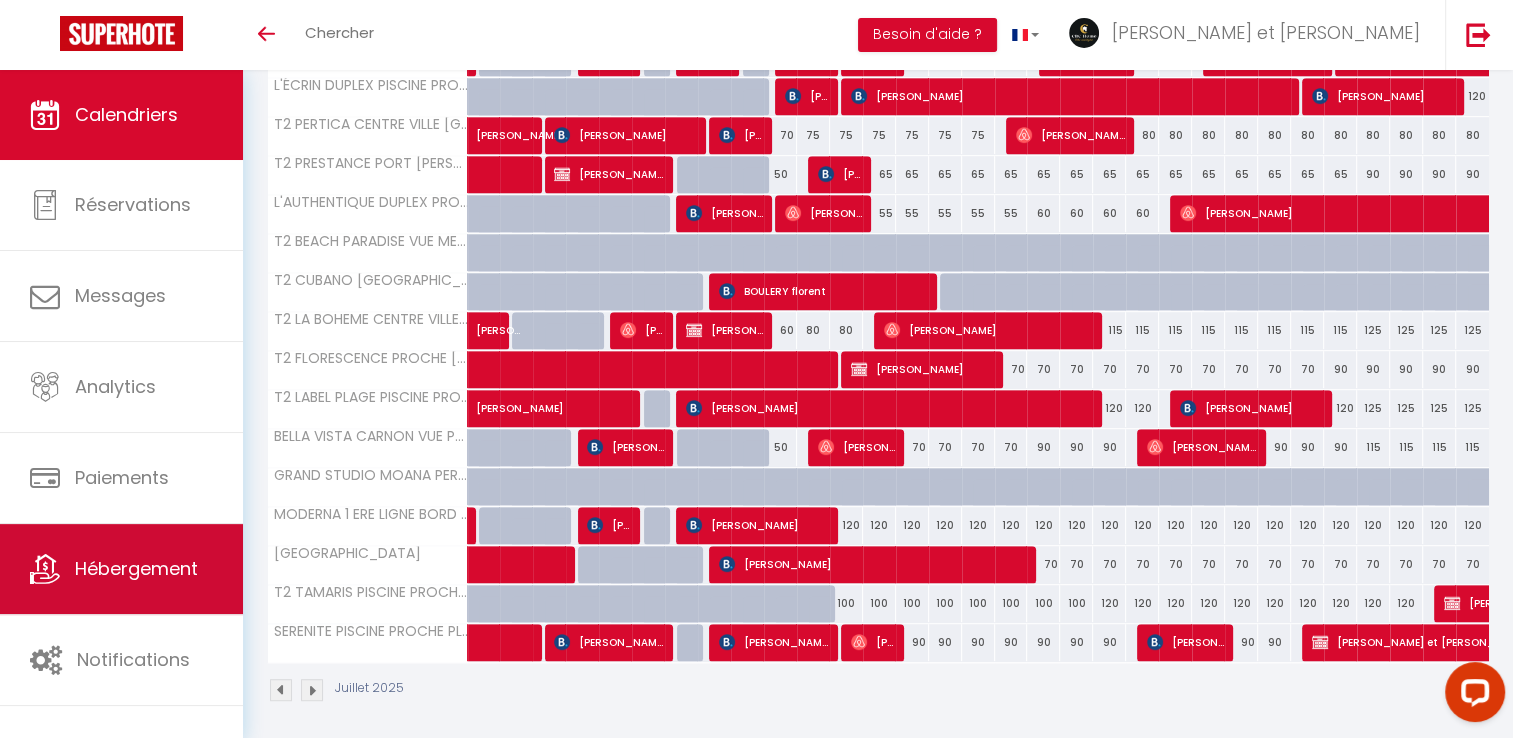 click on "Hébergement" at bounding box center [121, 569] 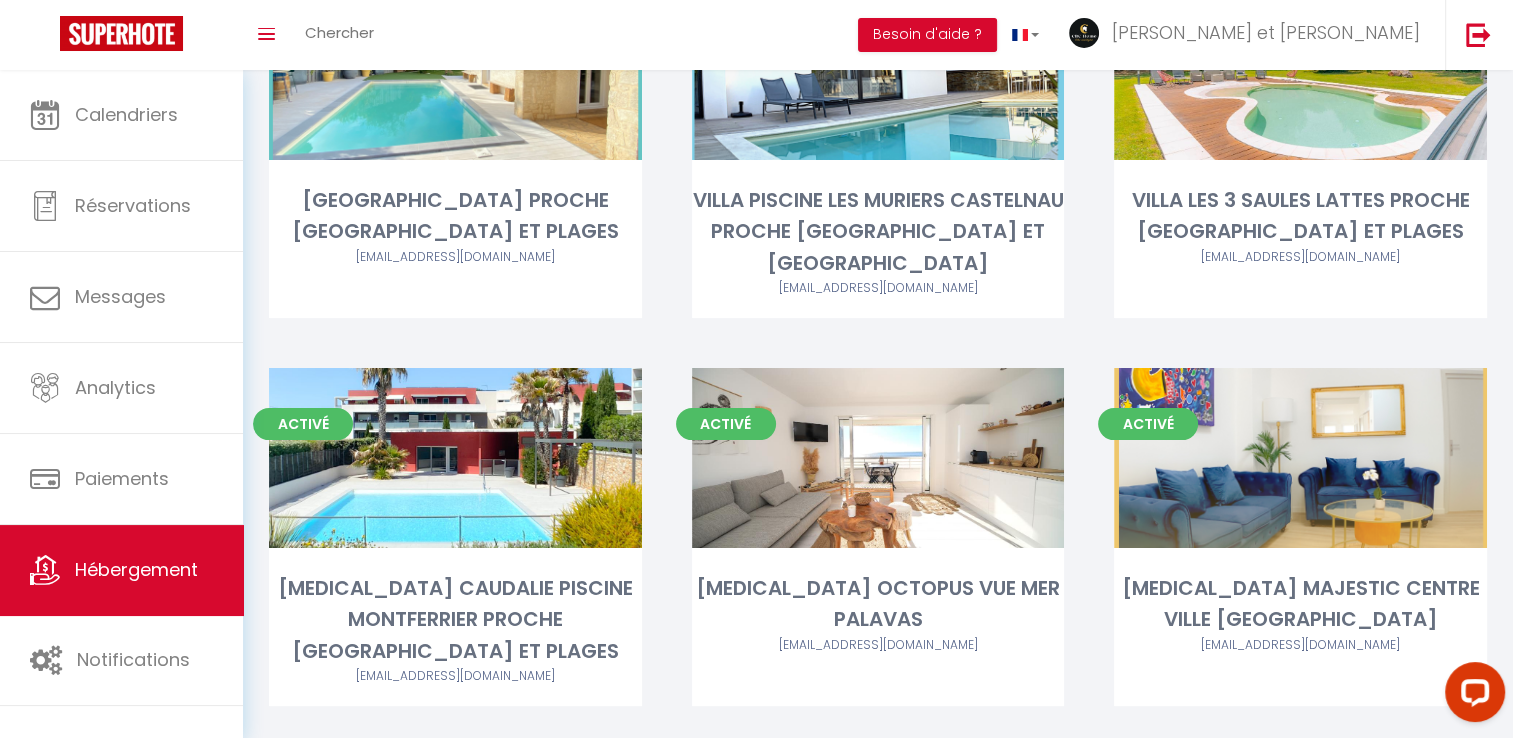 scroll, scrollTop: 240, scrollLeft: 0, axis: vertical 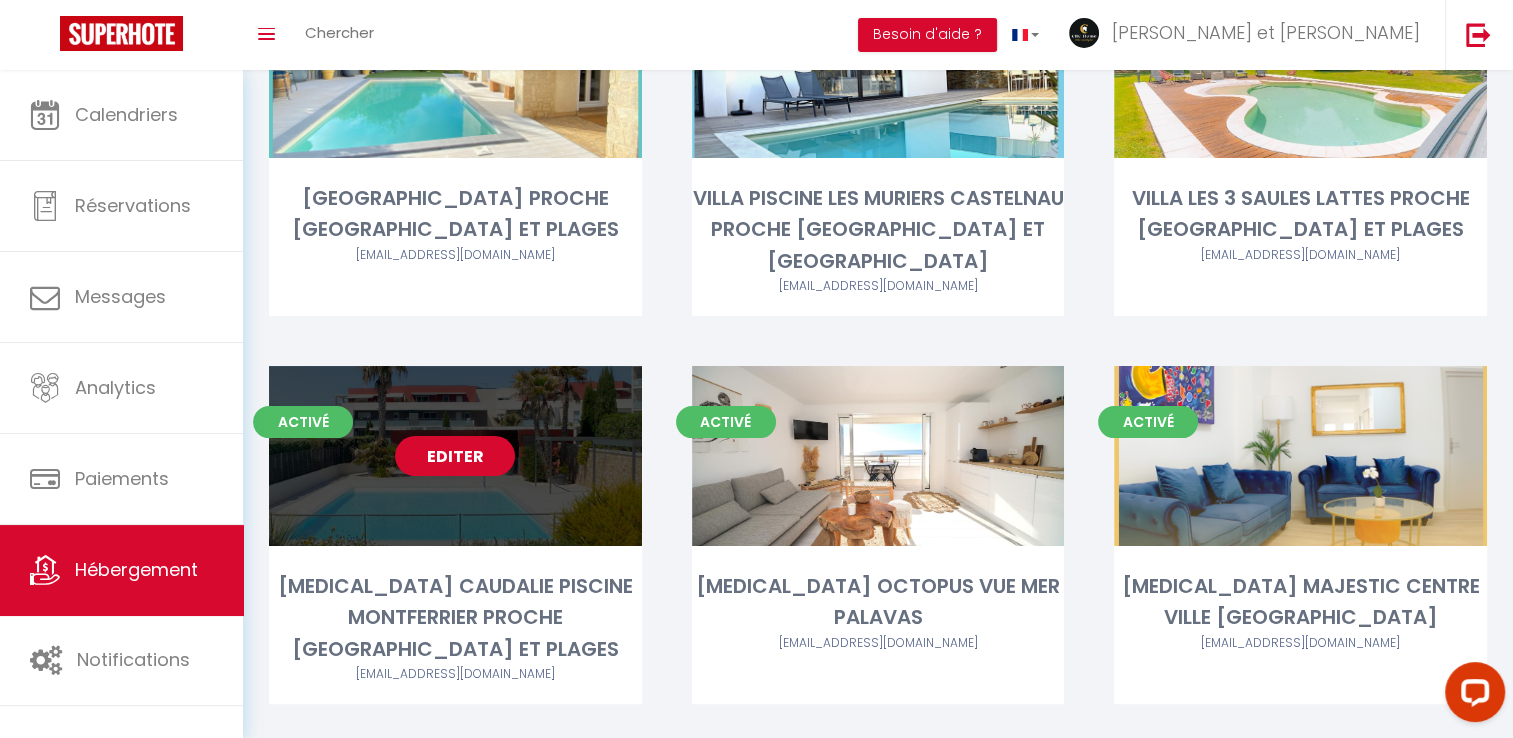 click on "Editer" at bounding box center [455, 456] 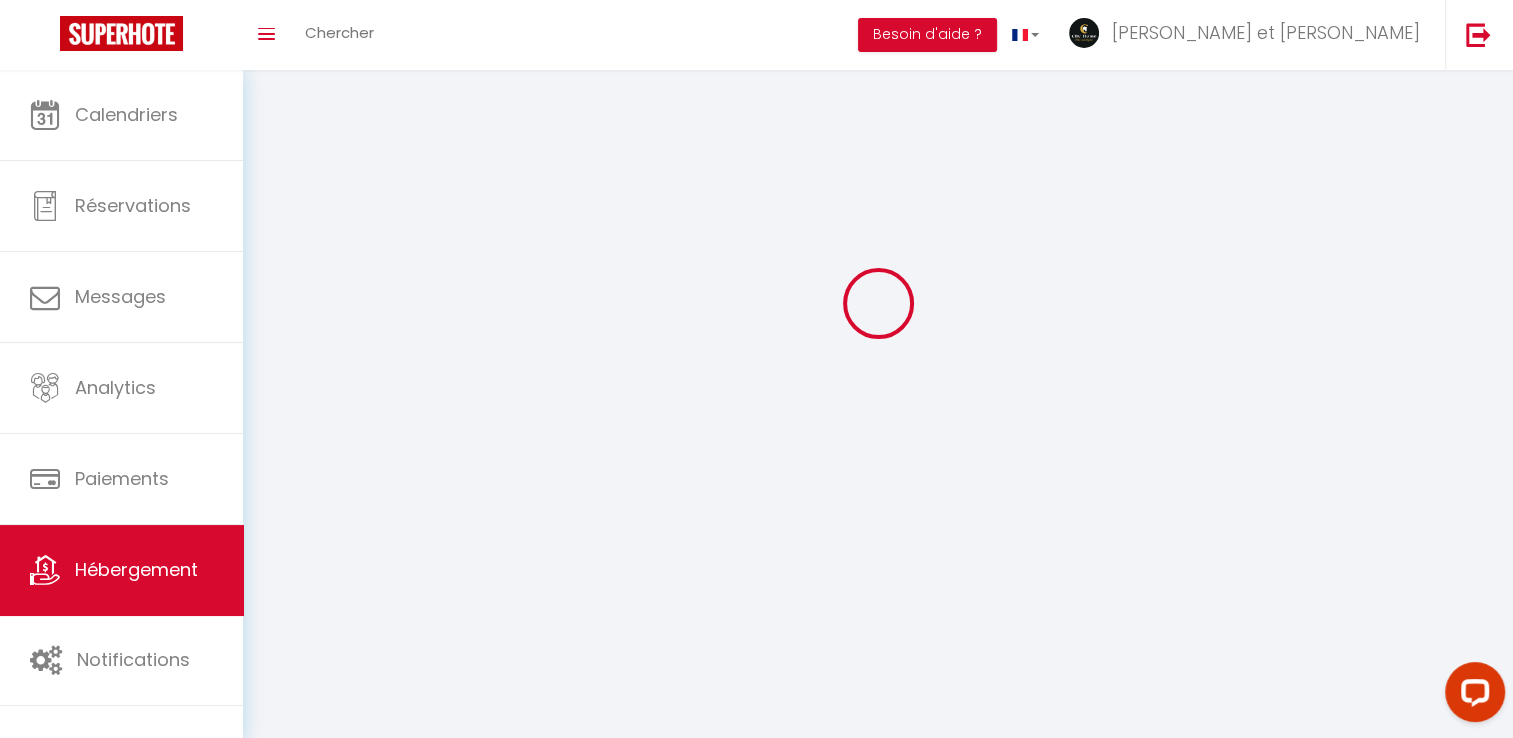 scroll, scrollTop: 0, scrollLeft: 0, axis: both 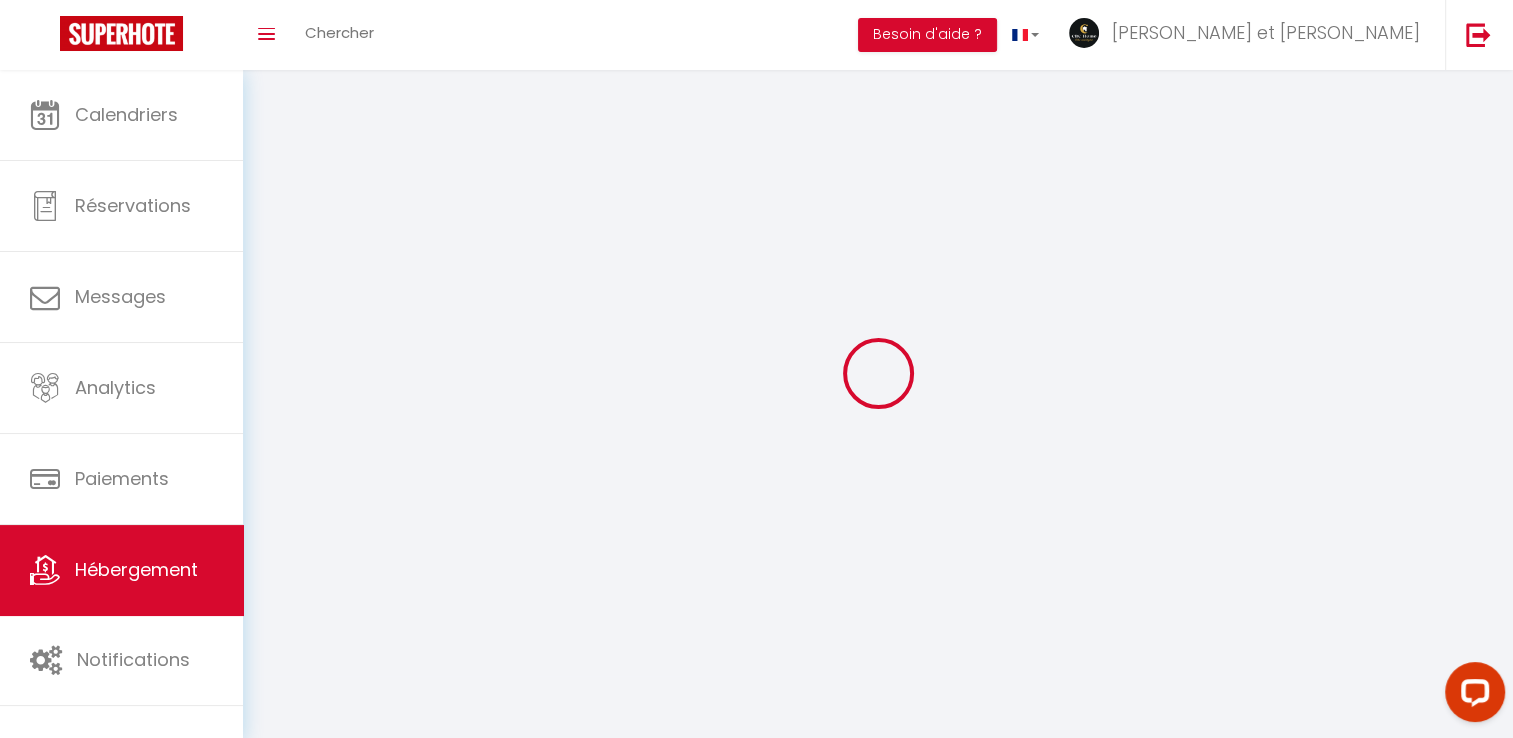 select 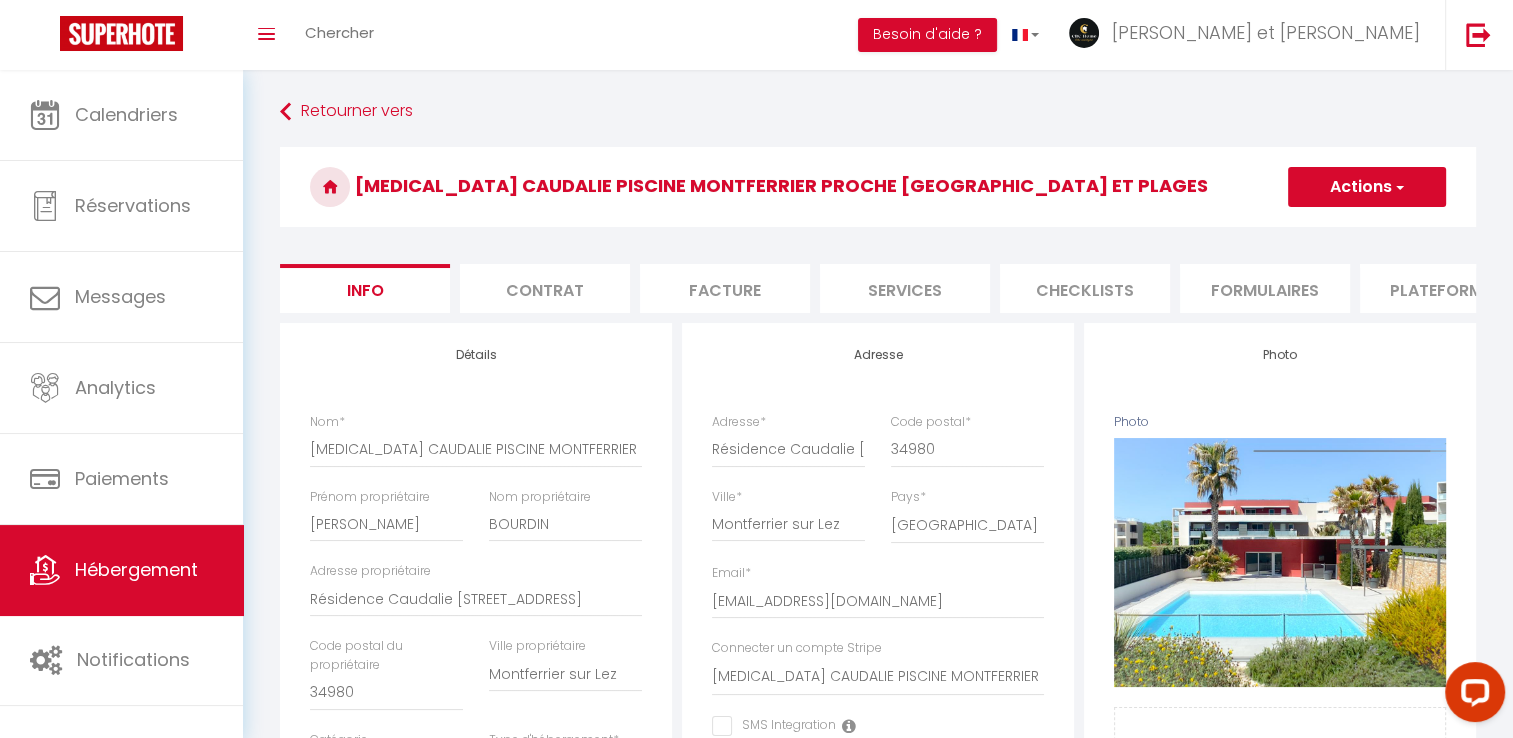 scroll, scrollTop: 0, scrollLeft: 292, axis: horizontal 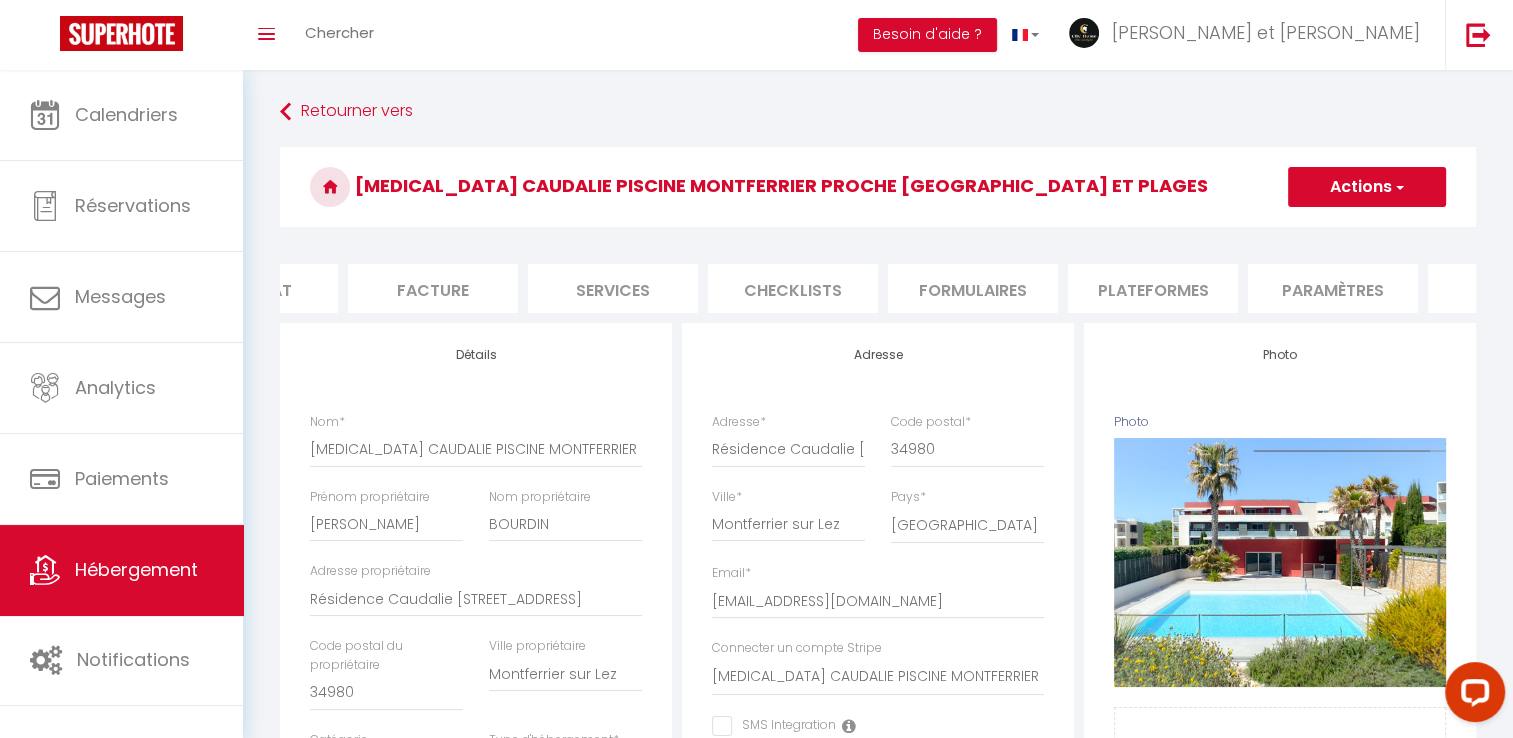 checkbox on "false" 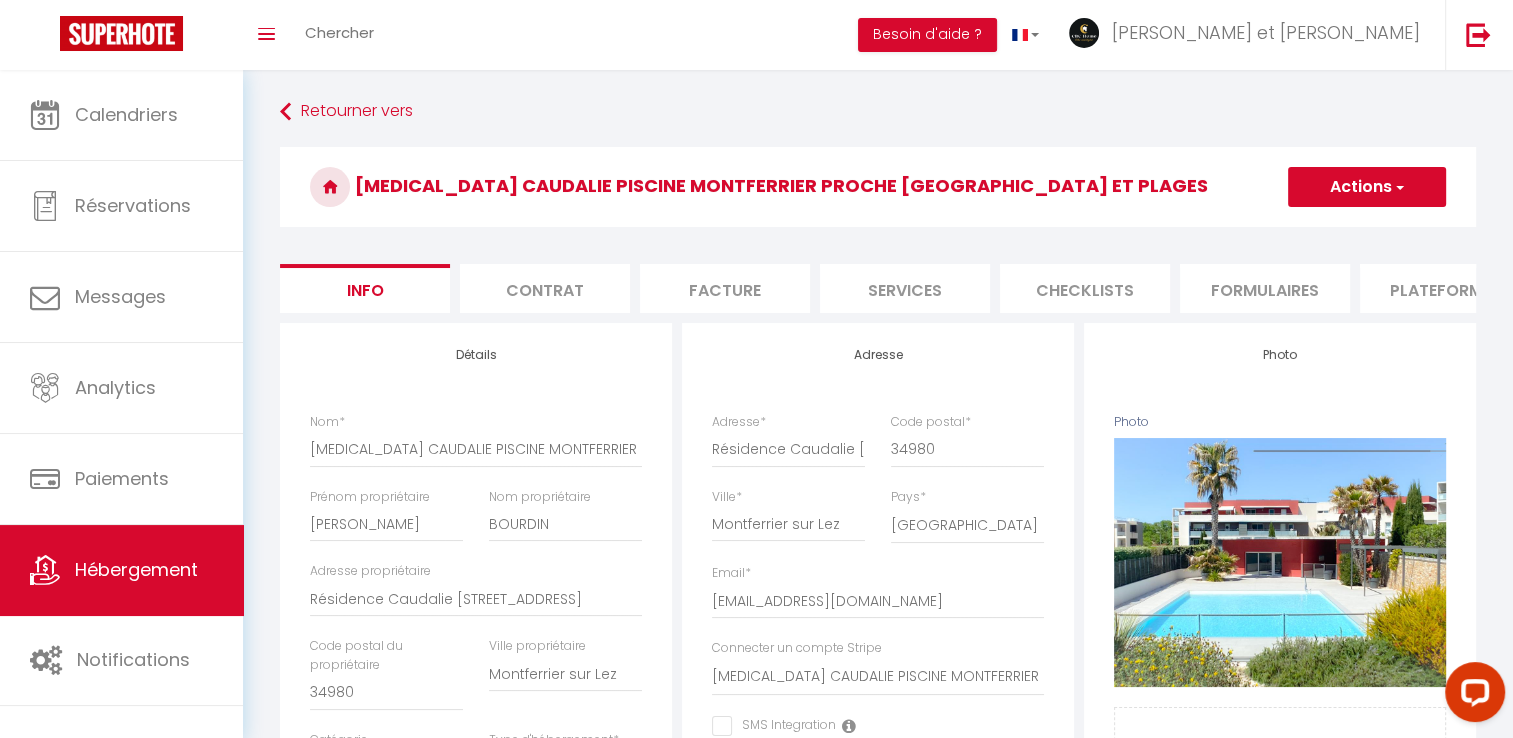 scroll, scrollTop: 0, scrollLeft: 604, axis: horizontal 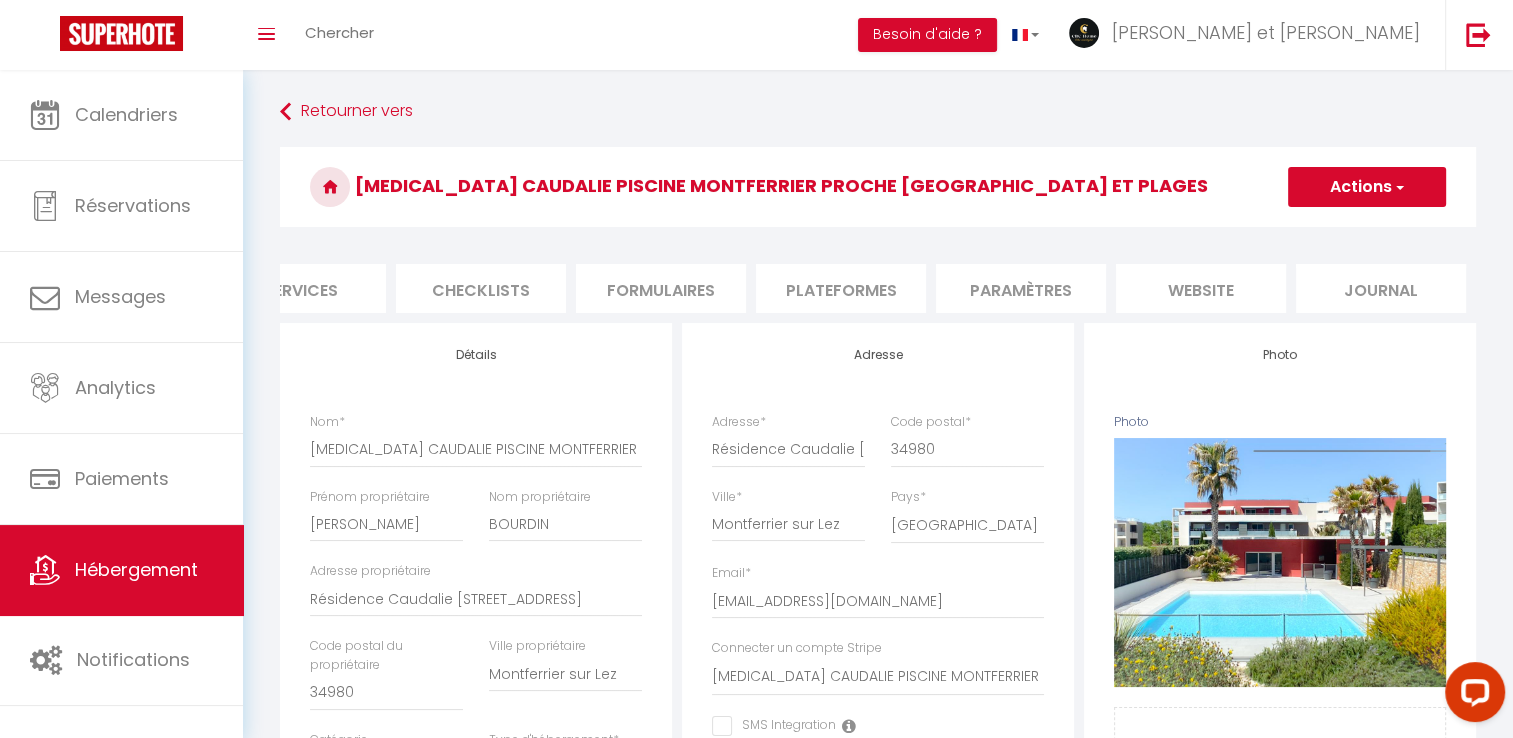 click on "website" at bounding box center (1201, 288) 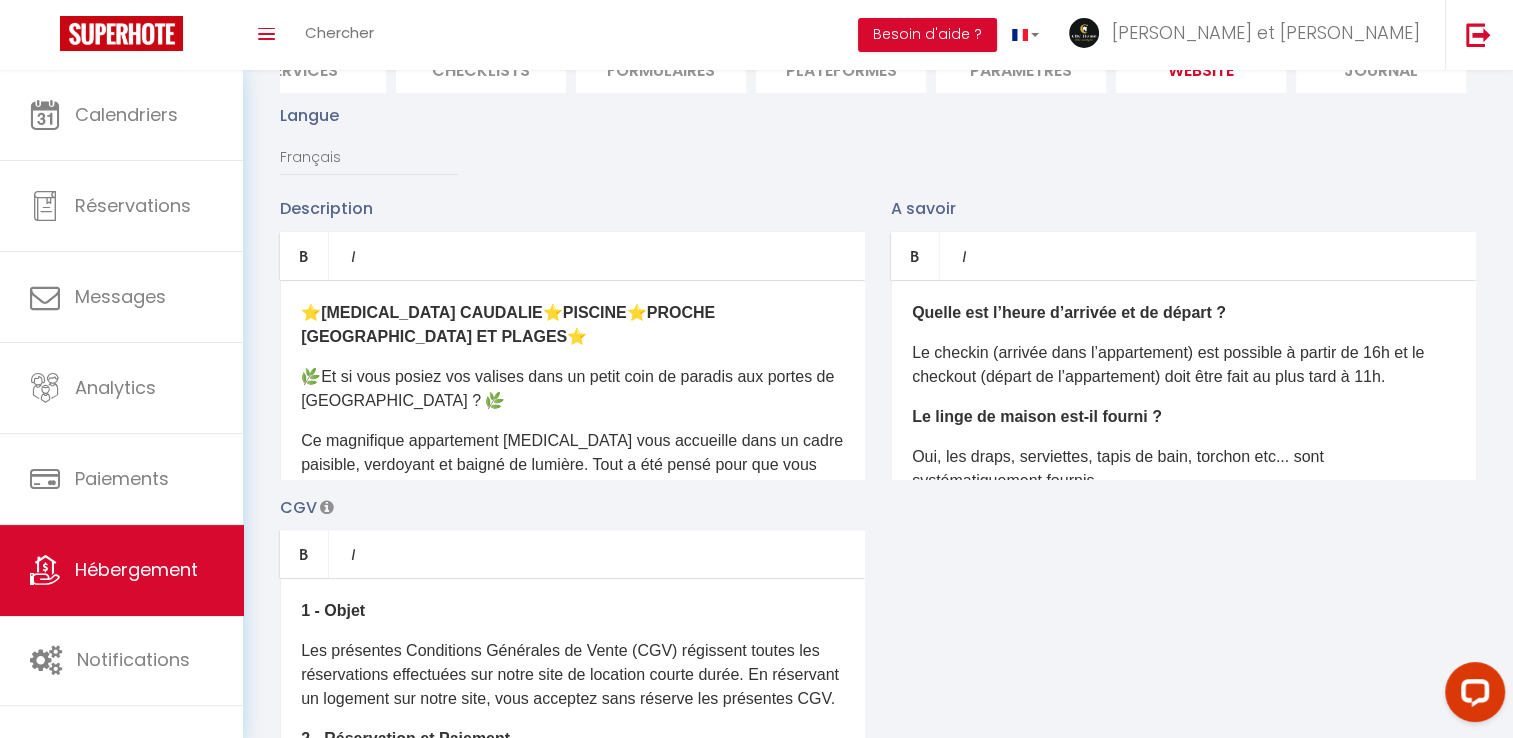scroll, scrollTop: 226, scrollLeft: 0, axis: vertical 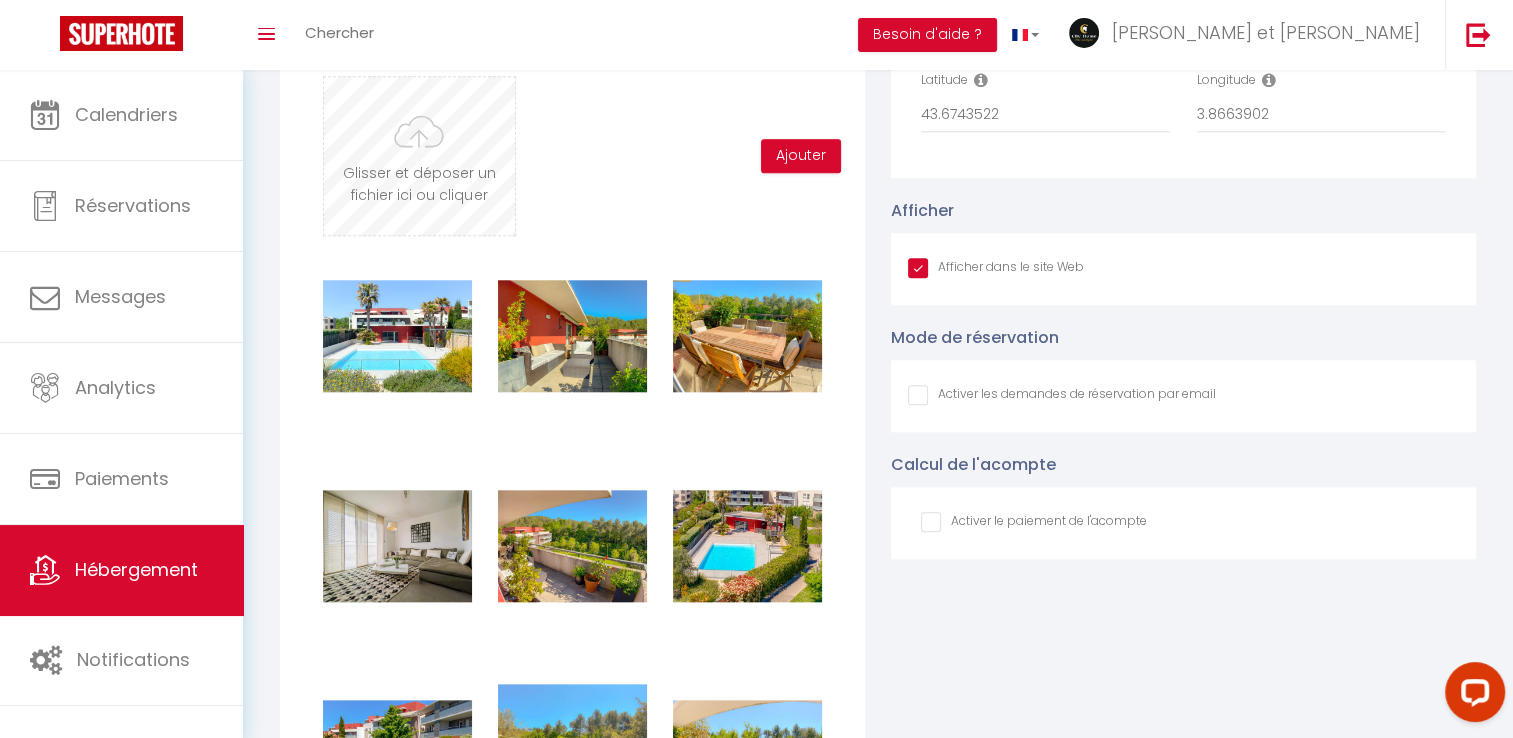 click at bounding box center (419, 156) 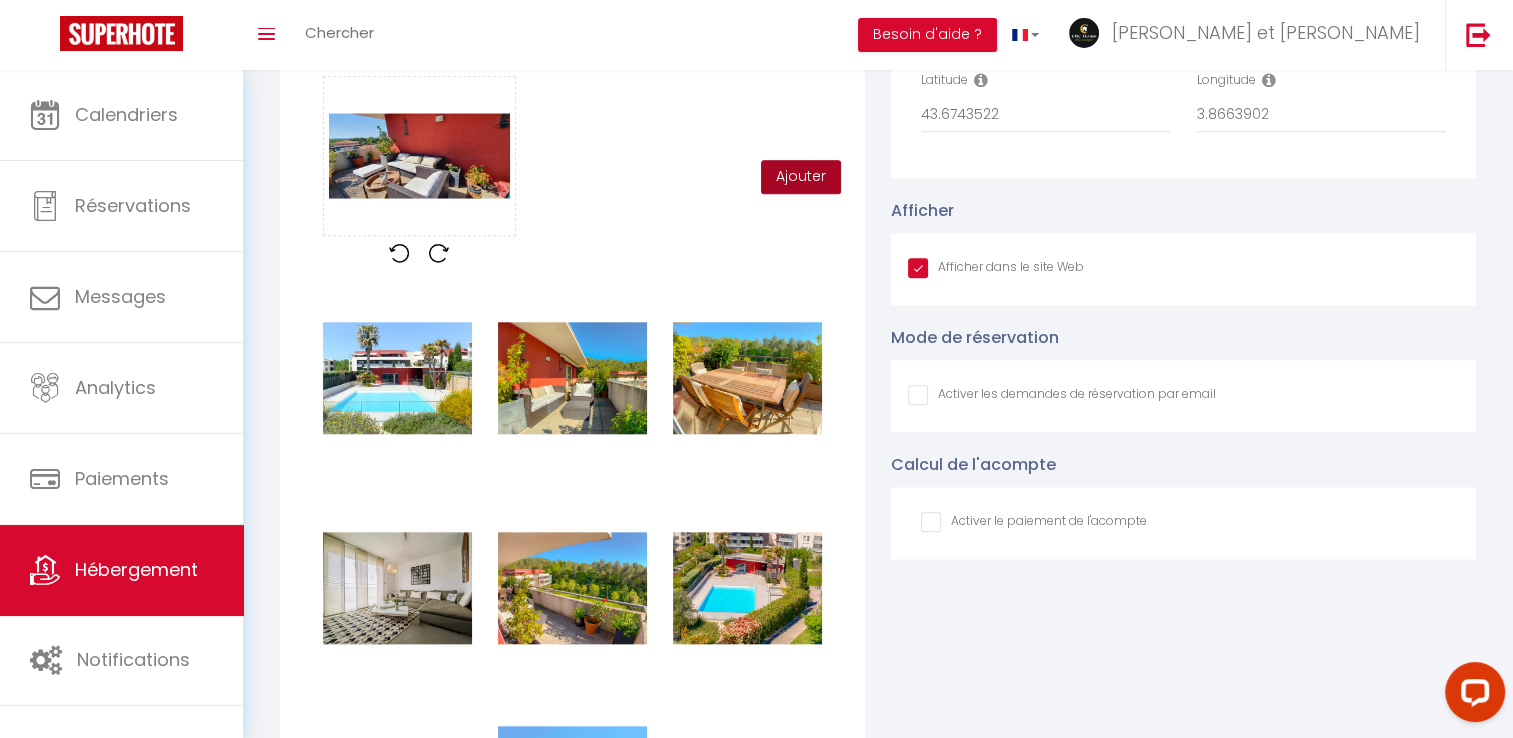 click on "Ajouter" at bounding box center (801, 177) 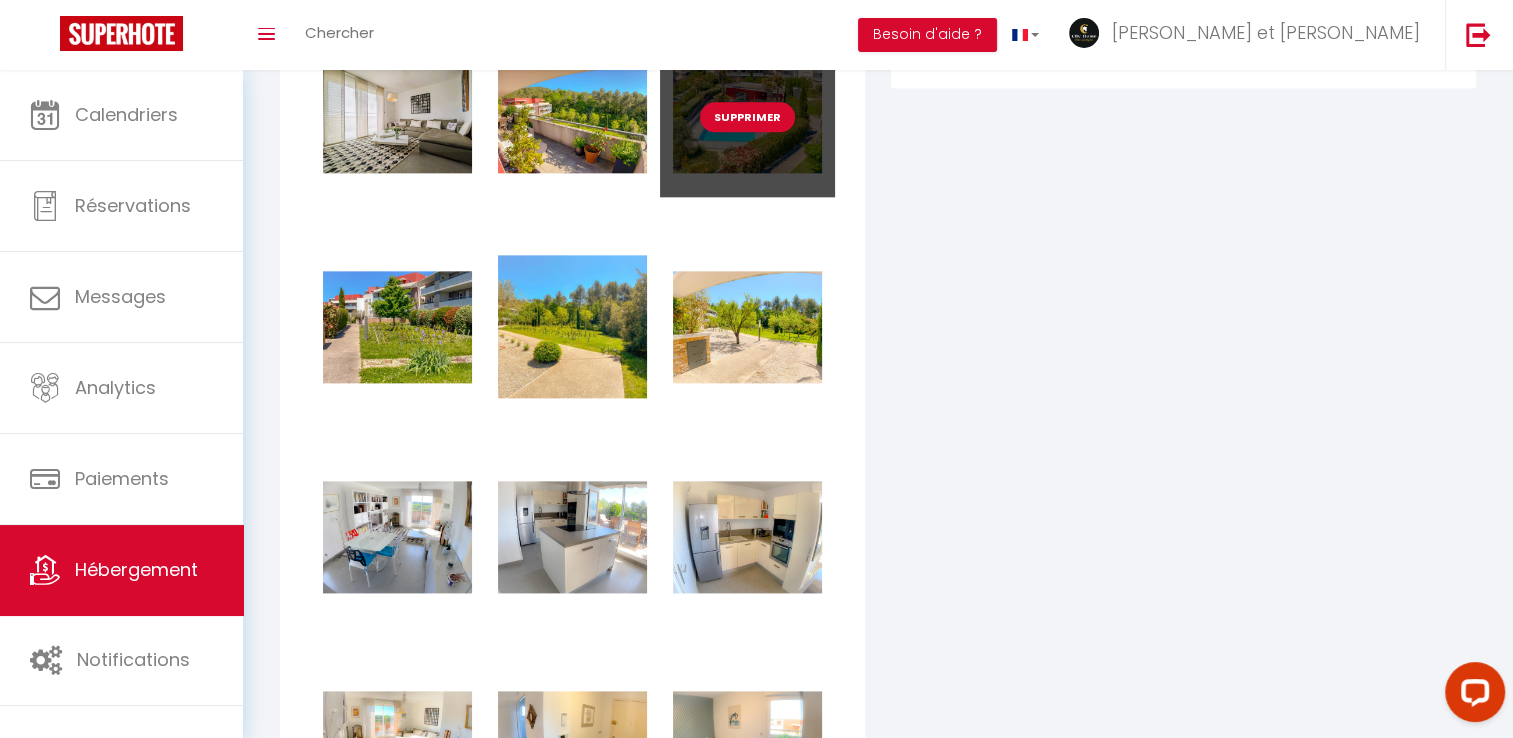 scroll, scrollTop: 2460, scrollLeft: 0, axis: vertical 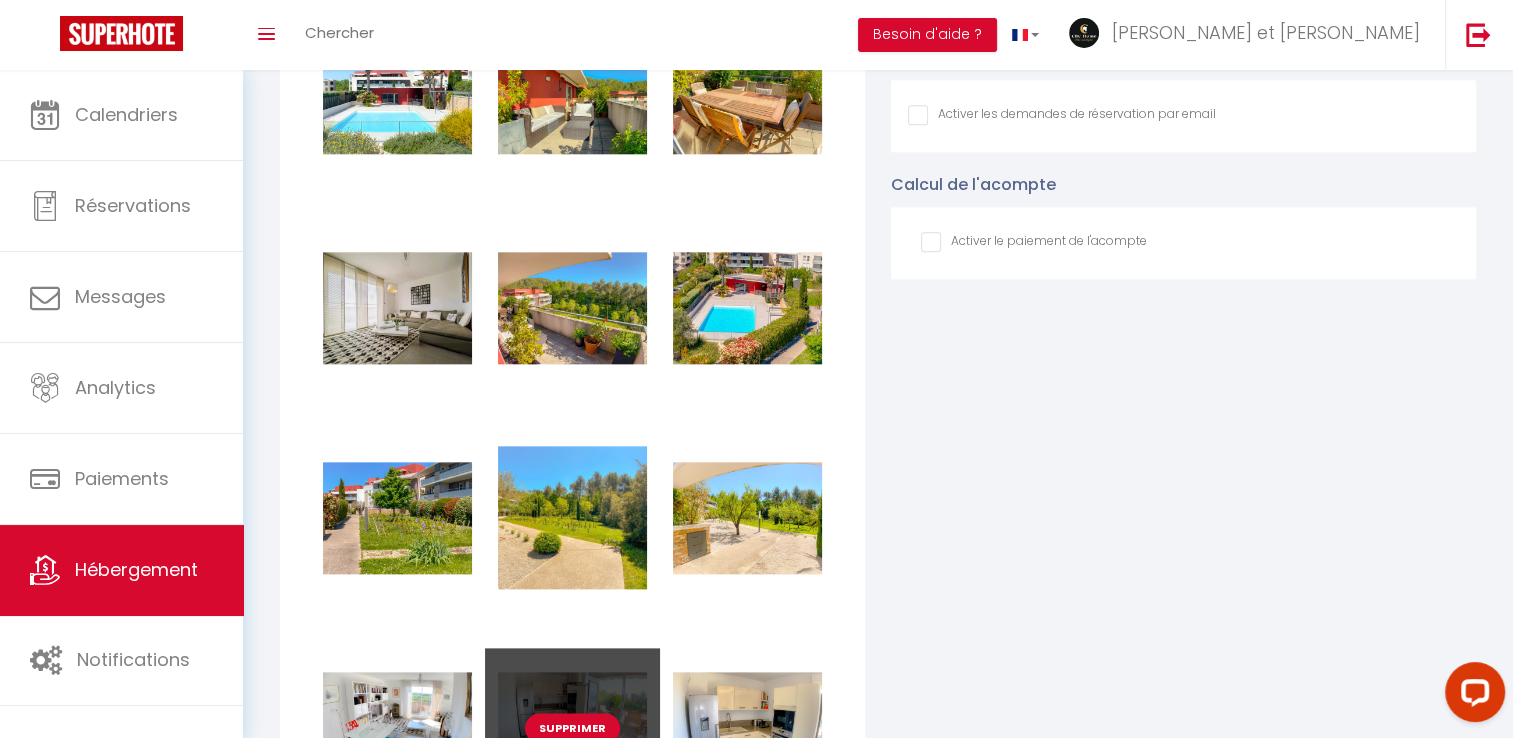 type 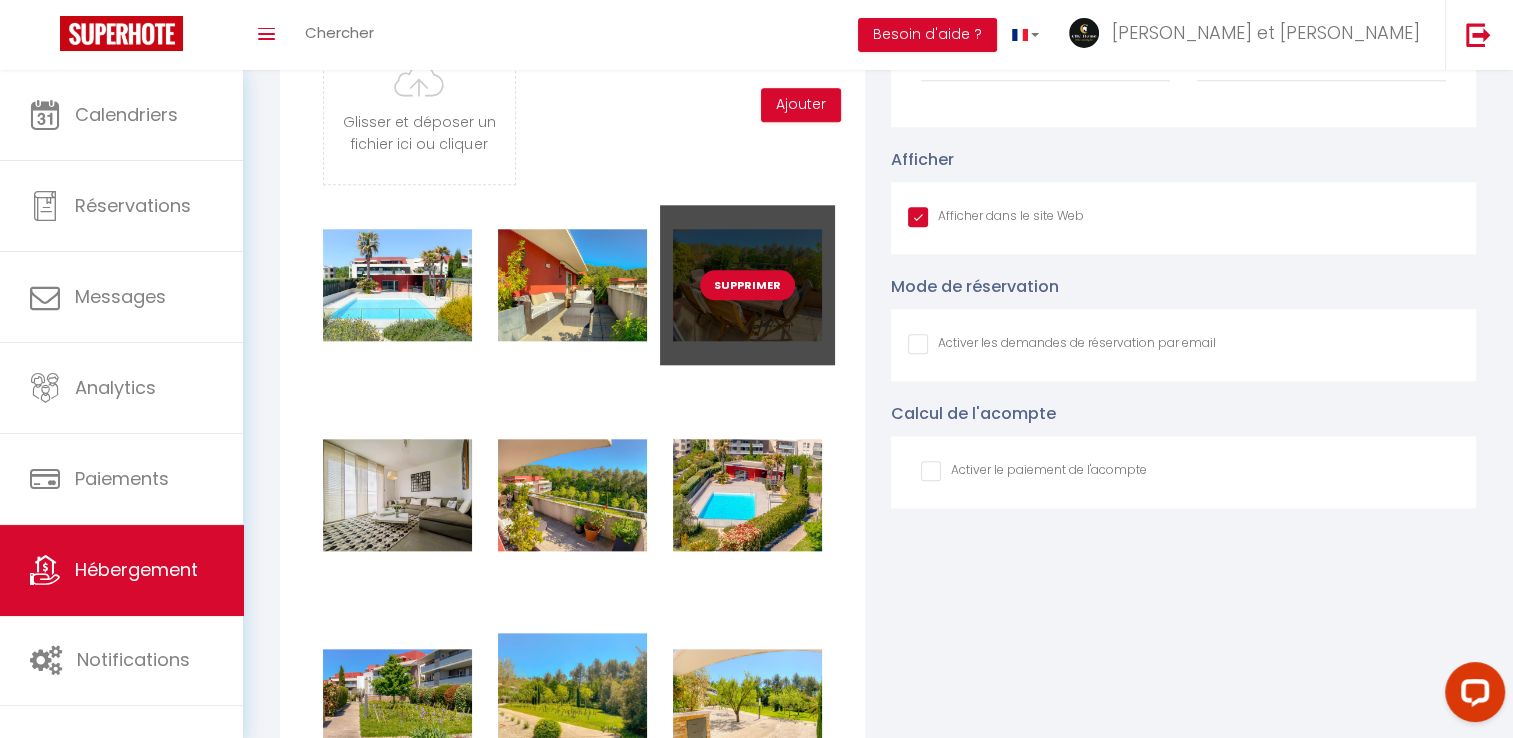 scroll, scrollTop: 2157, scrollLeft: 0, axis: vertical 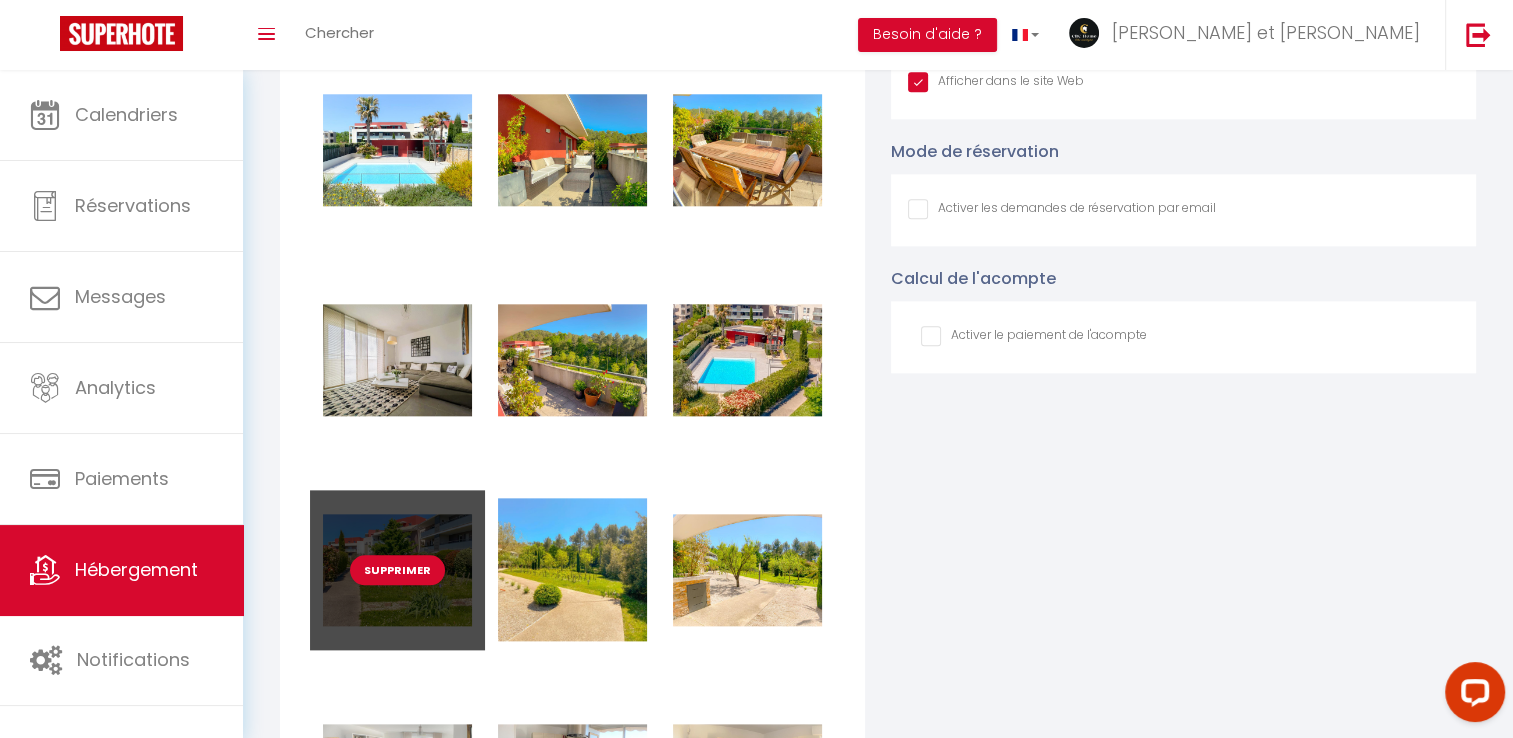 type 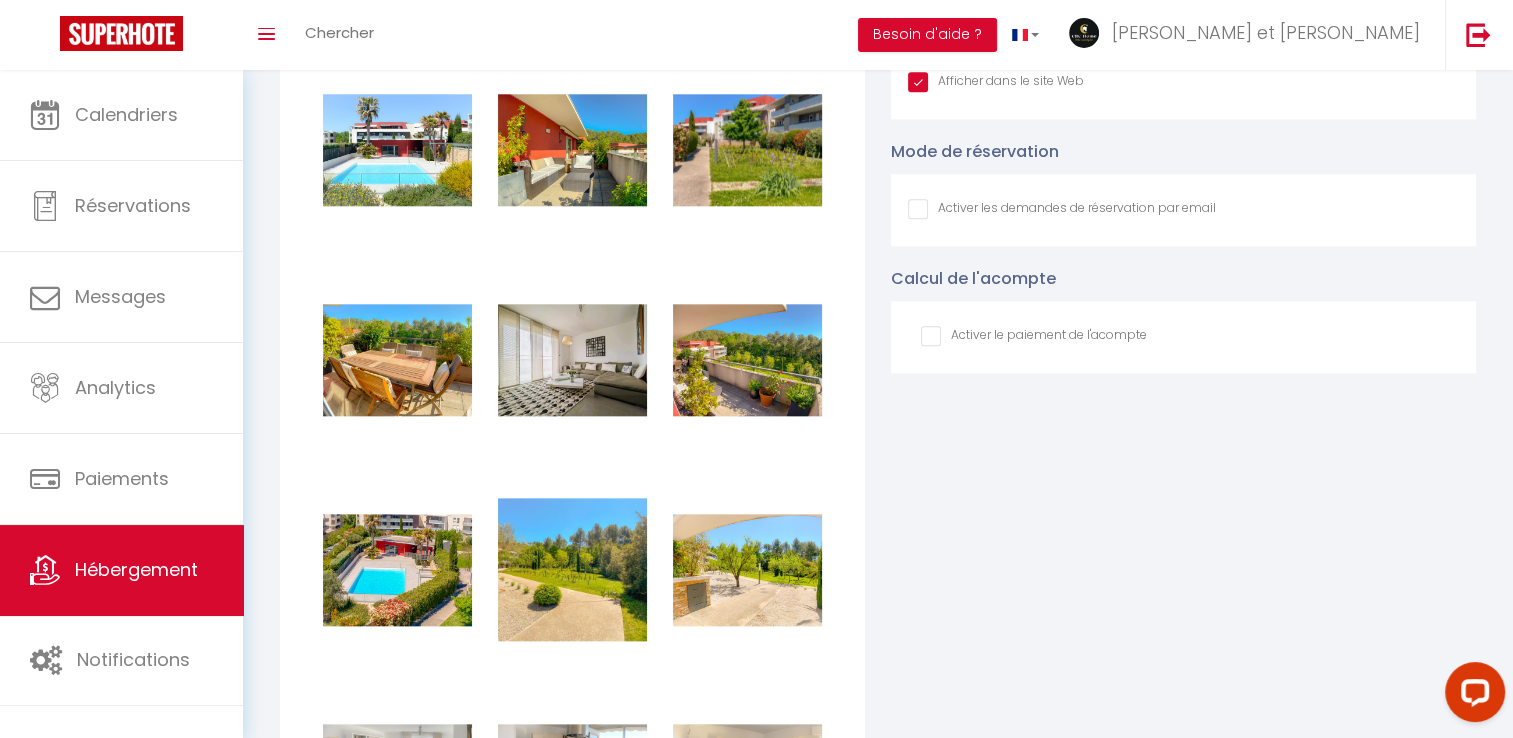 checkbox on "true" 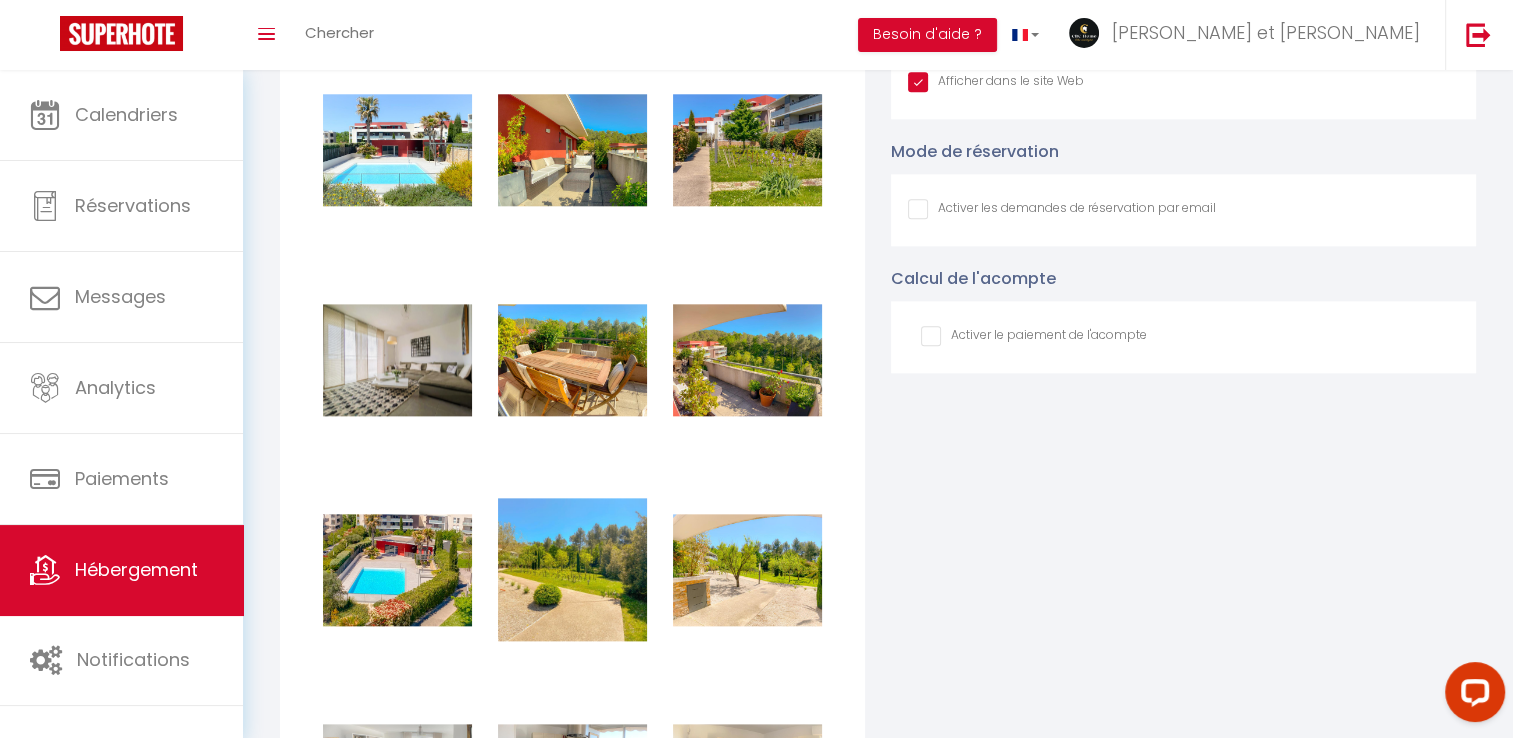 checkbox on "true" 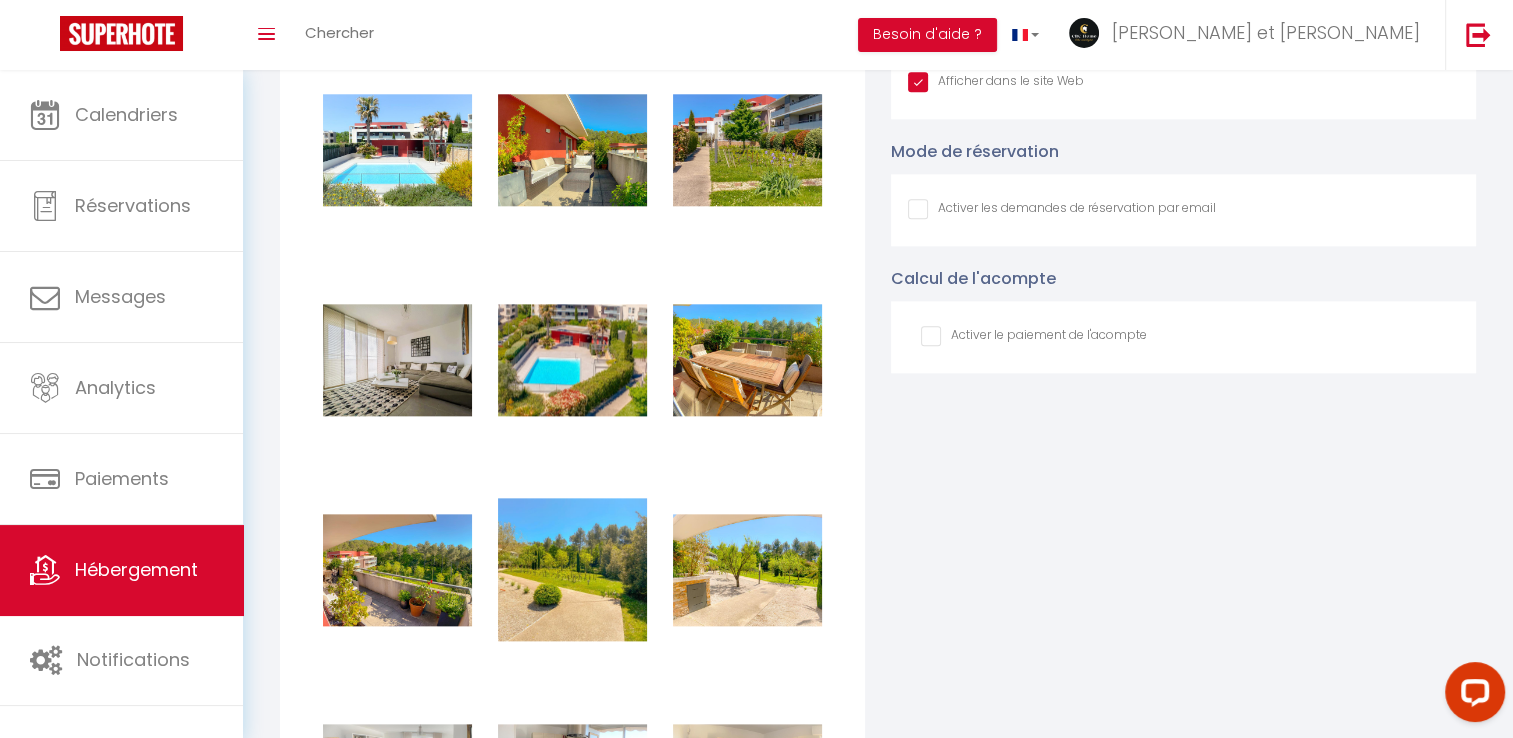 checkbox on "true" 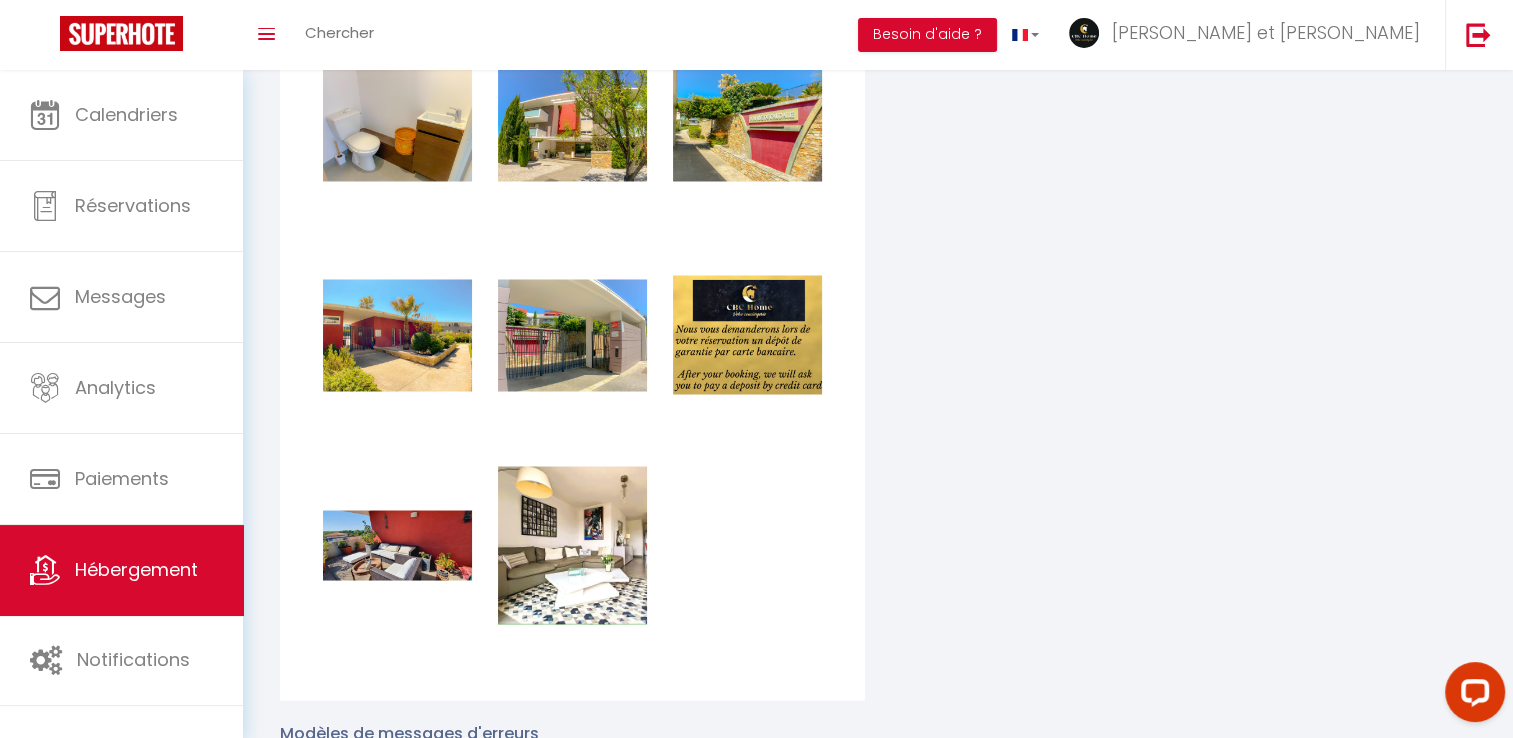 scroll, scrollTop: 3444, scrollLeft: 0, axis: vertical 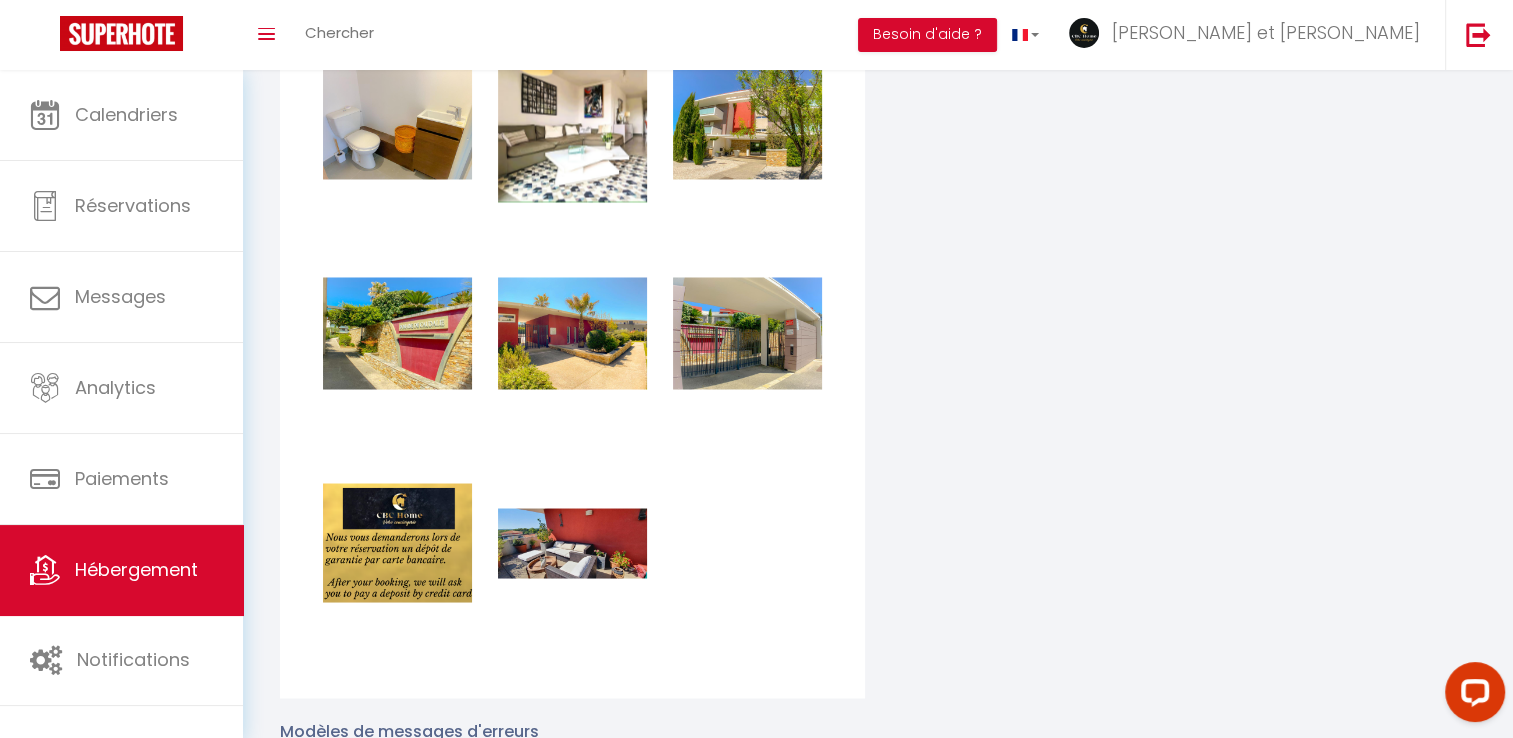 checkbox on "true" 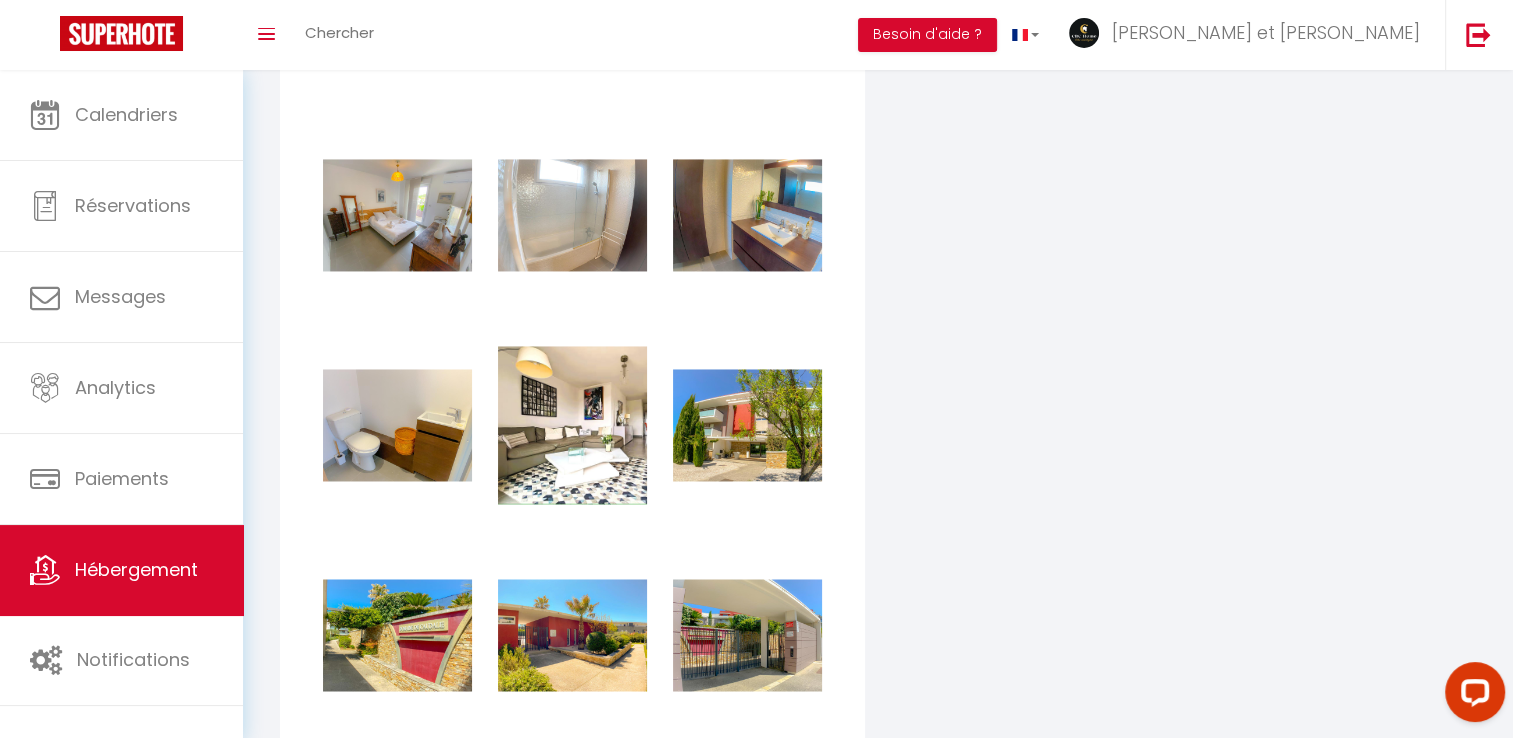 scroll, scrollTop: 3141, scrollLeft: 0, axis: vertical 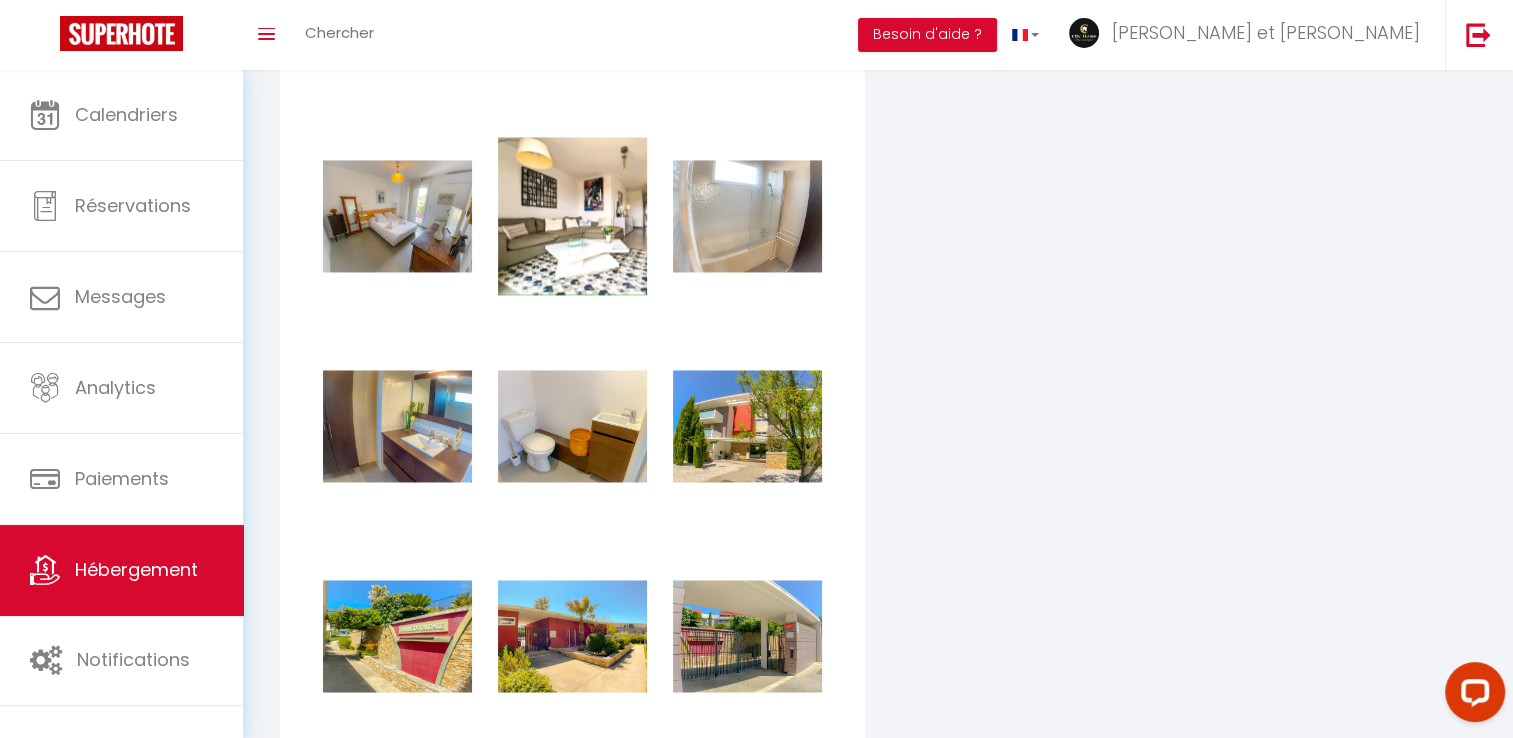 checkbox on "true" 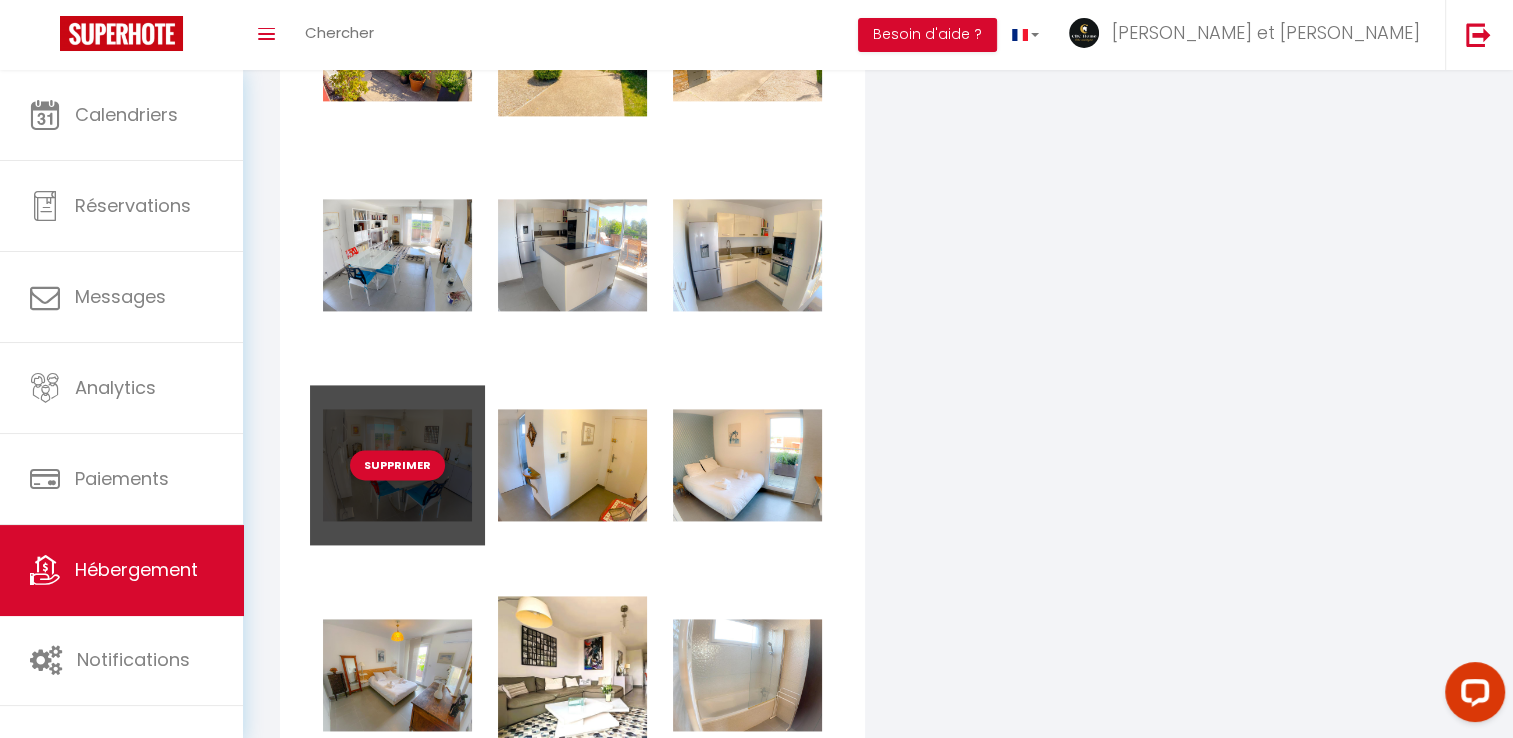scroll, scrollTop: 2680, scrollLeft: 0, axis: vertical 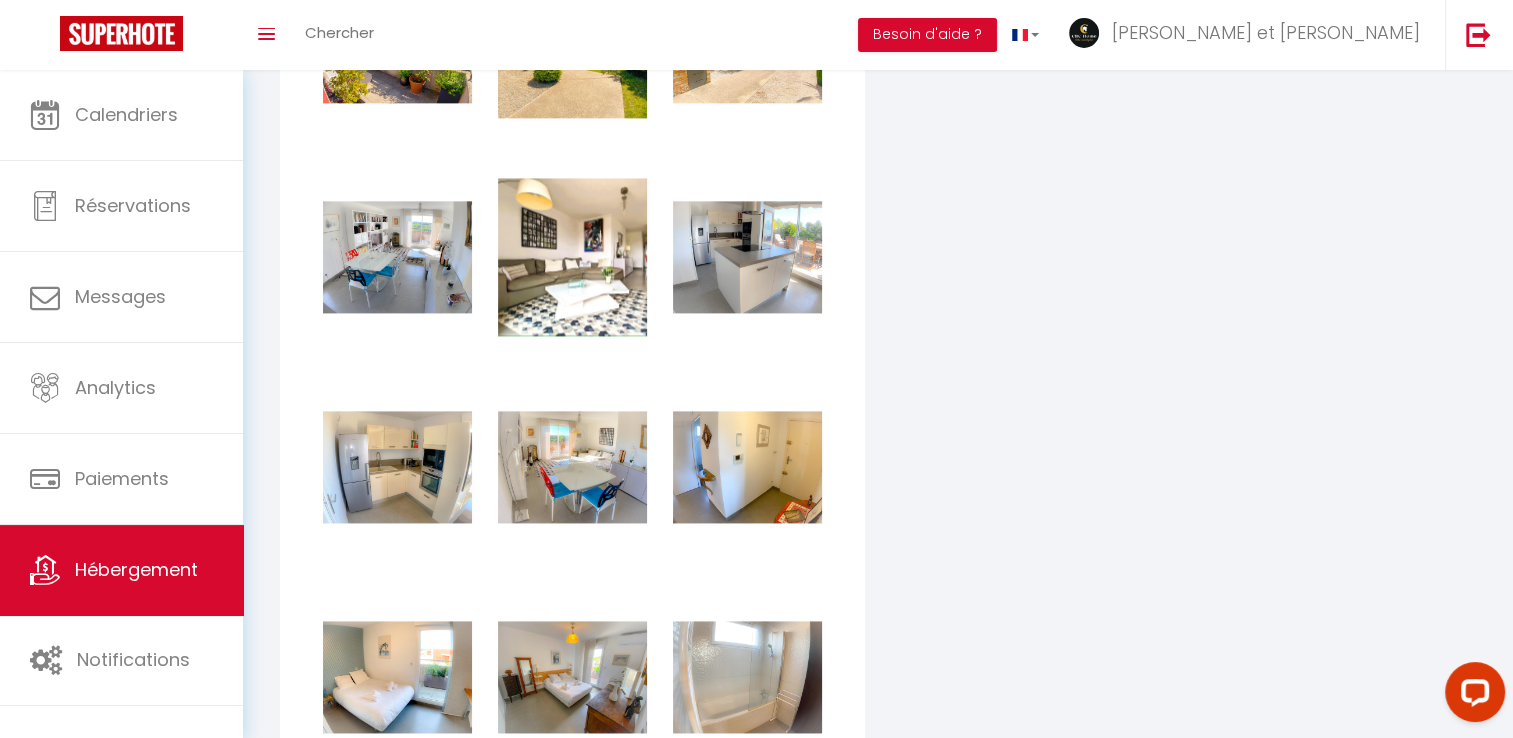 checkbox on "true" 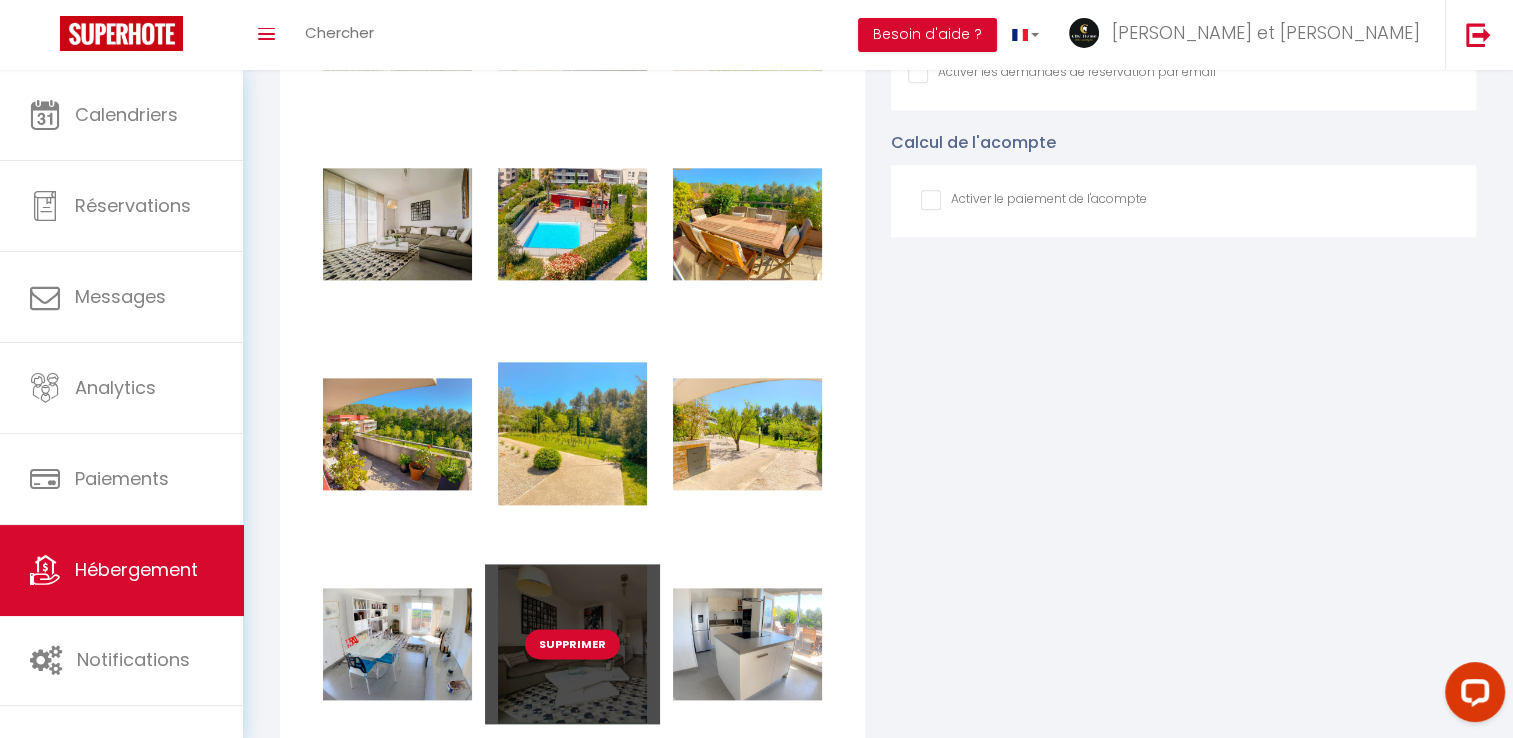 scroll, scrollTop: 2294, scrollLeft: 0, axis: vertical 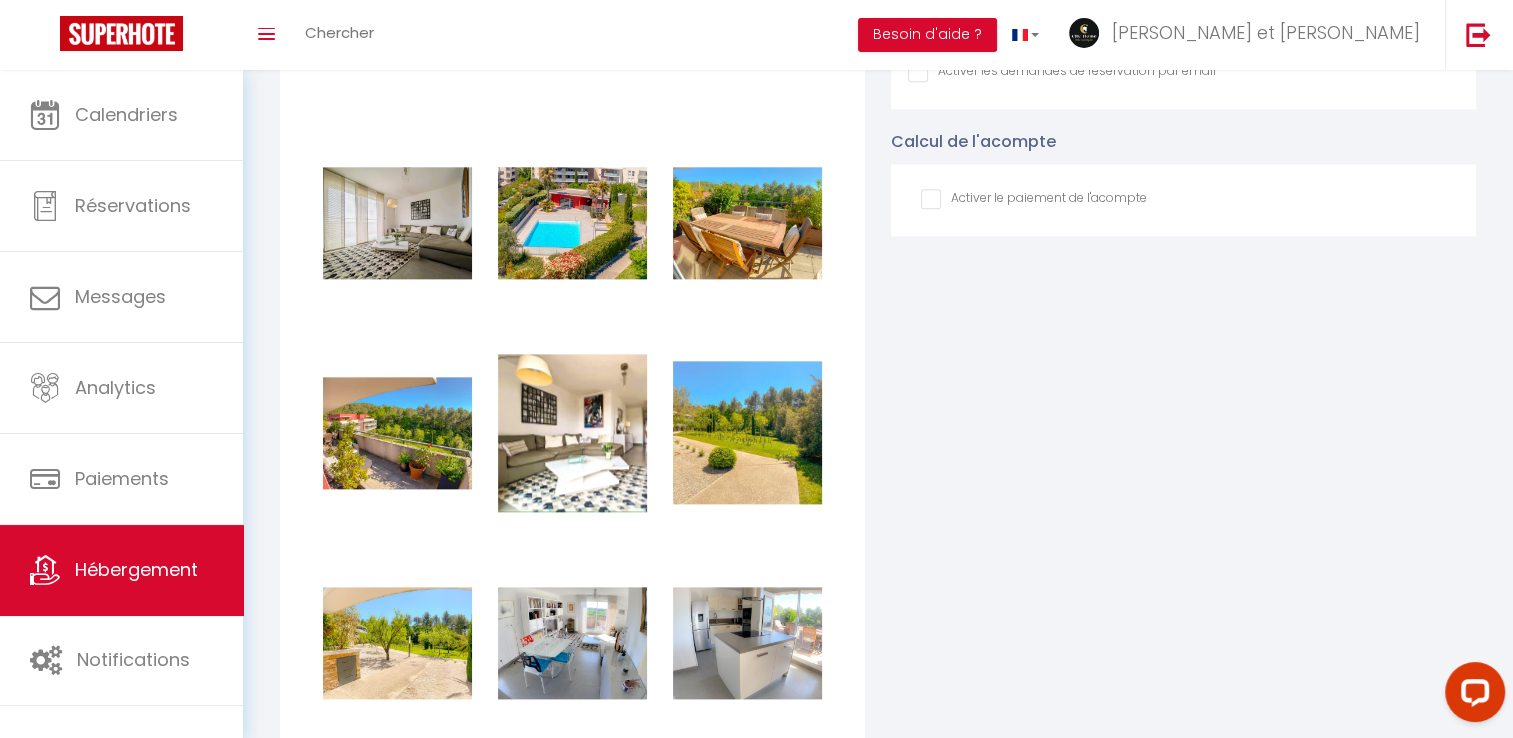 checkbox on "true" 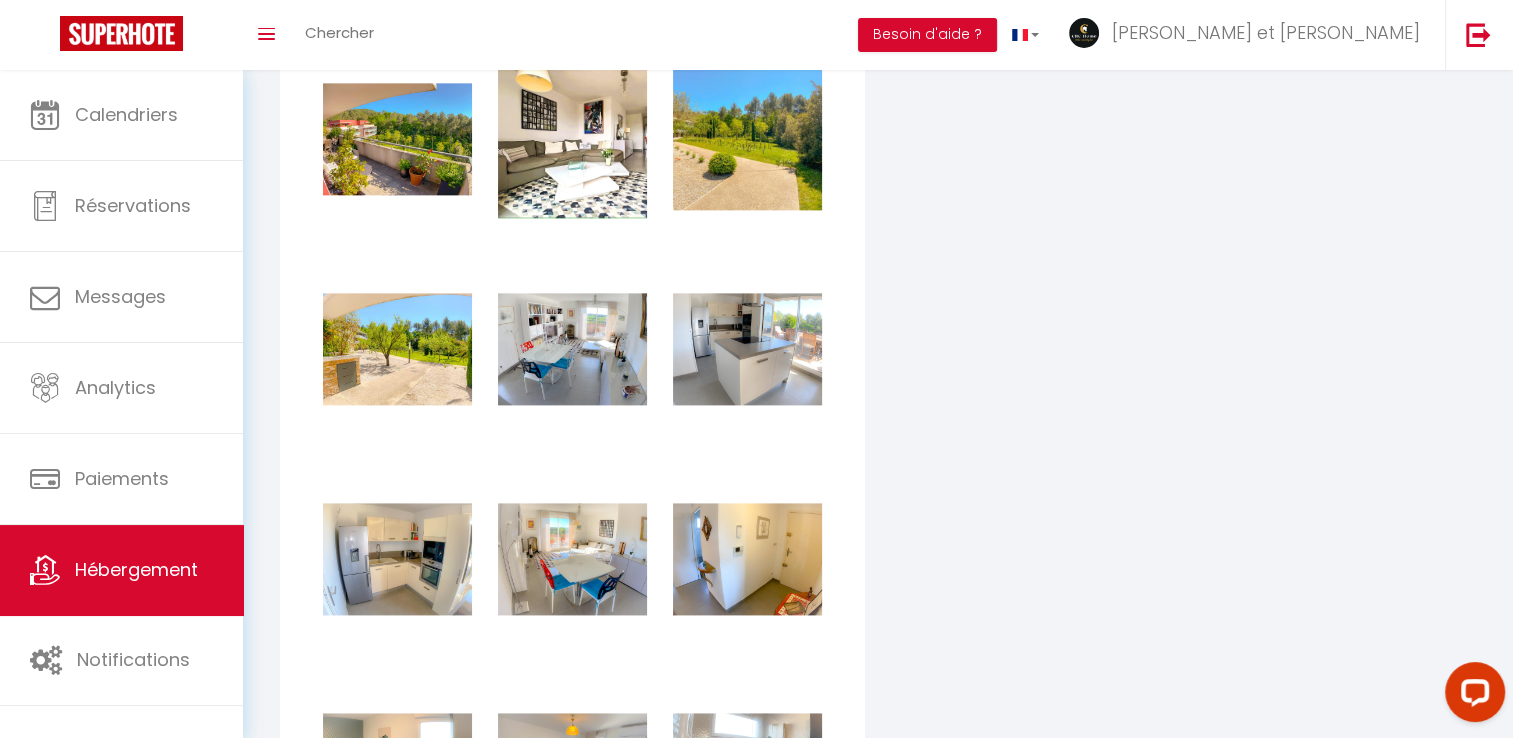 scroll, scrollTop: 2593, scrollLeft: 0, axis: vertical 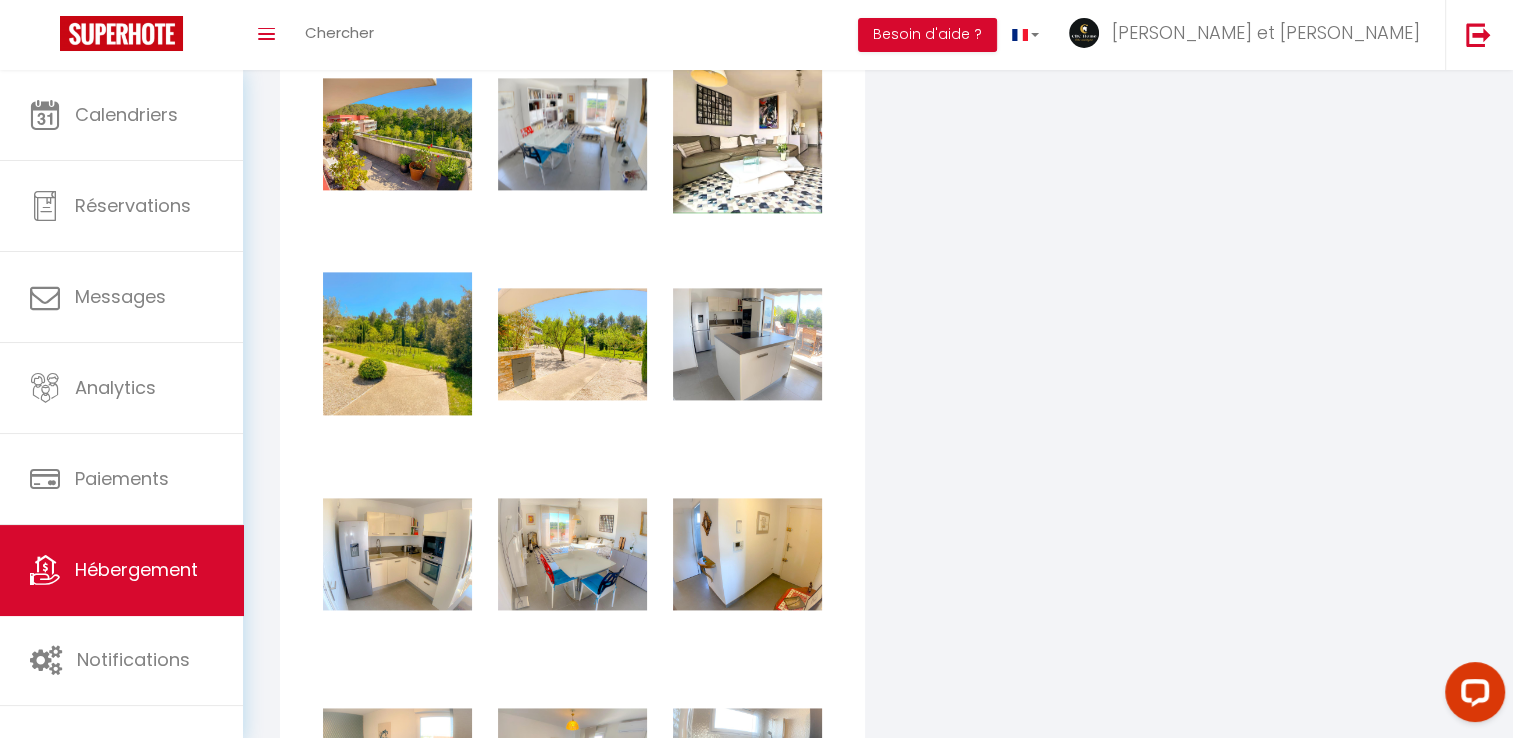 checkbox on "true" 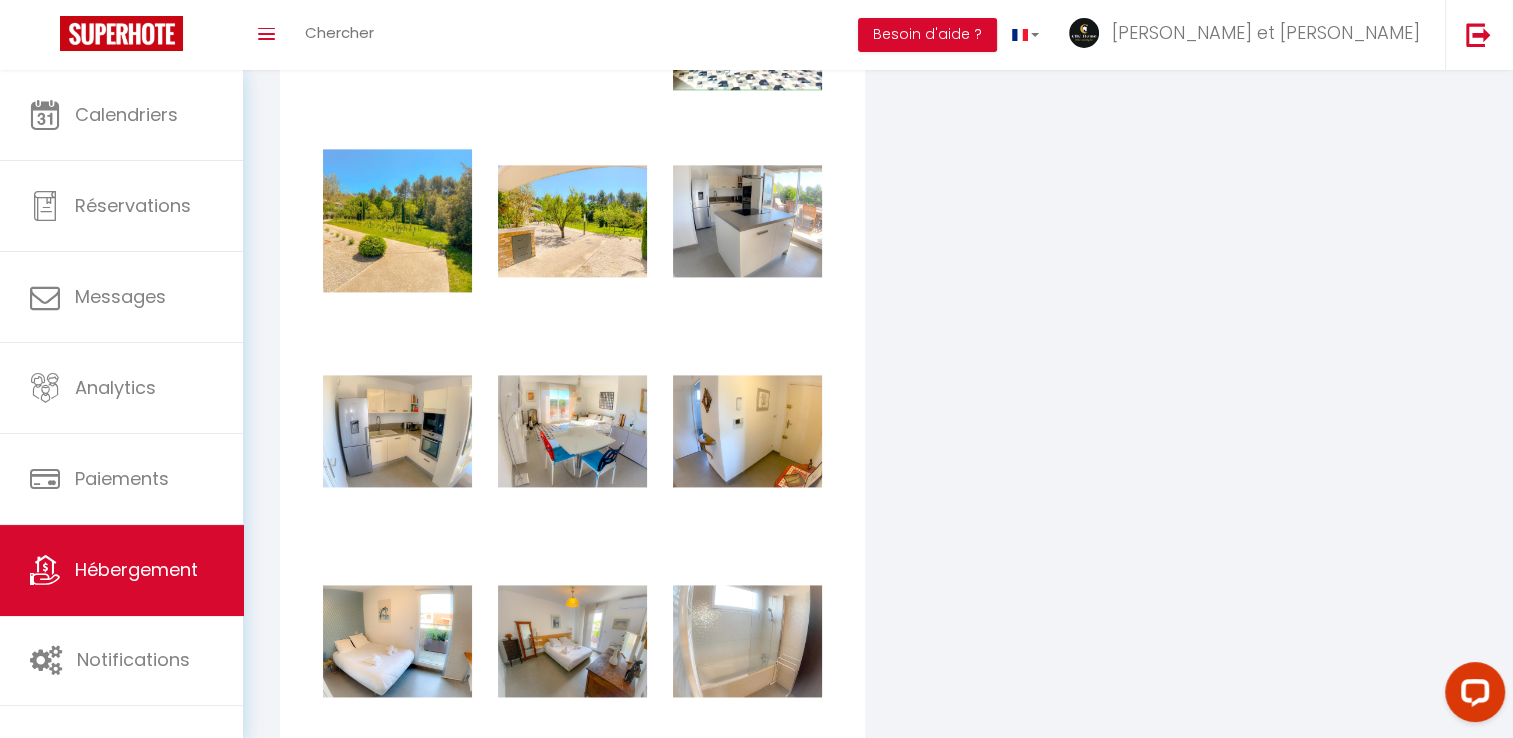 scroll, scrollTop: 2718, scrollLeft: 0, axis: vertical 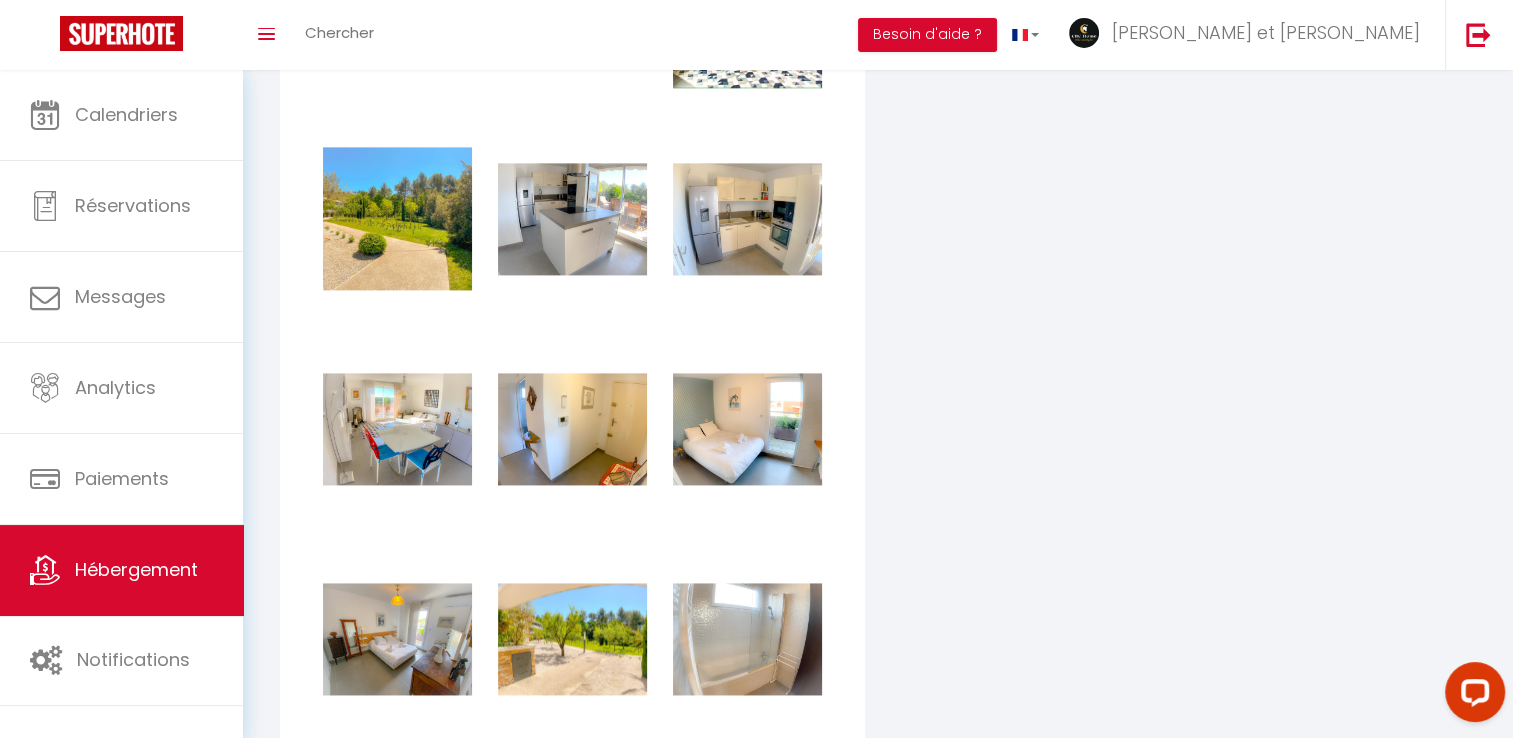 checkbox on "true" 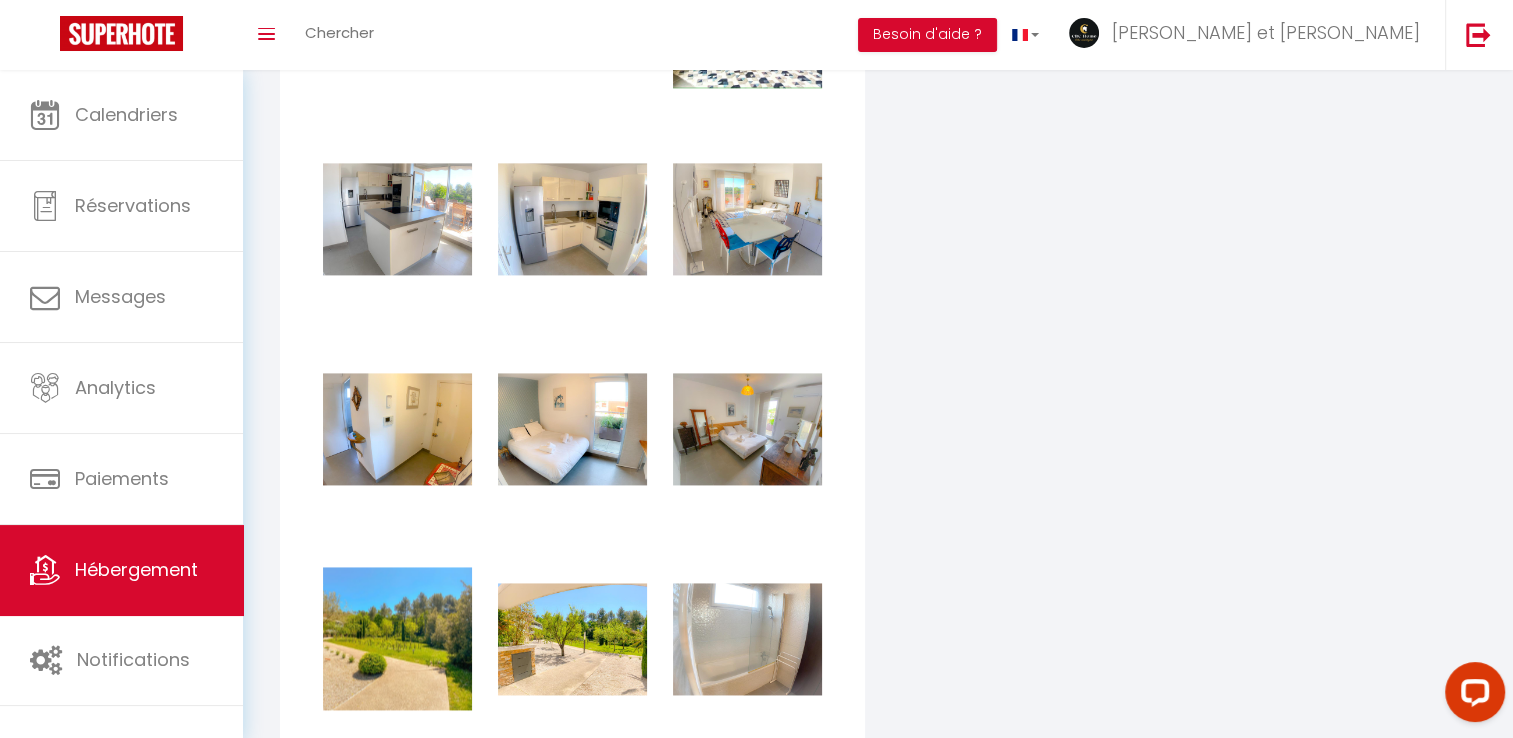 checkbox on "true" 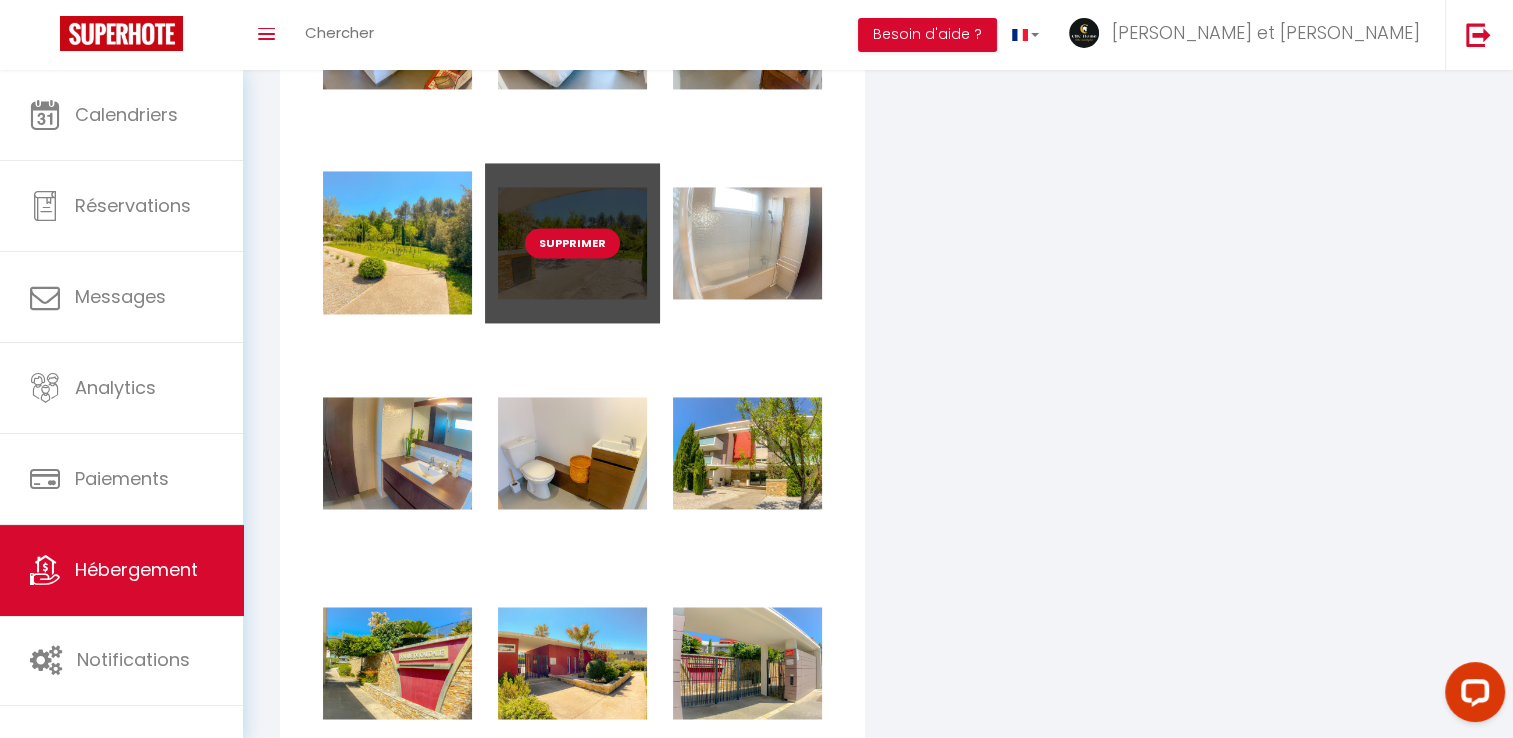 scroll, scrollTop: 3121, scrollLeft: 0, axis: vertical 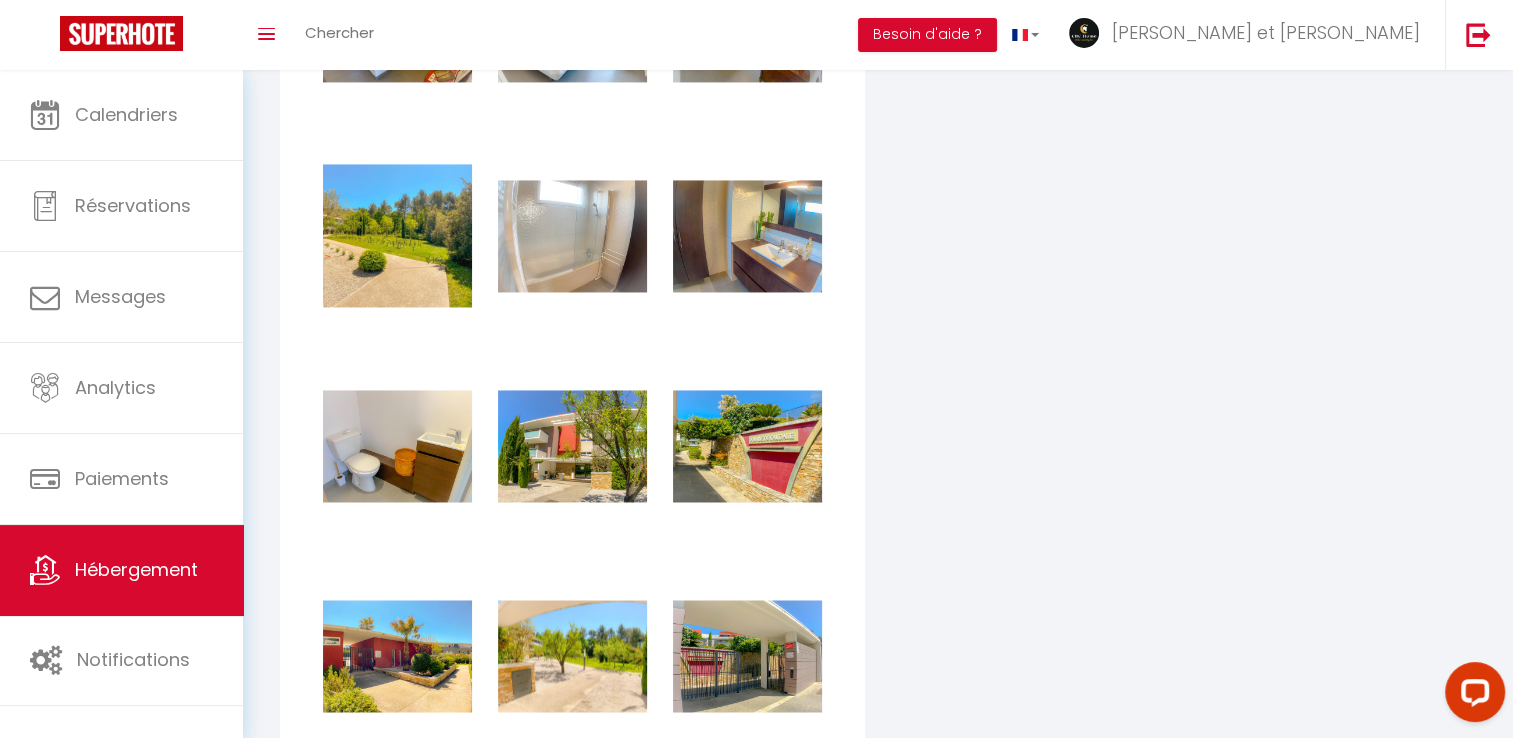 checkbox on "true" 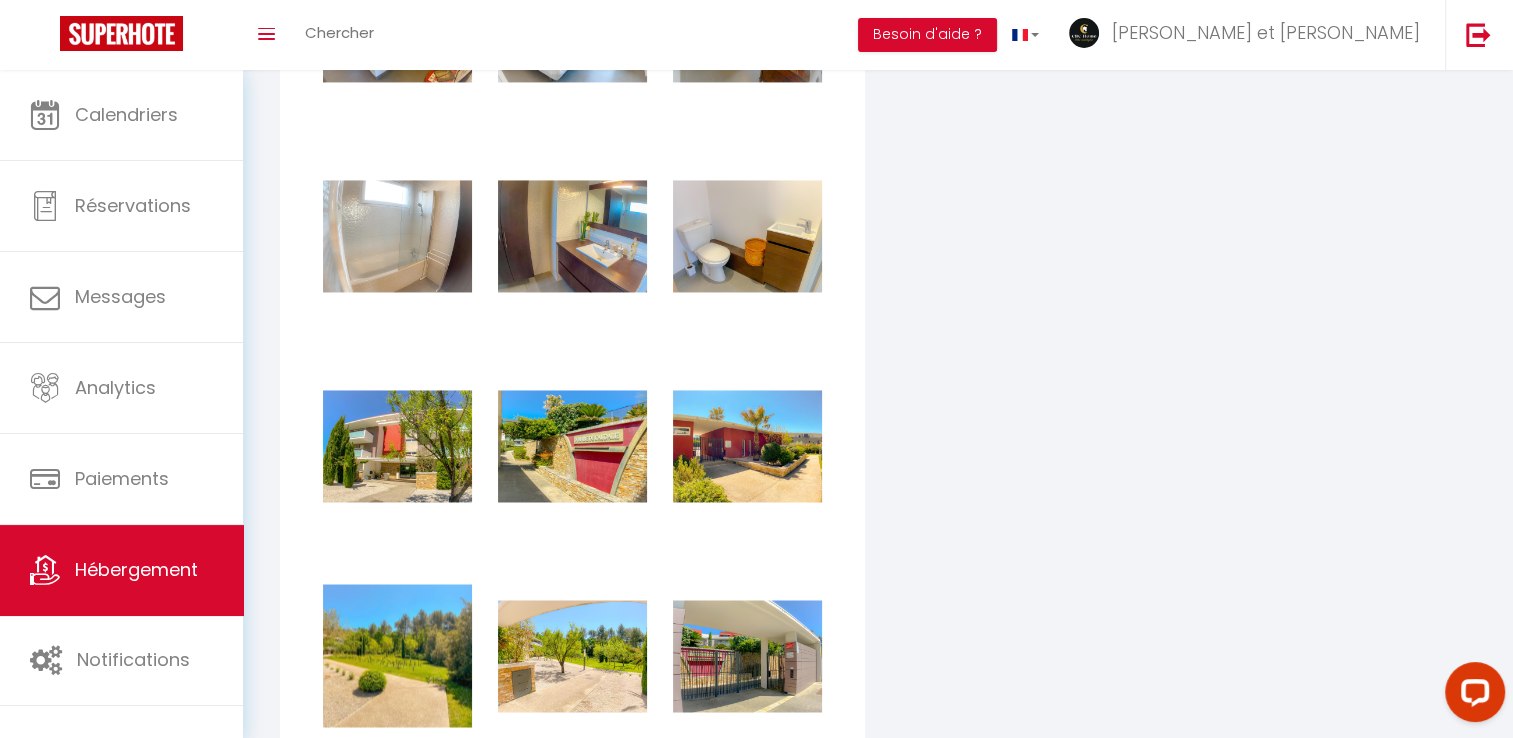 checkbox on "true" 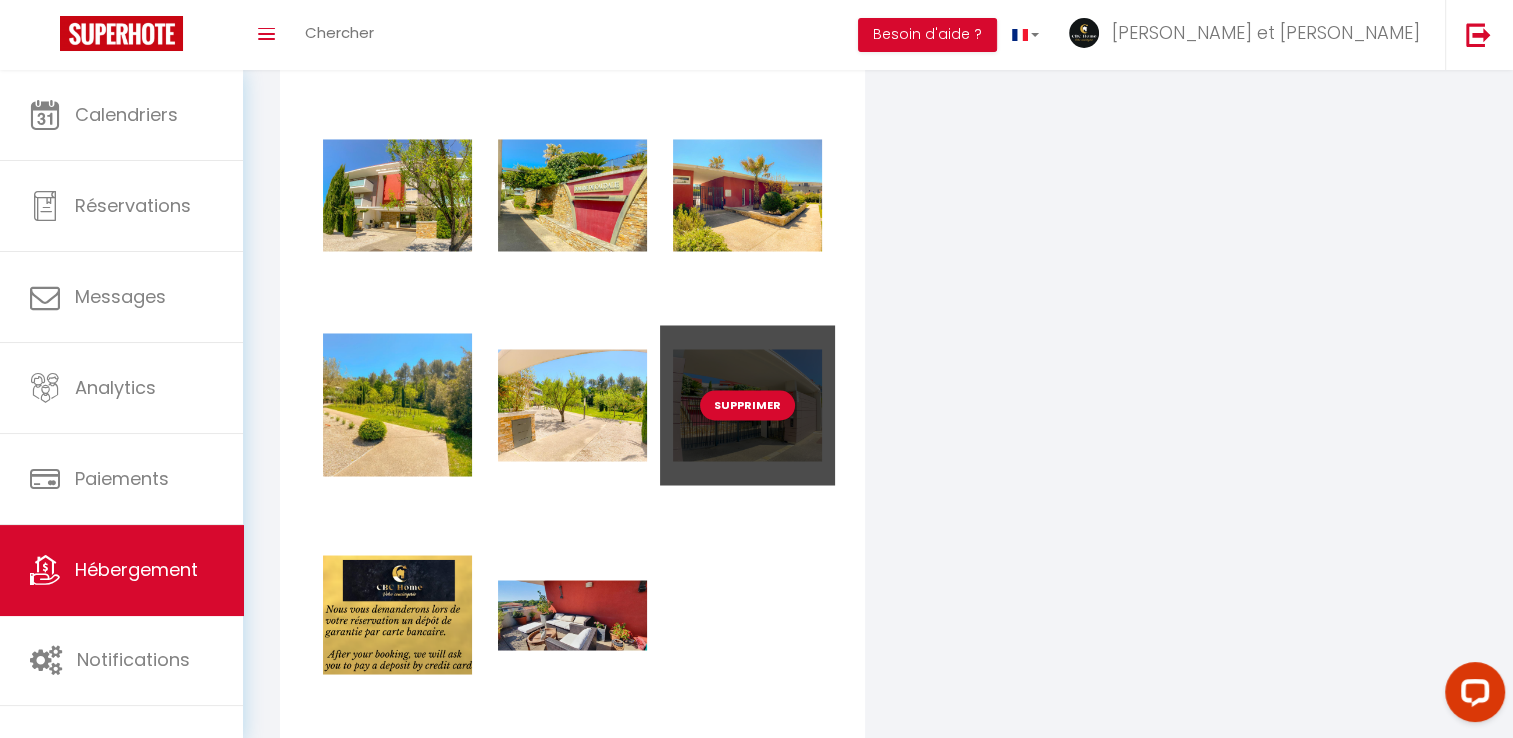 scroll, scrollTop: 3388, scrollLeft: 0, axis: vertical 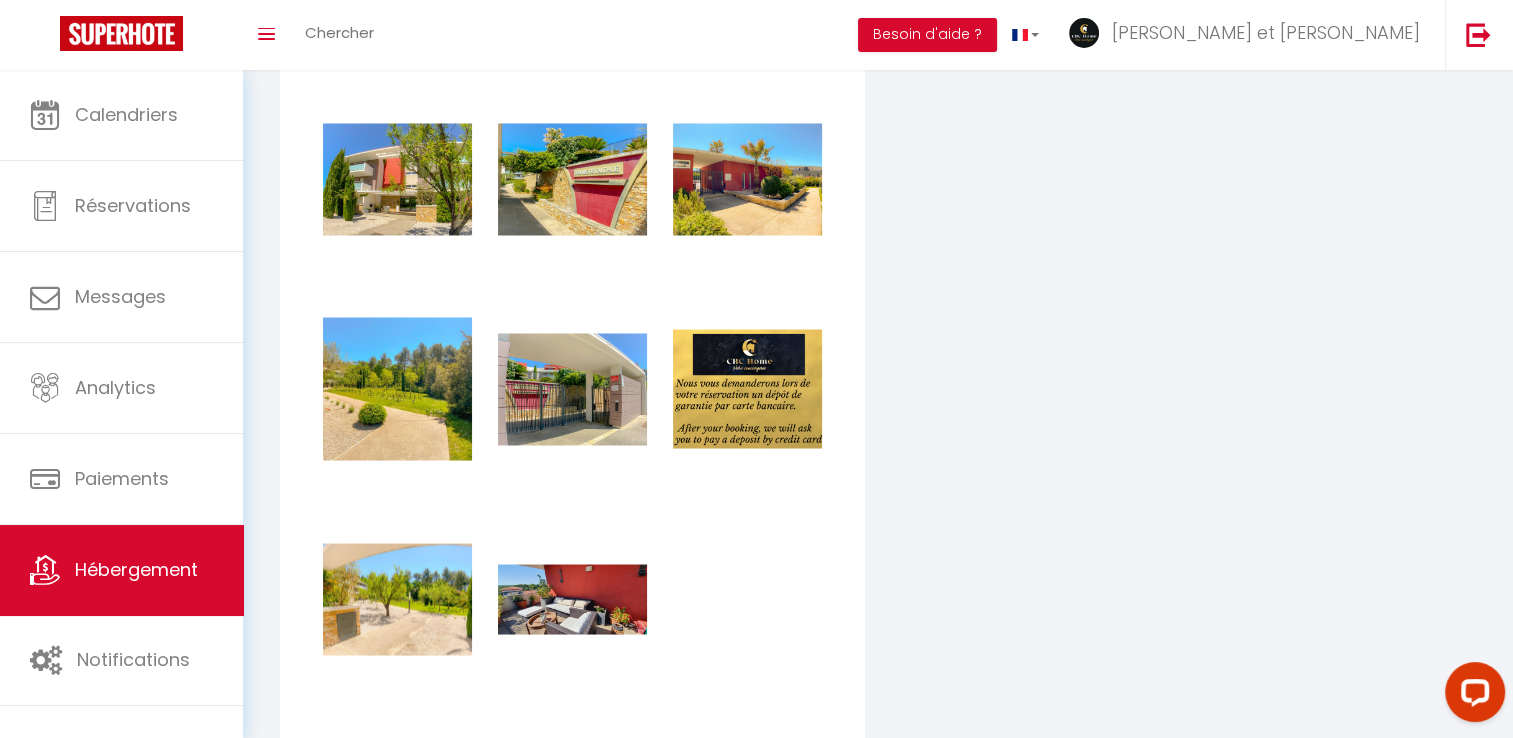 checkbox on "true" 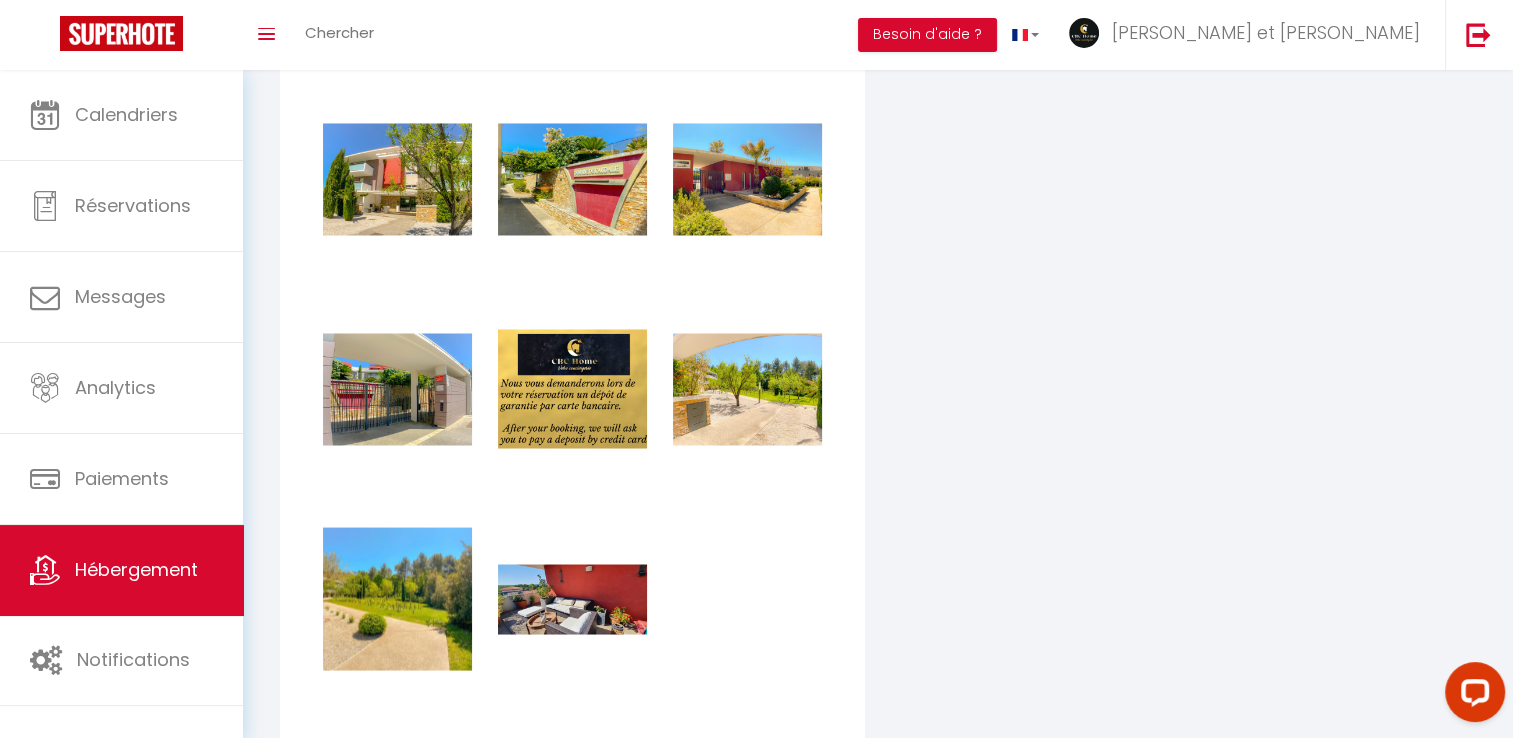 checkbox on "true" 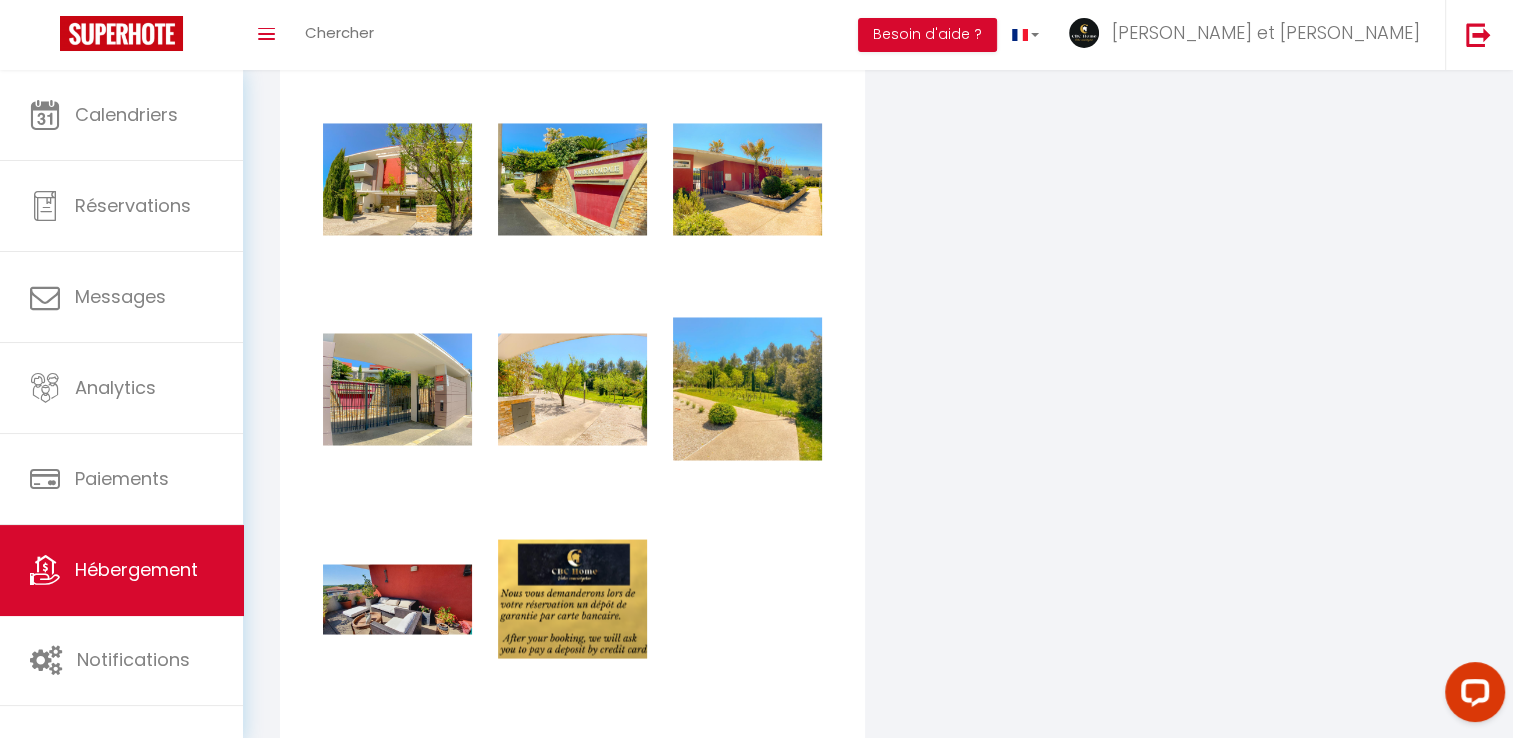 checkbox on "true" 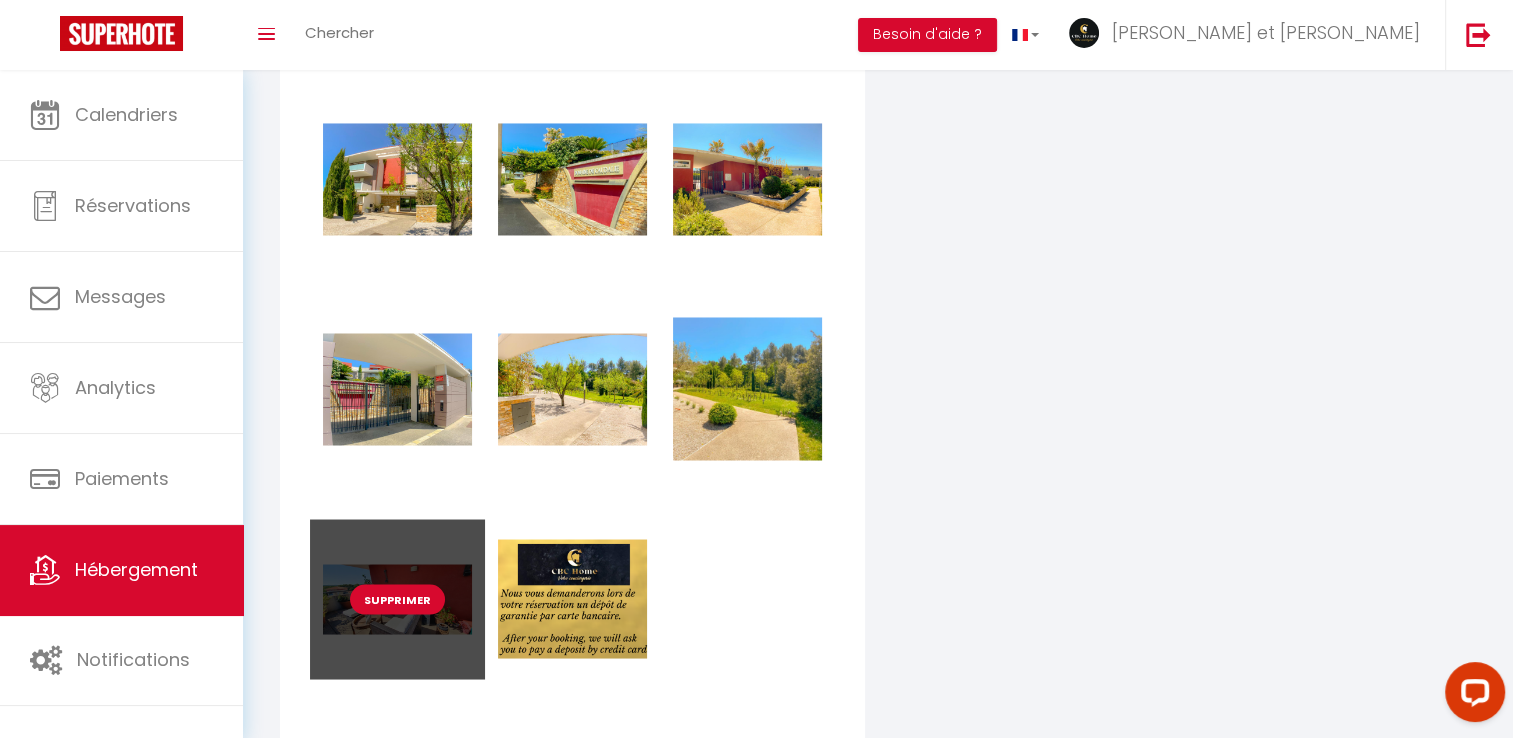 click on "Supprimer" at bounding box center [397, 599] 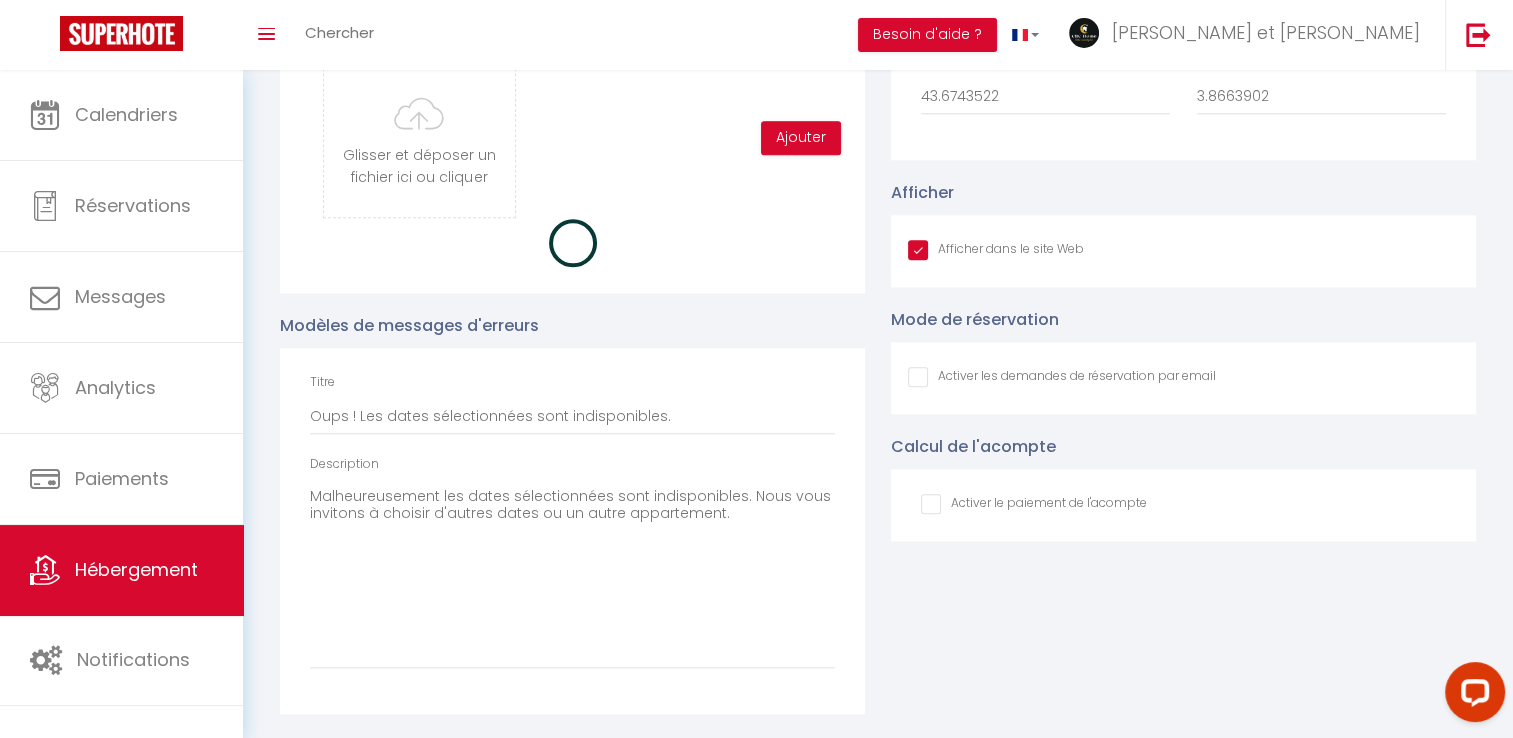 scroll, scrollTop: 2003, scrollLeft: 0, axis: vertical 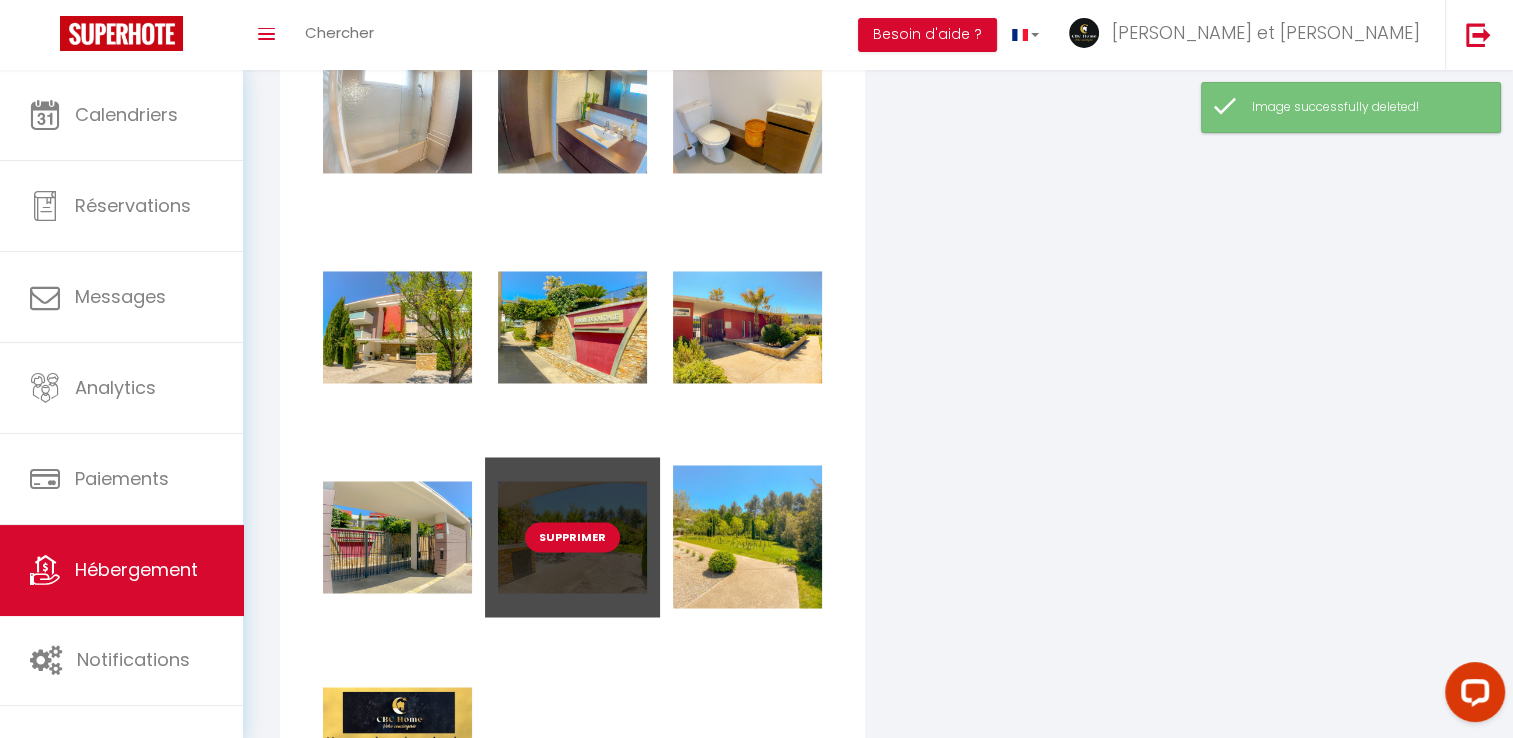 type 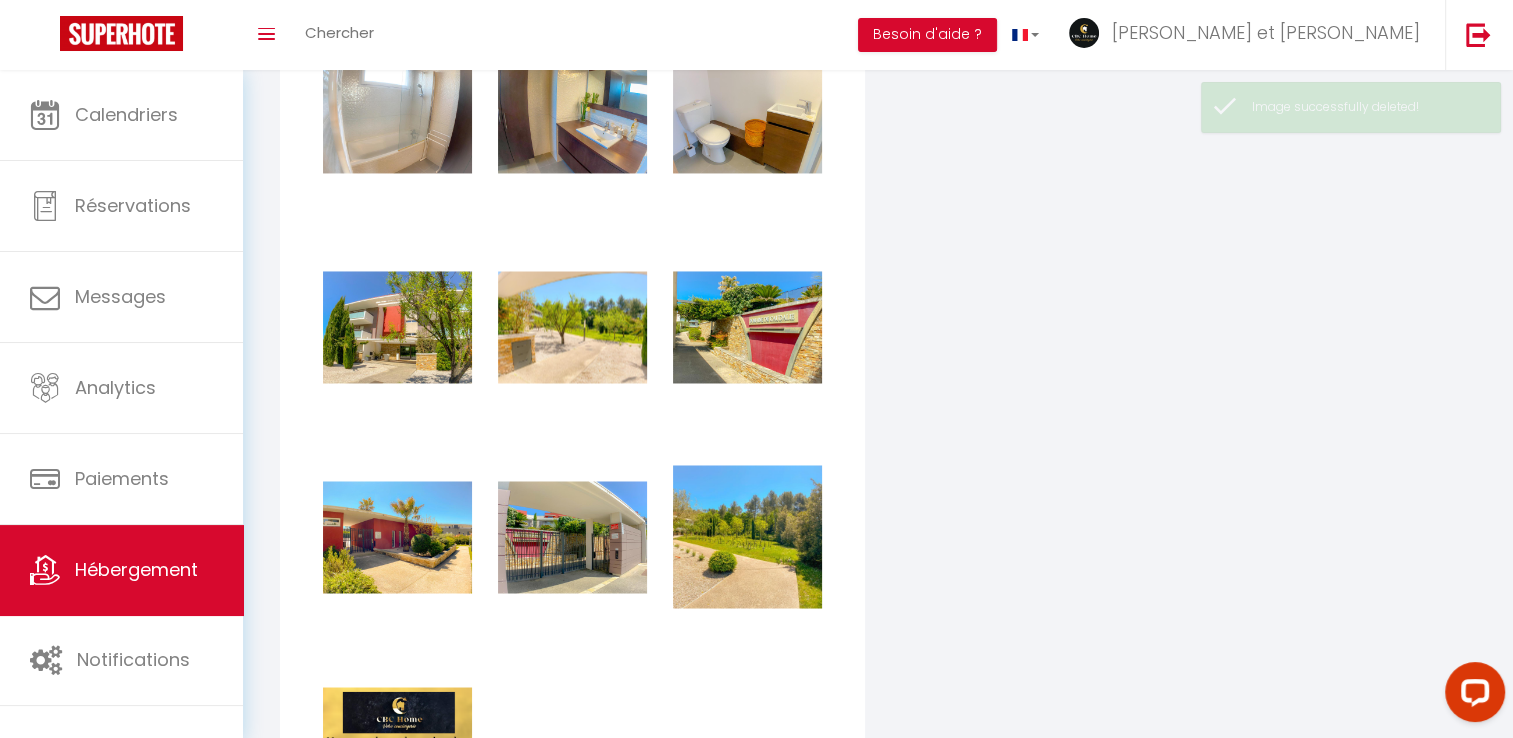 checkbox on "true" 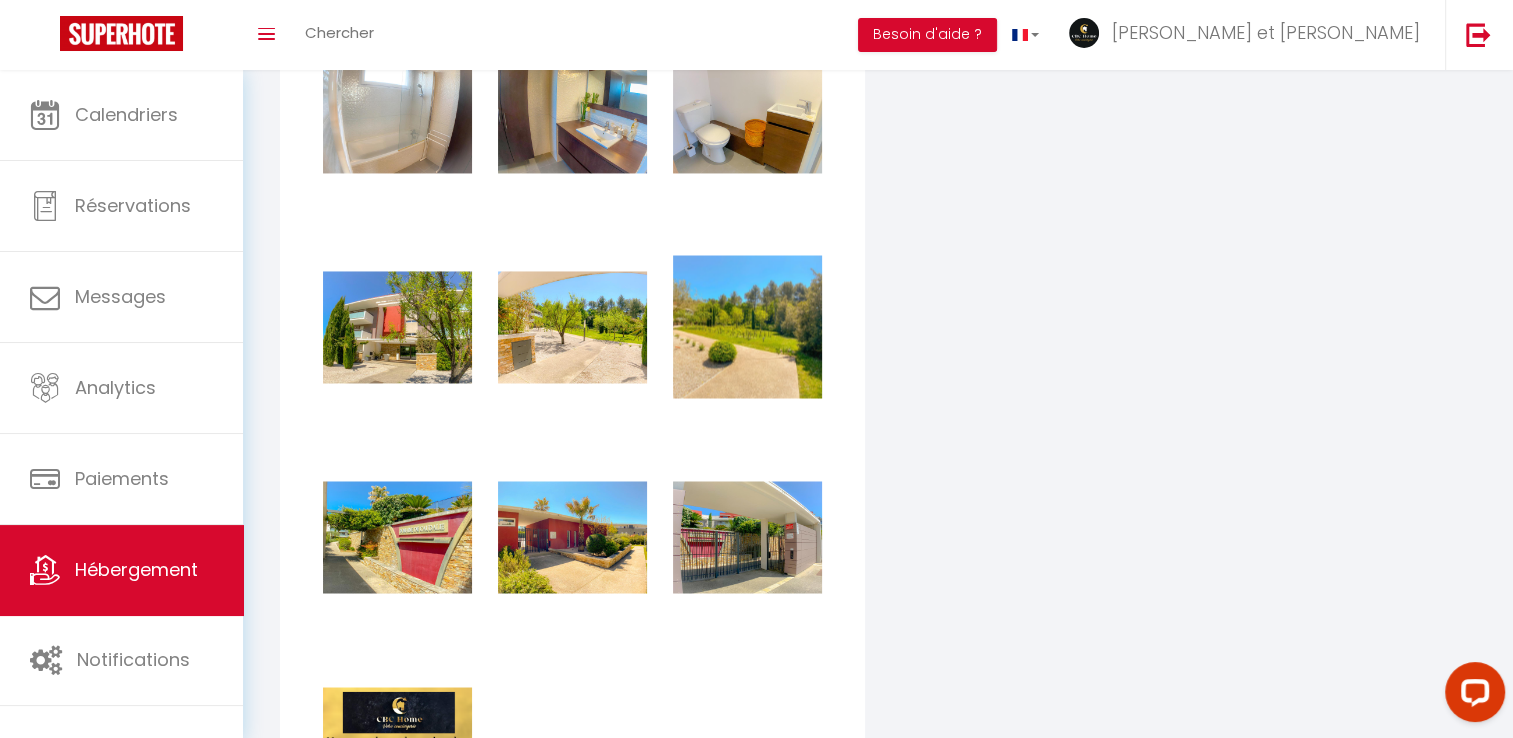 type 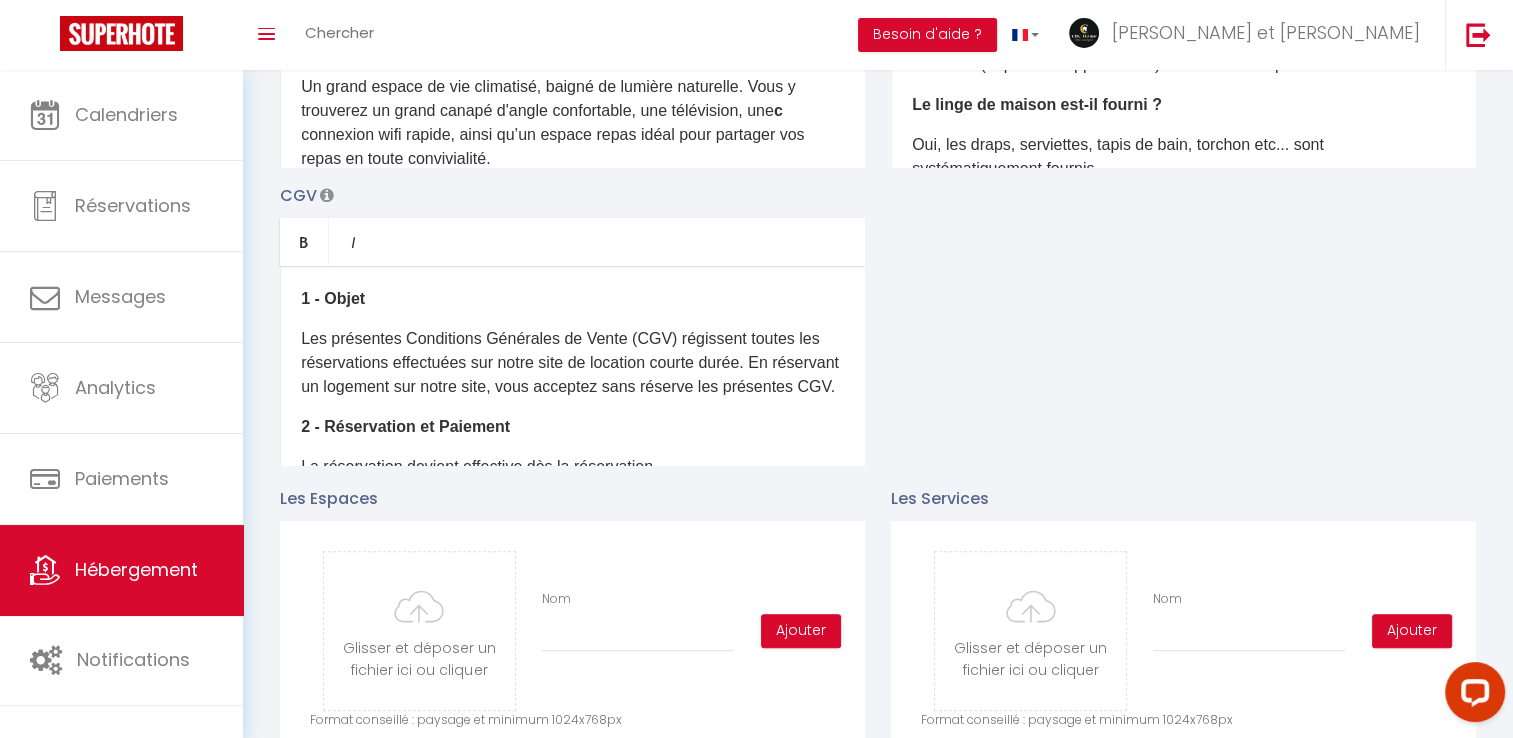 scroll, scrollTop: 64, scrollLeft: 0, axis: vertical 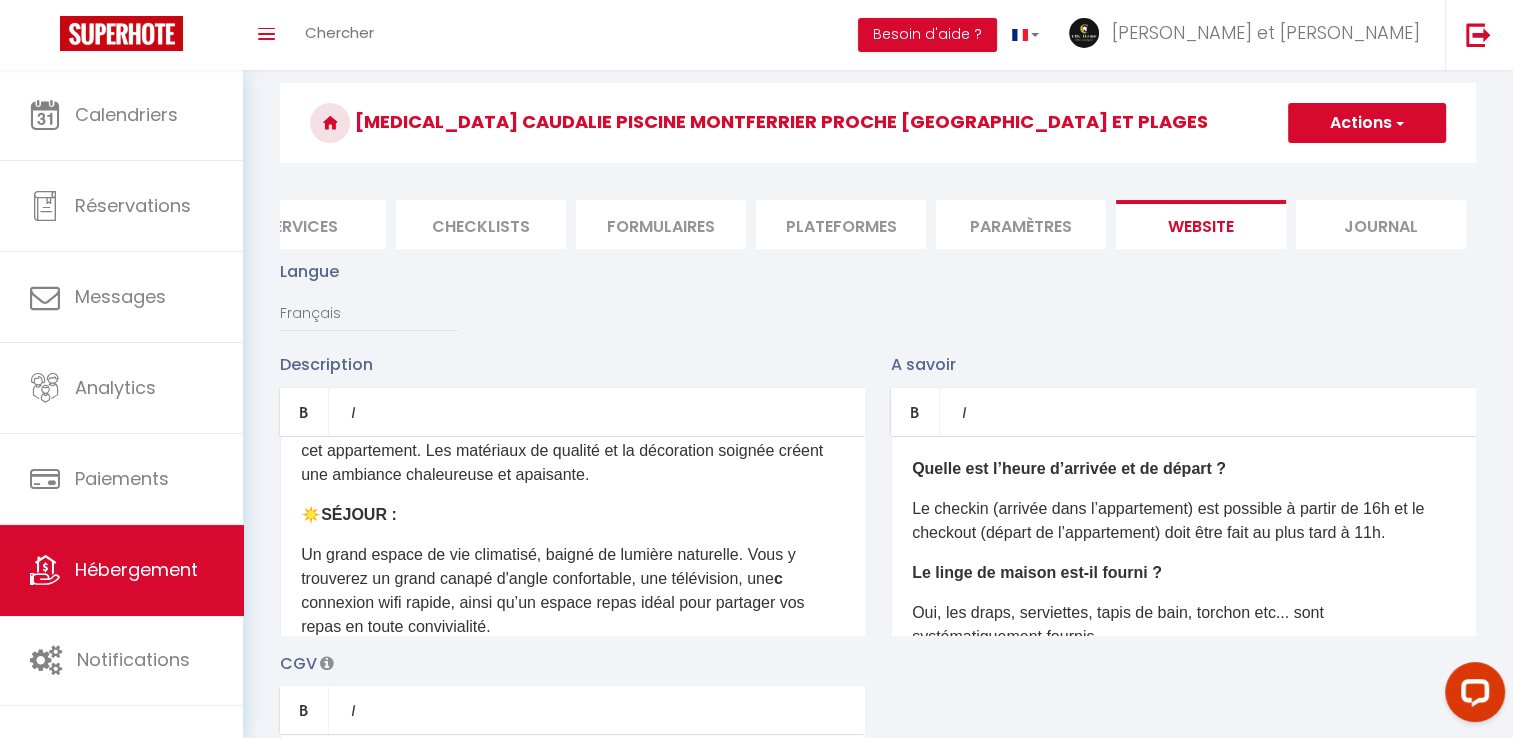 click at bounding box center (1398, 123) 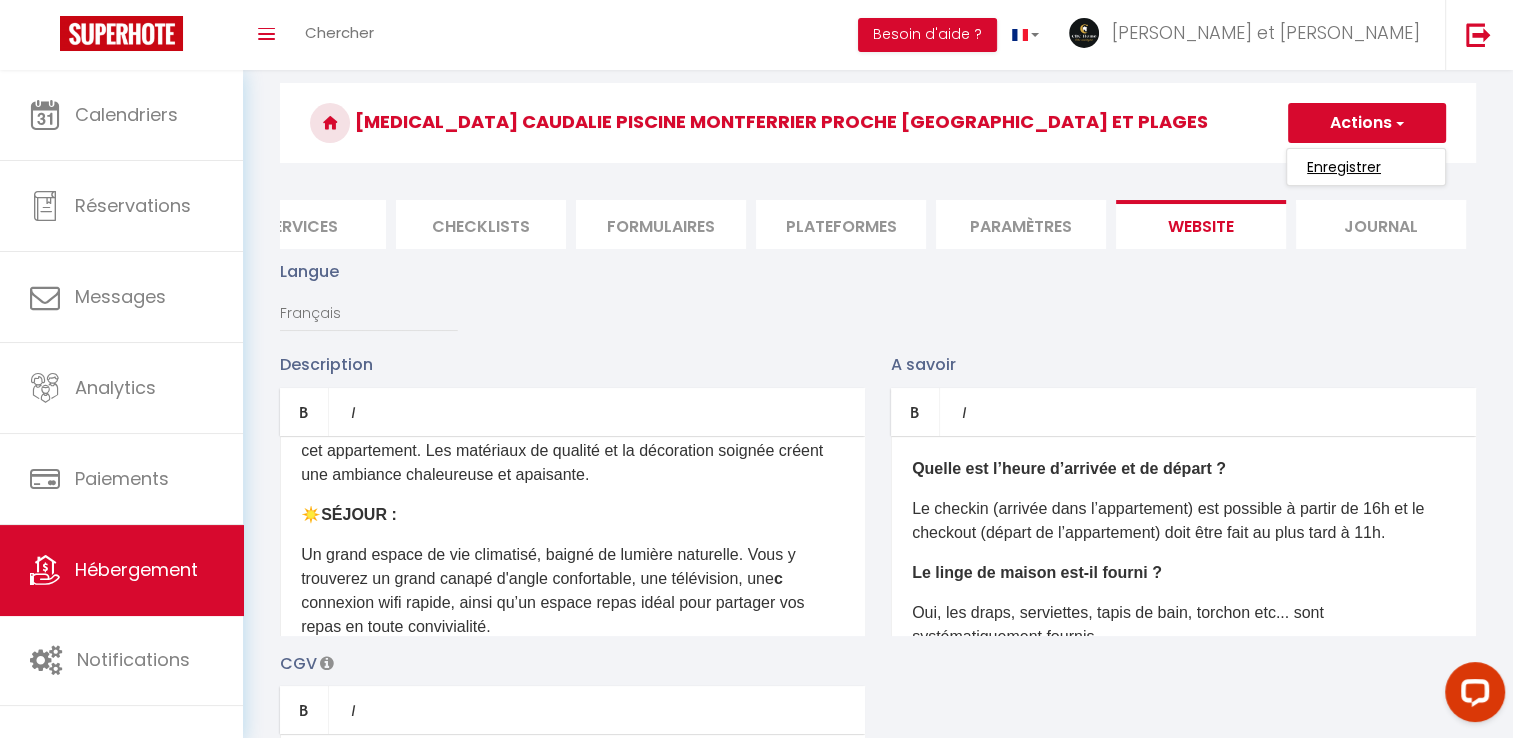 click on "Enregistrer" at bounding box center (1344, 167) 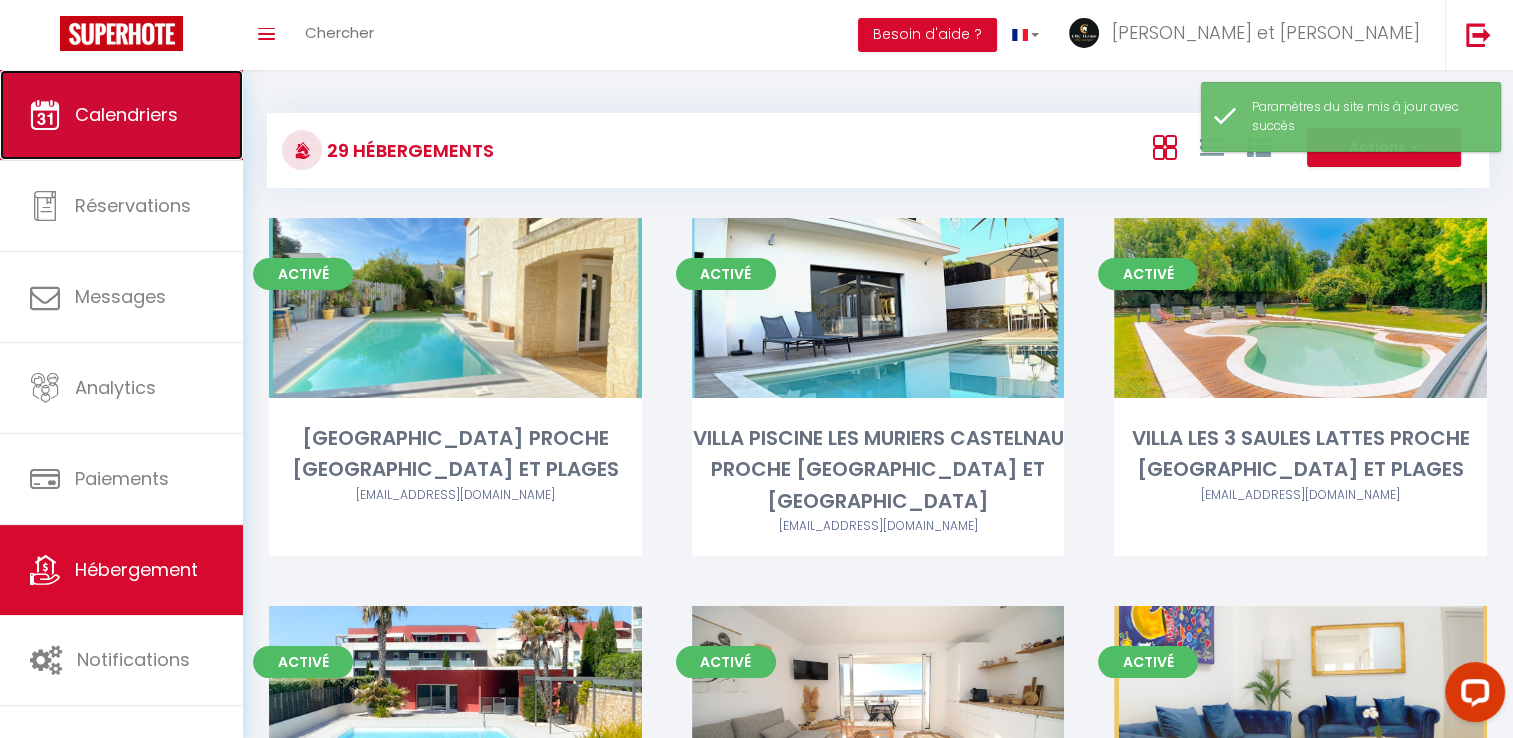 click on "Calendriers" at bounding box center [121, 115] 